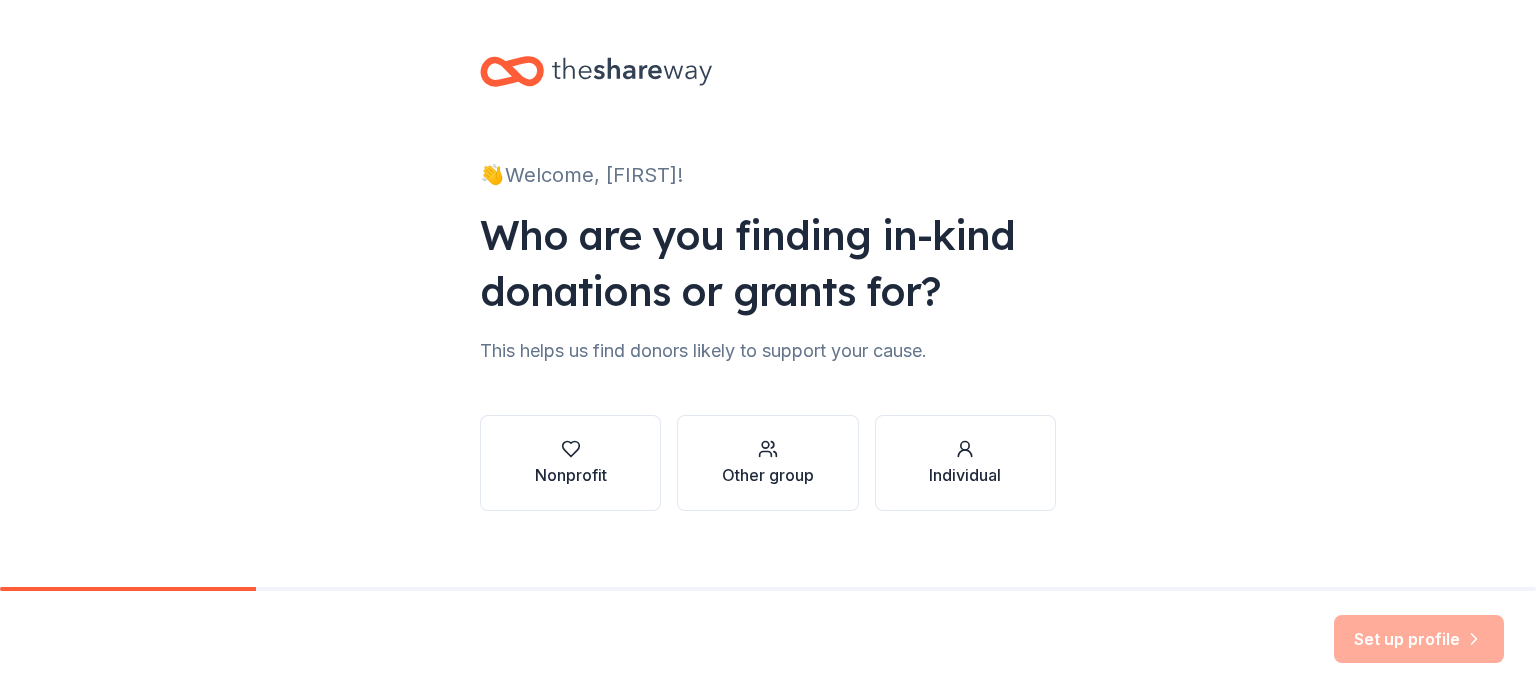 scroll, scrollTop: 0, scrollLeft: 0, axis: both 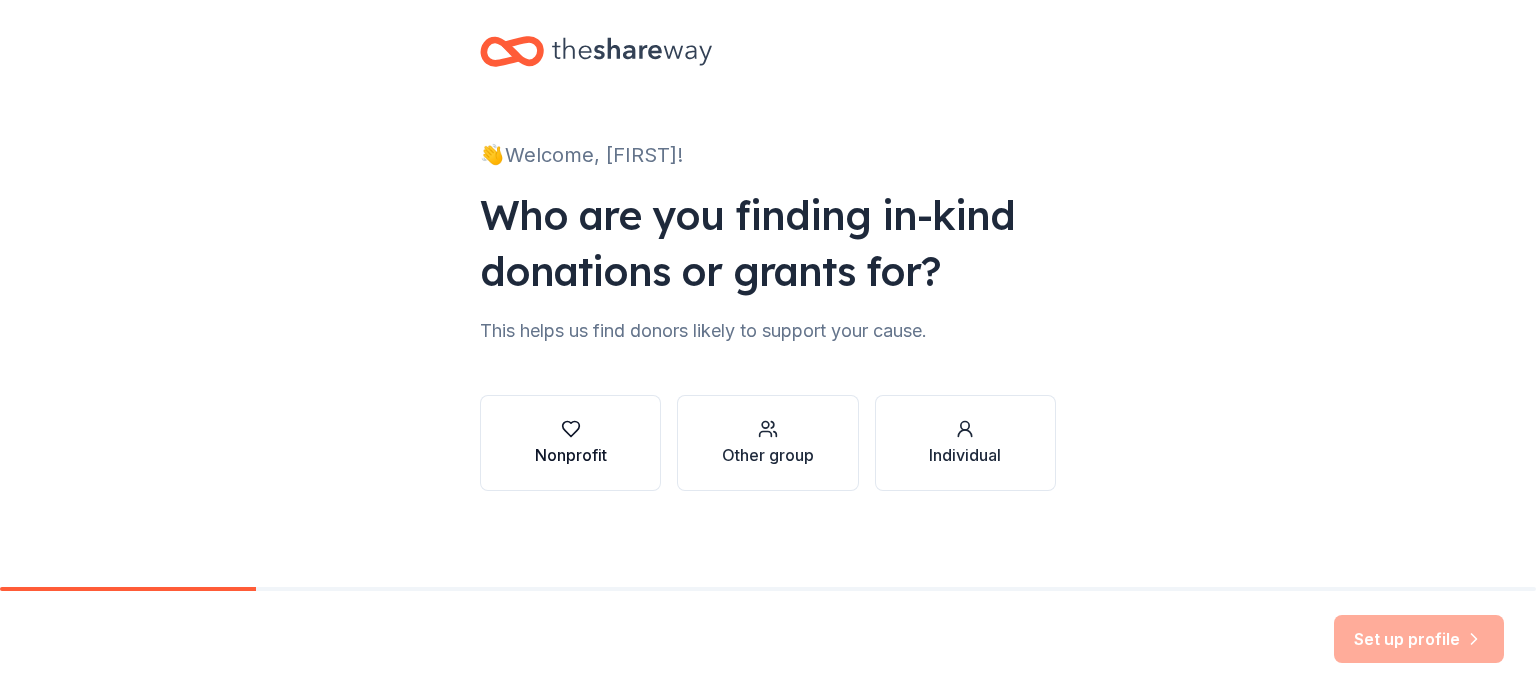 click on "Nonprofit" at bounding box center [570, 443] 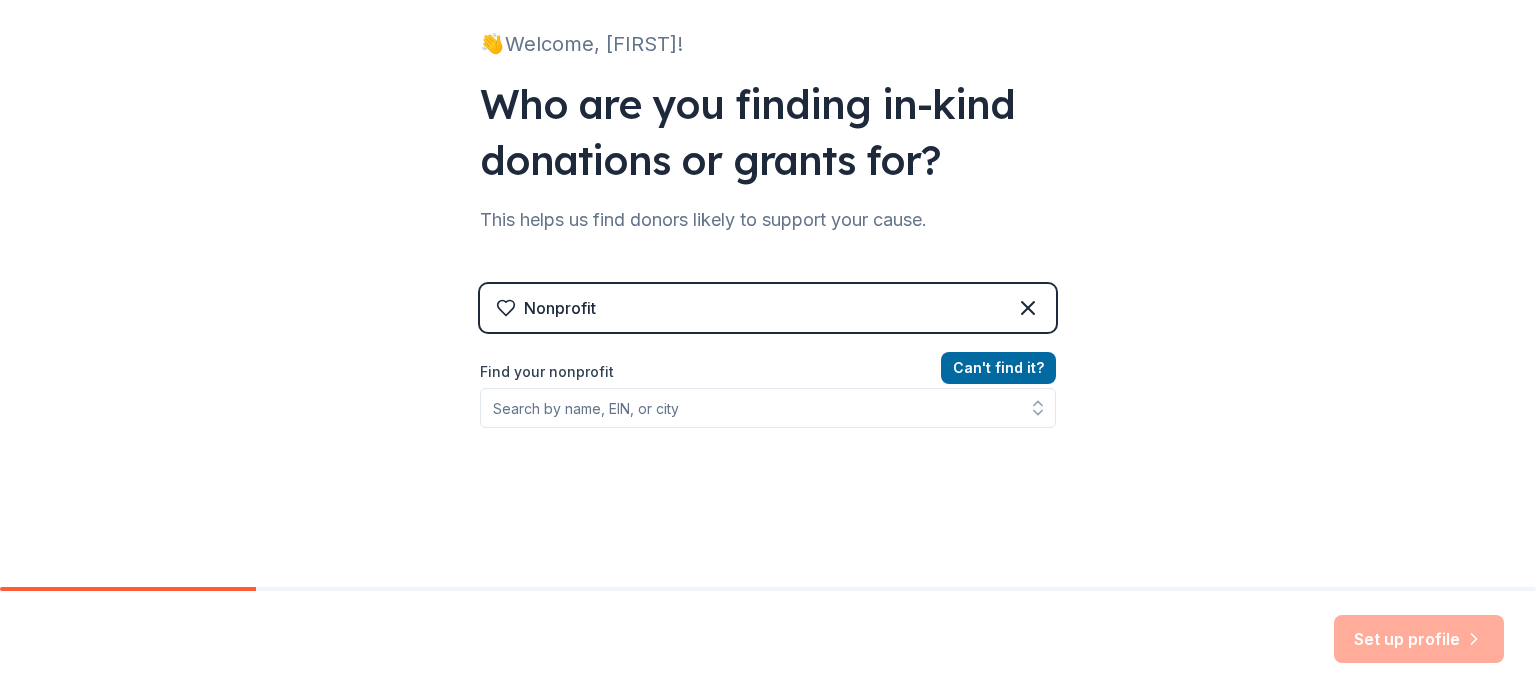 scroll, scrollTop: 268, scrollLeft: 0, axis: vertical 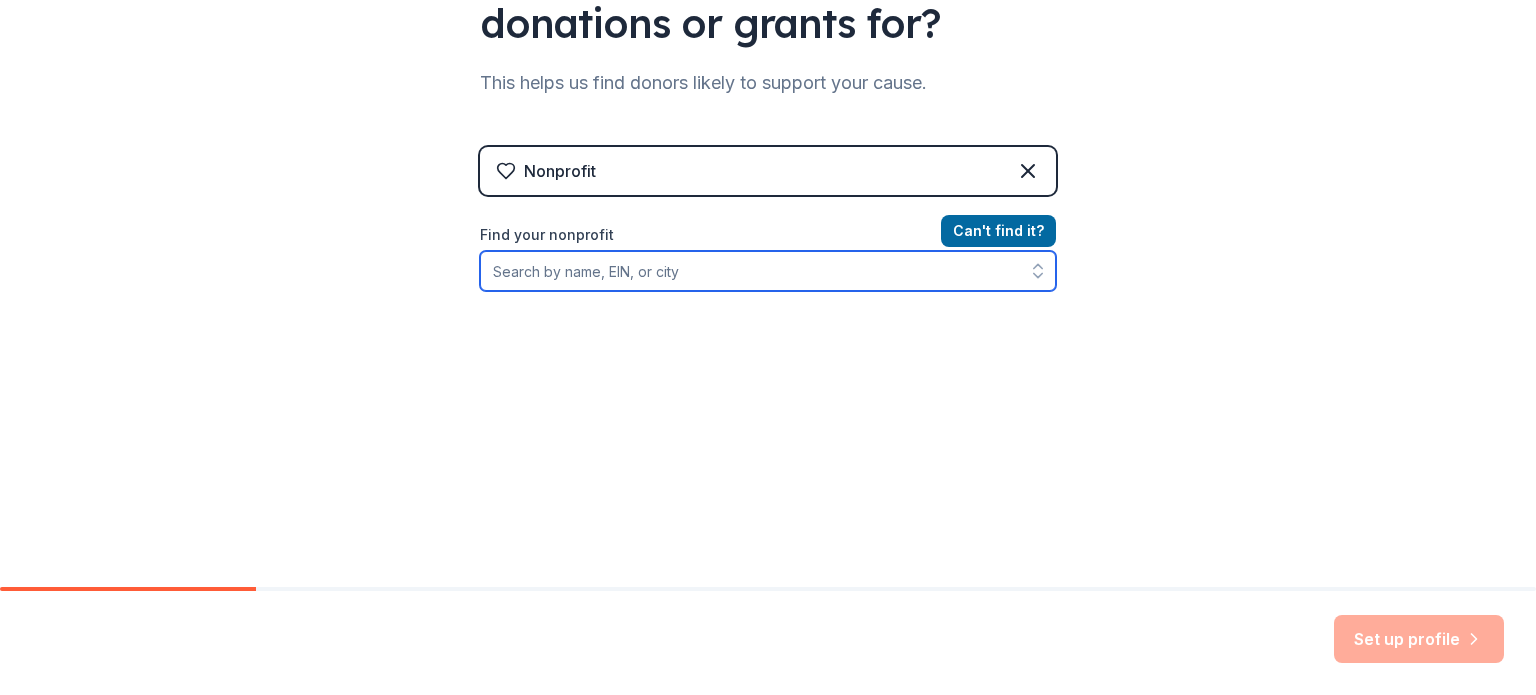 click on "Find your nonprofit" at bounding box center (768, 271) 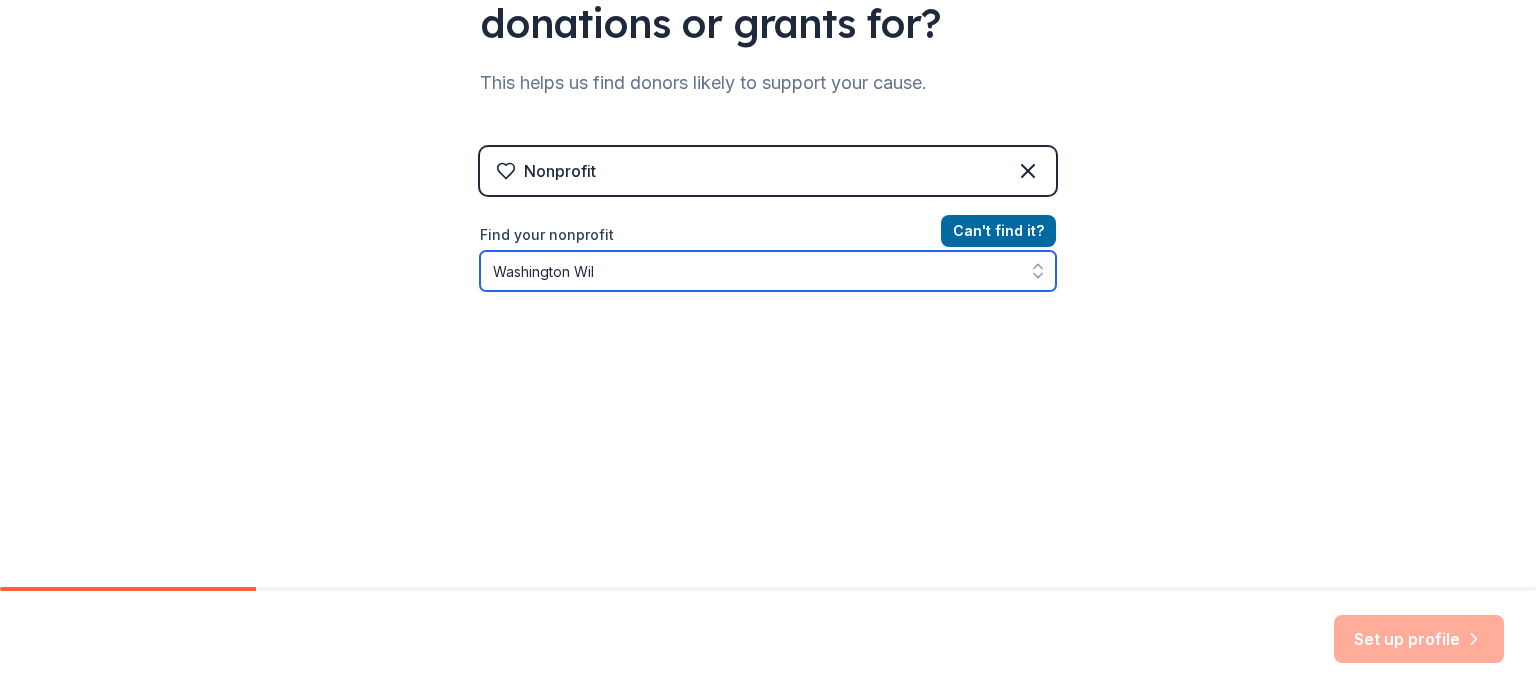 type on "Washington Wild" 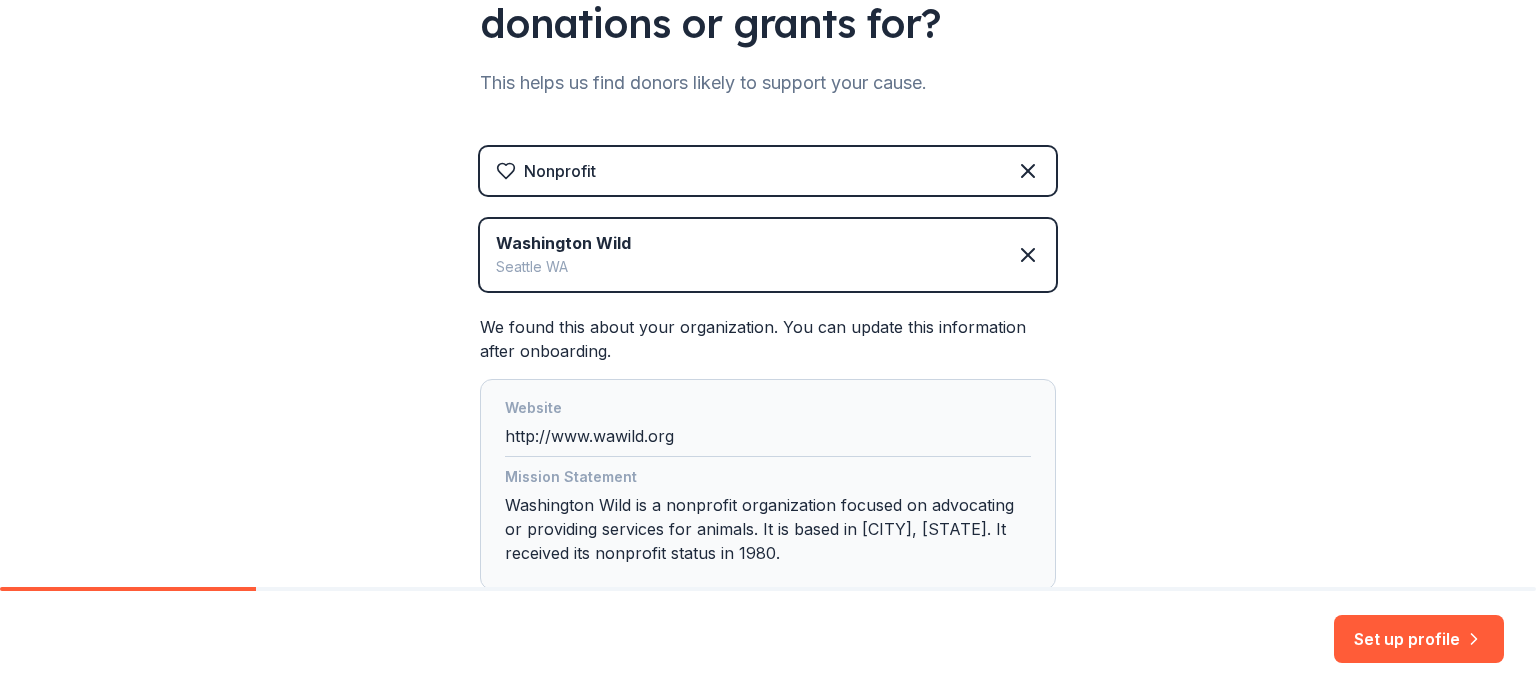scroll, scrollTop: 368, scrollLeft: 0, axis: vertical 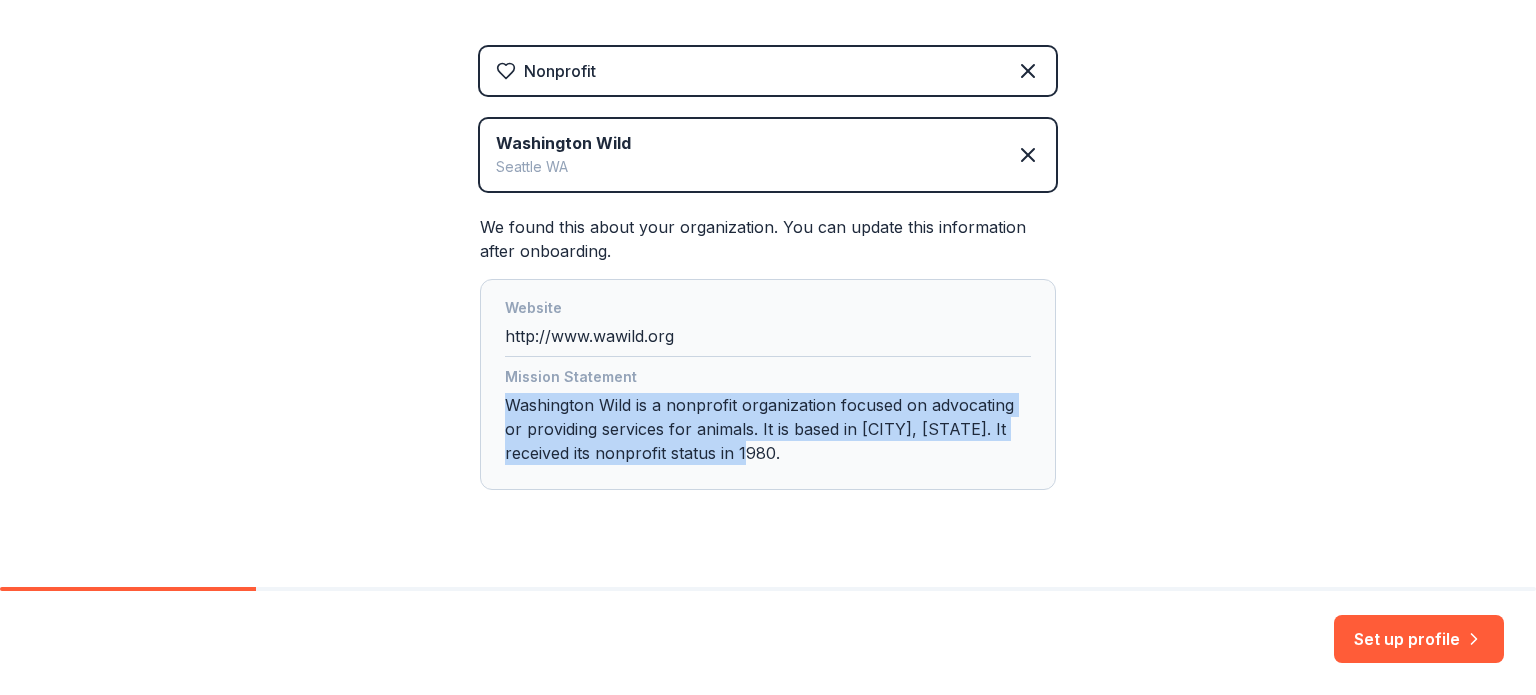 drag, startPoint x: 725, startPoint y: 448, endPoint x: 489, endPoint y: 396, distance: 241.66092 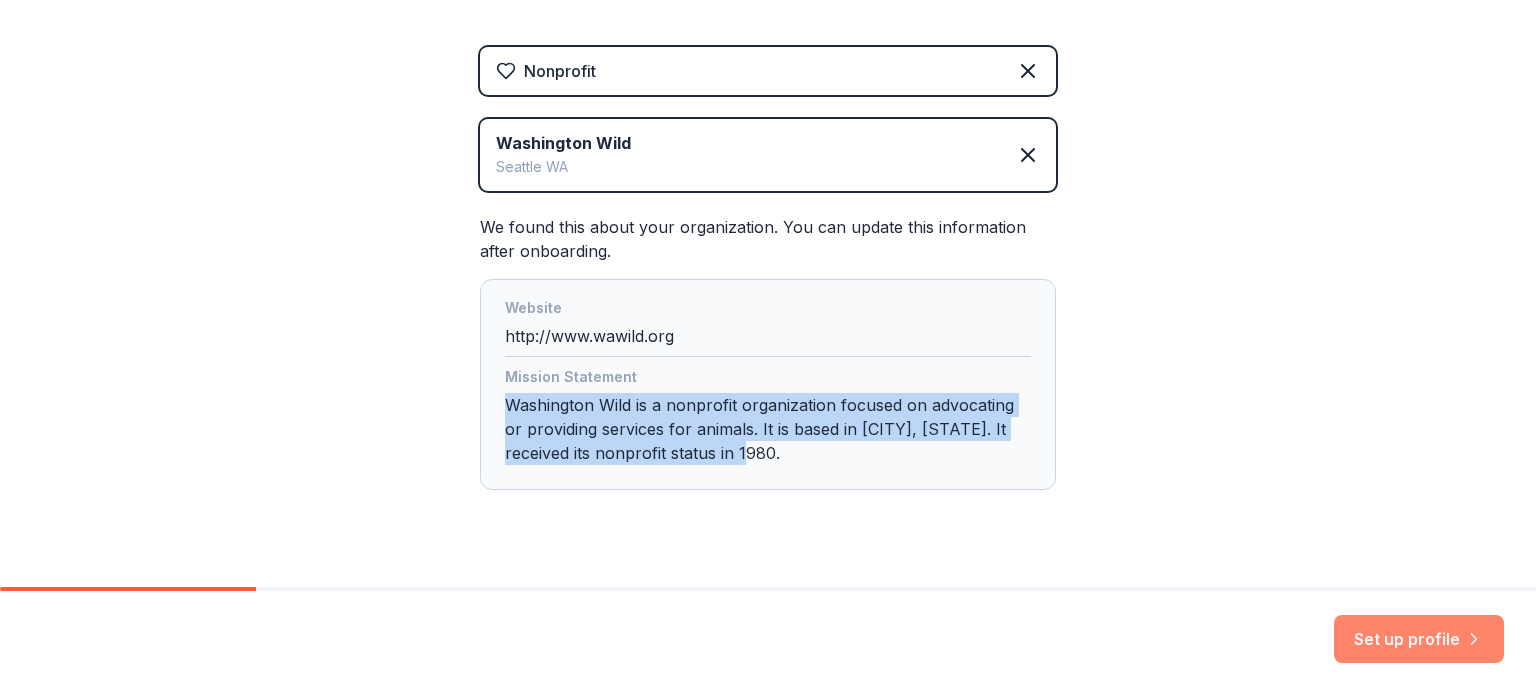 click on "Set up profile" at bounding box center (1419, 639) 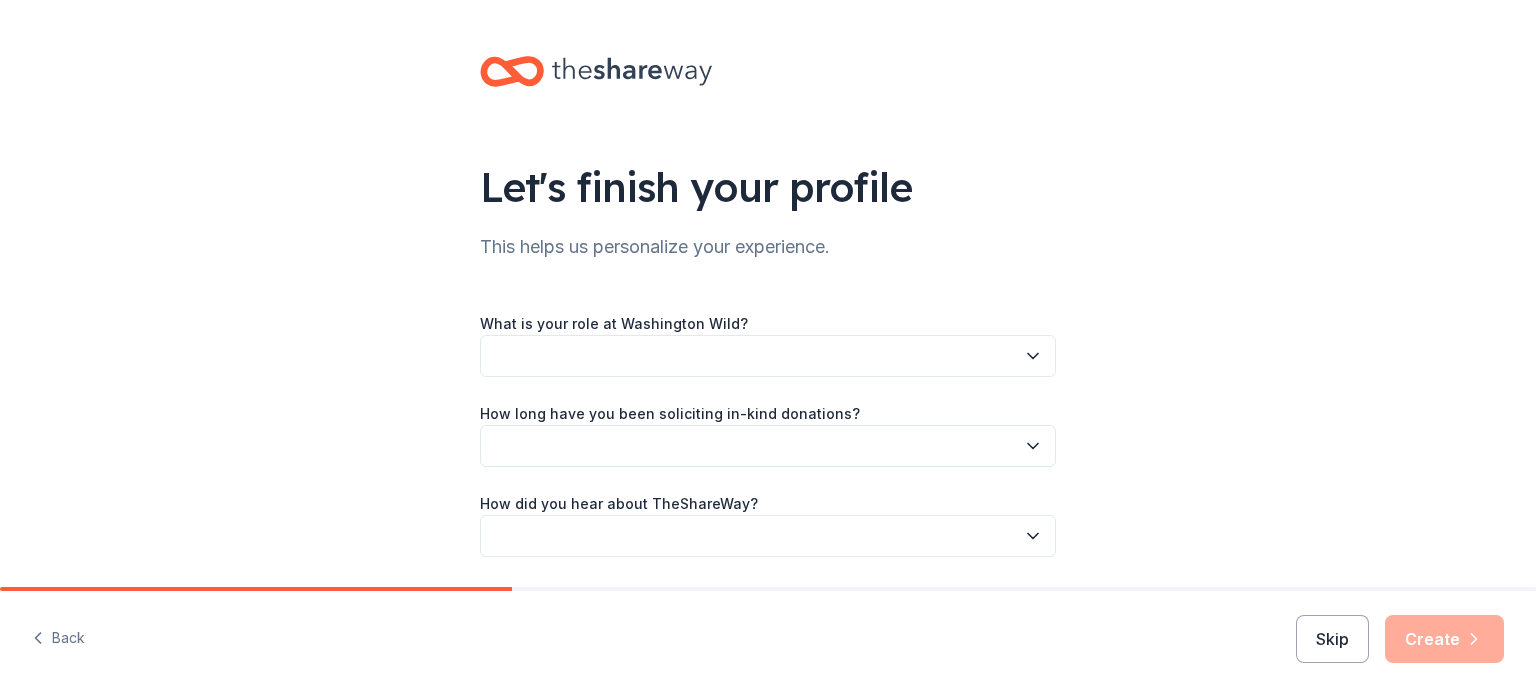 scroll, scrollTop: 65, scrollLeft: 0, axis: vertical 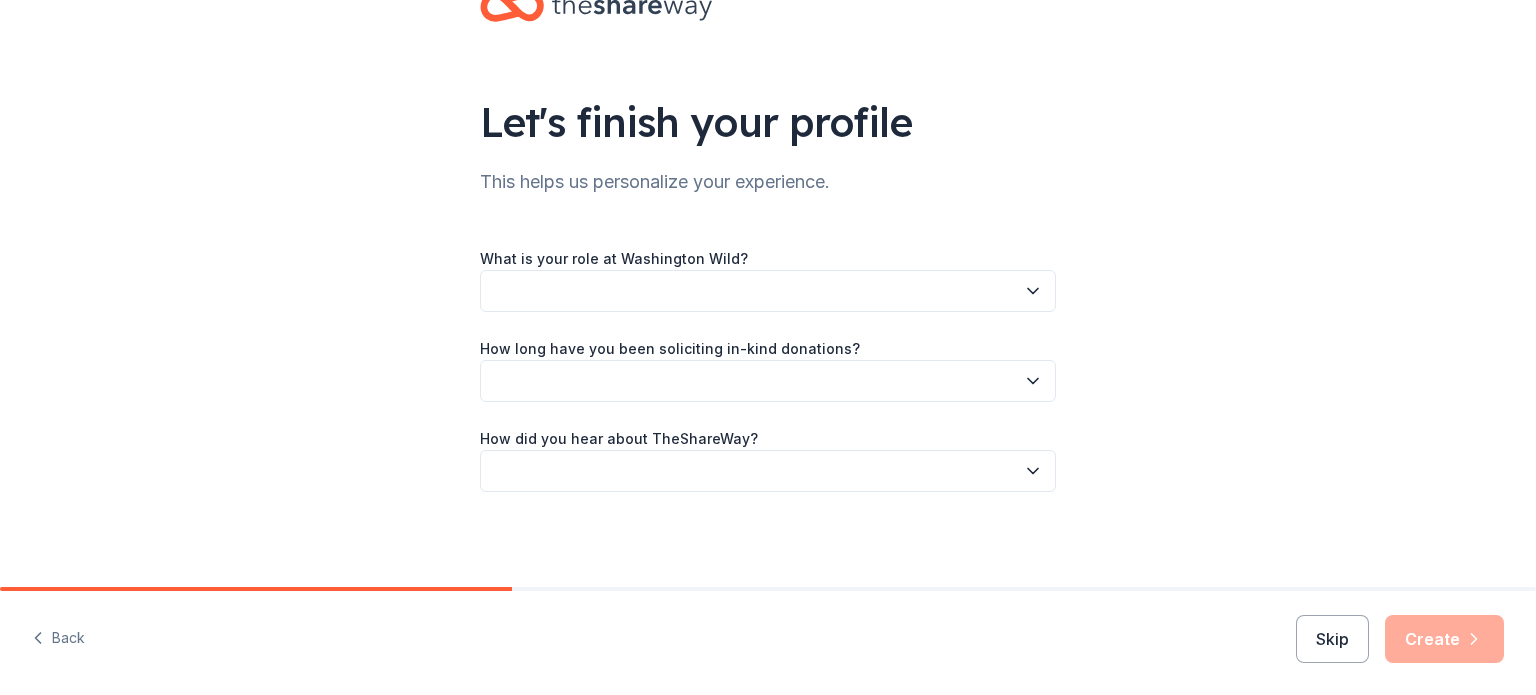 click at bounding box center [768, 291] 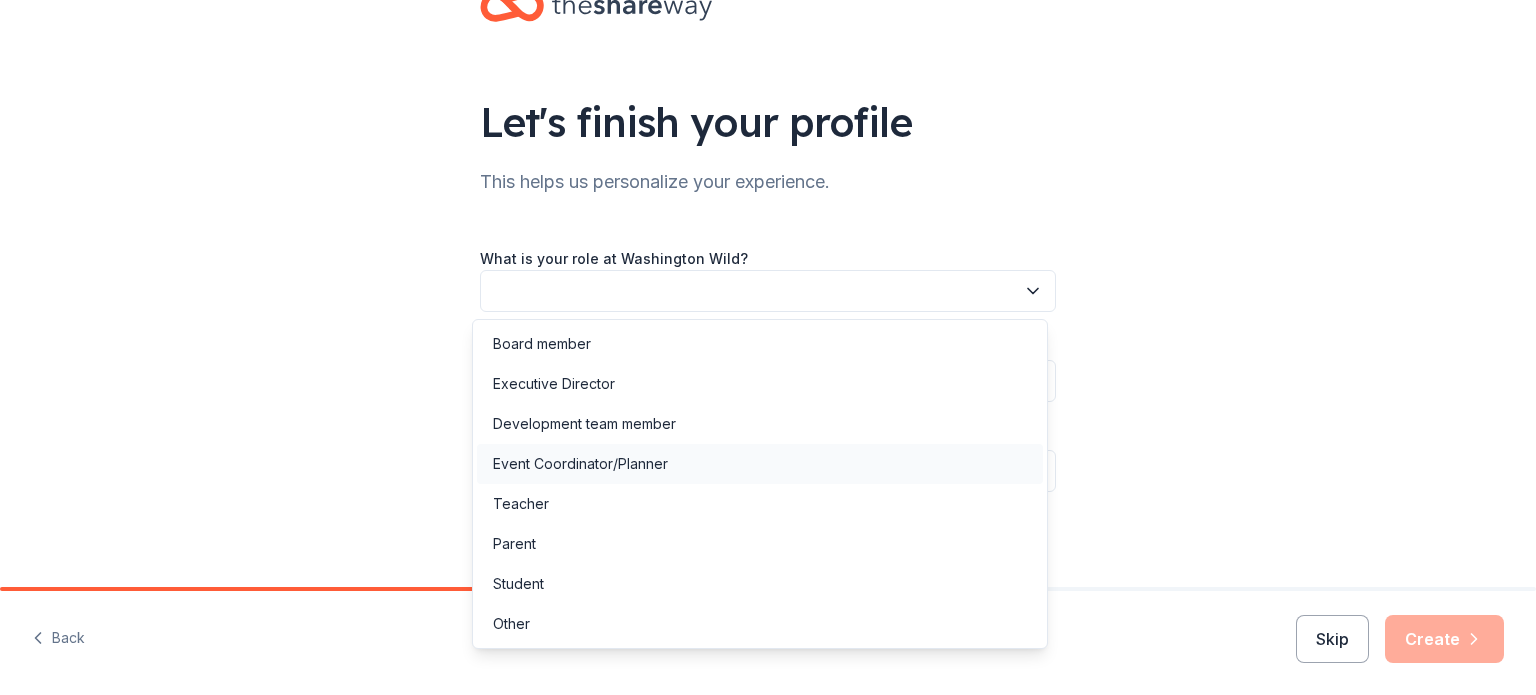 click on "Event Coordinator/Planner" at bounding box center (580, 464) 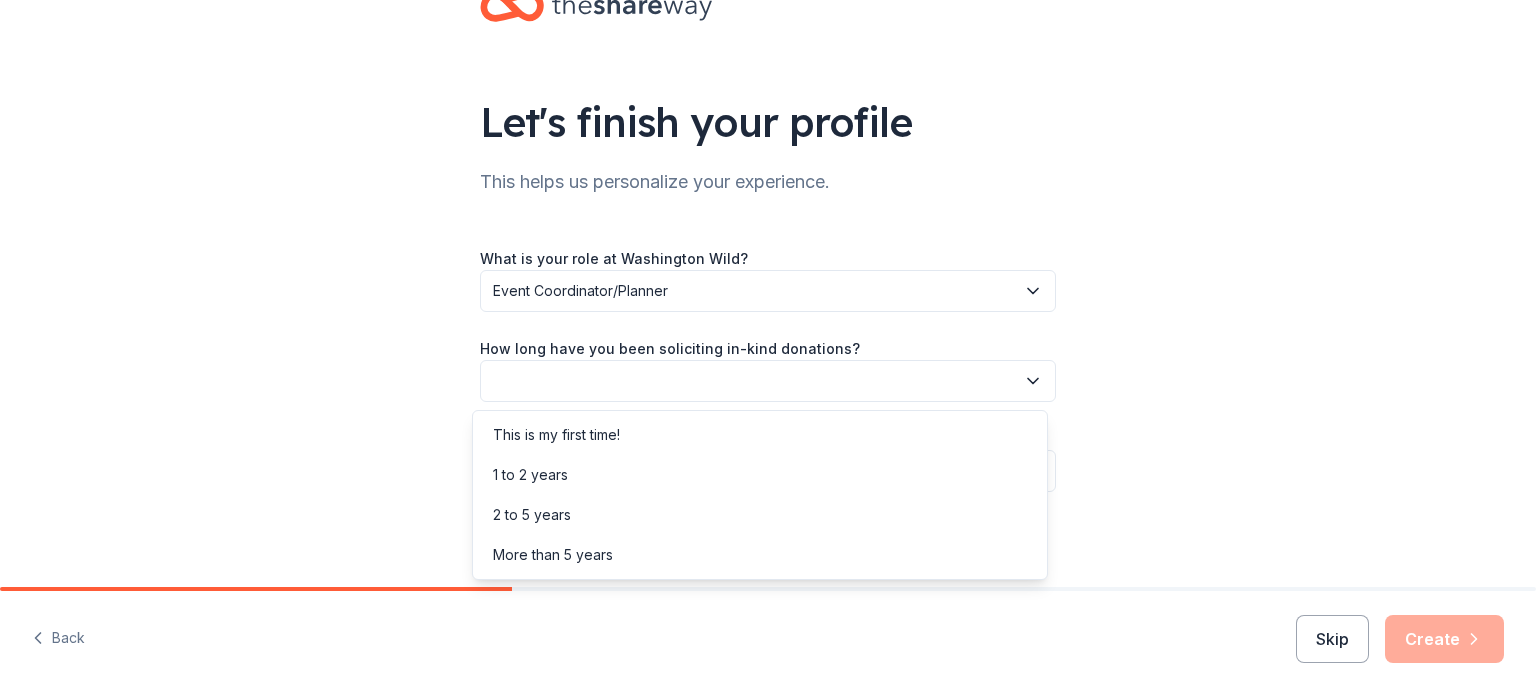 click at bounding box center [768, 381] 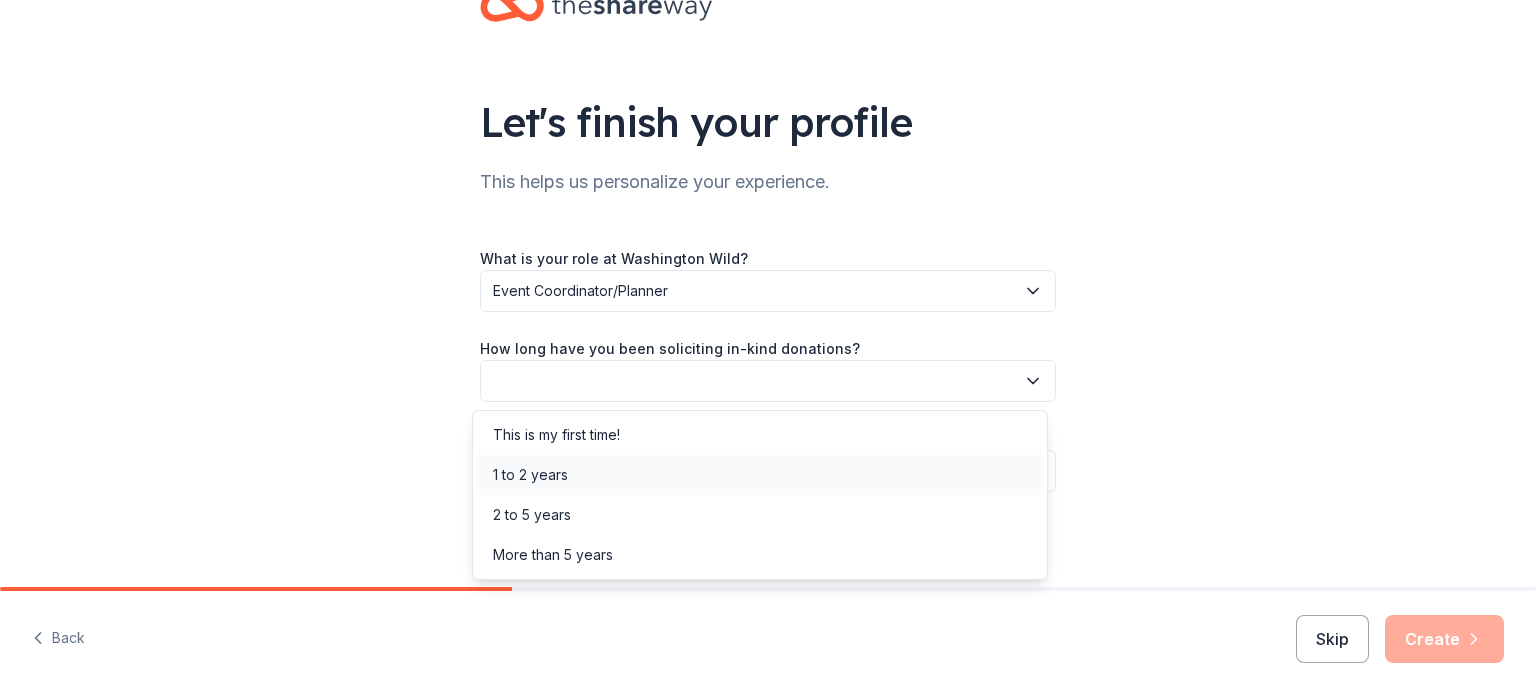 click on "1 to 2 years" at bounding box center (760, 475) 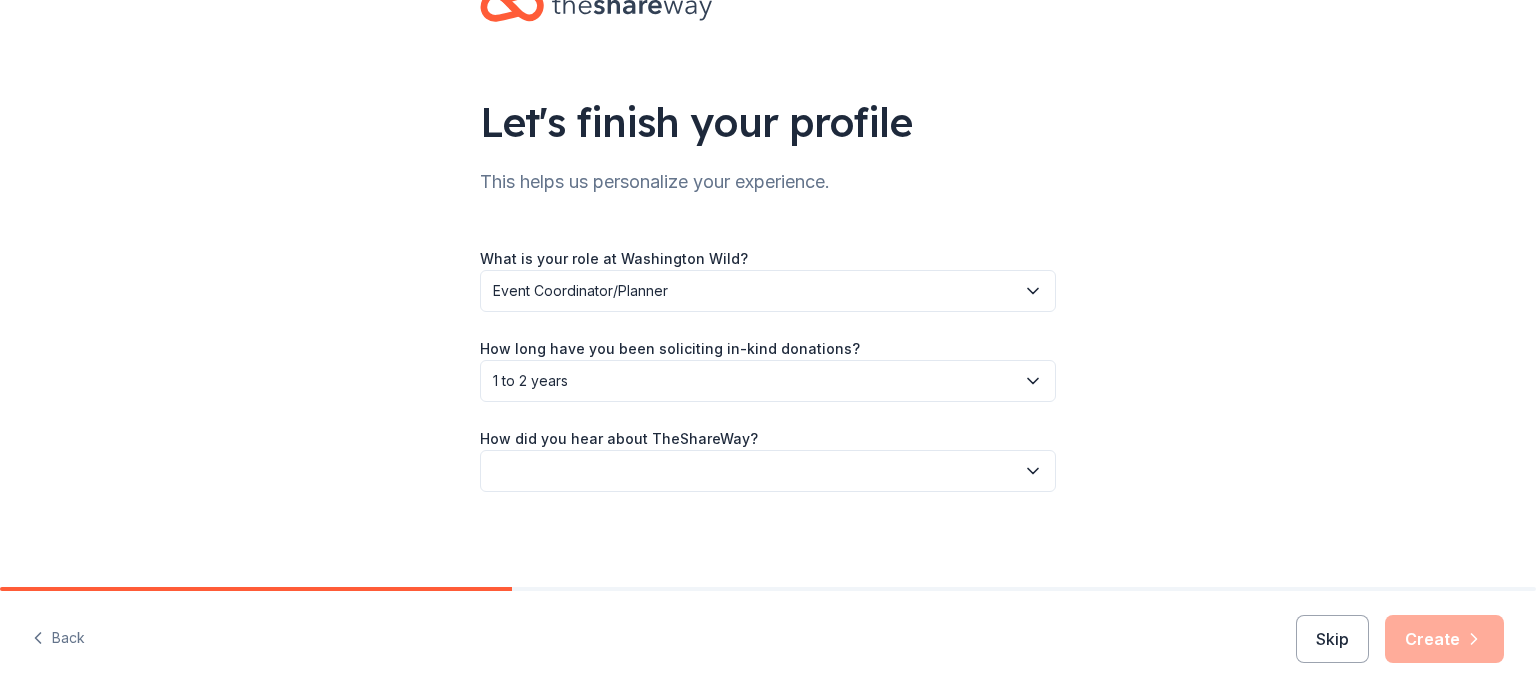click at bounding box center (768, 471) 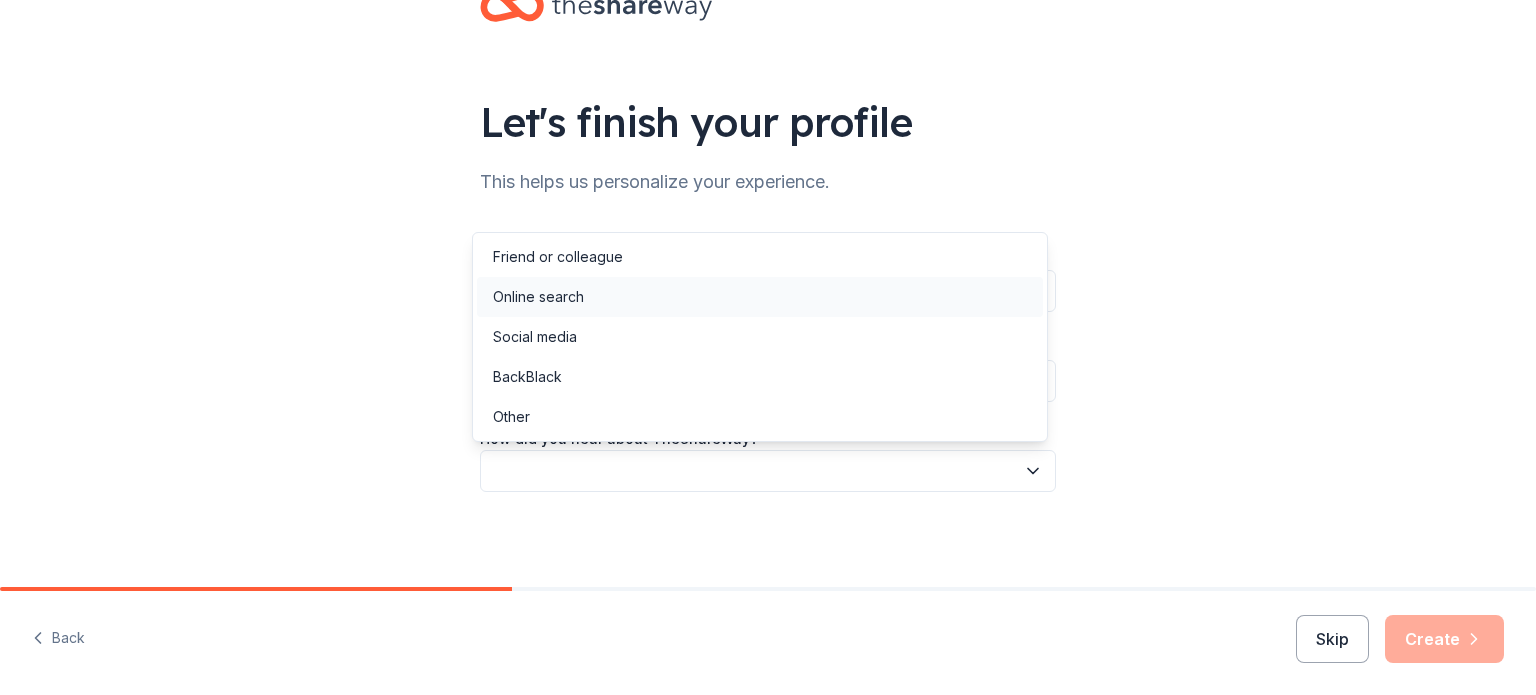 click on "Online search" at bounding box center (538, 297) 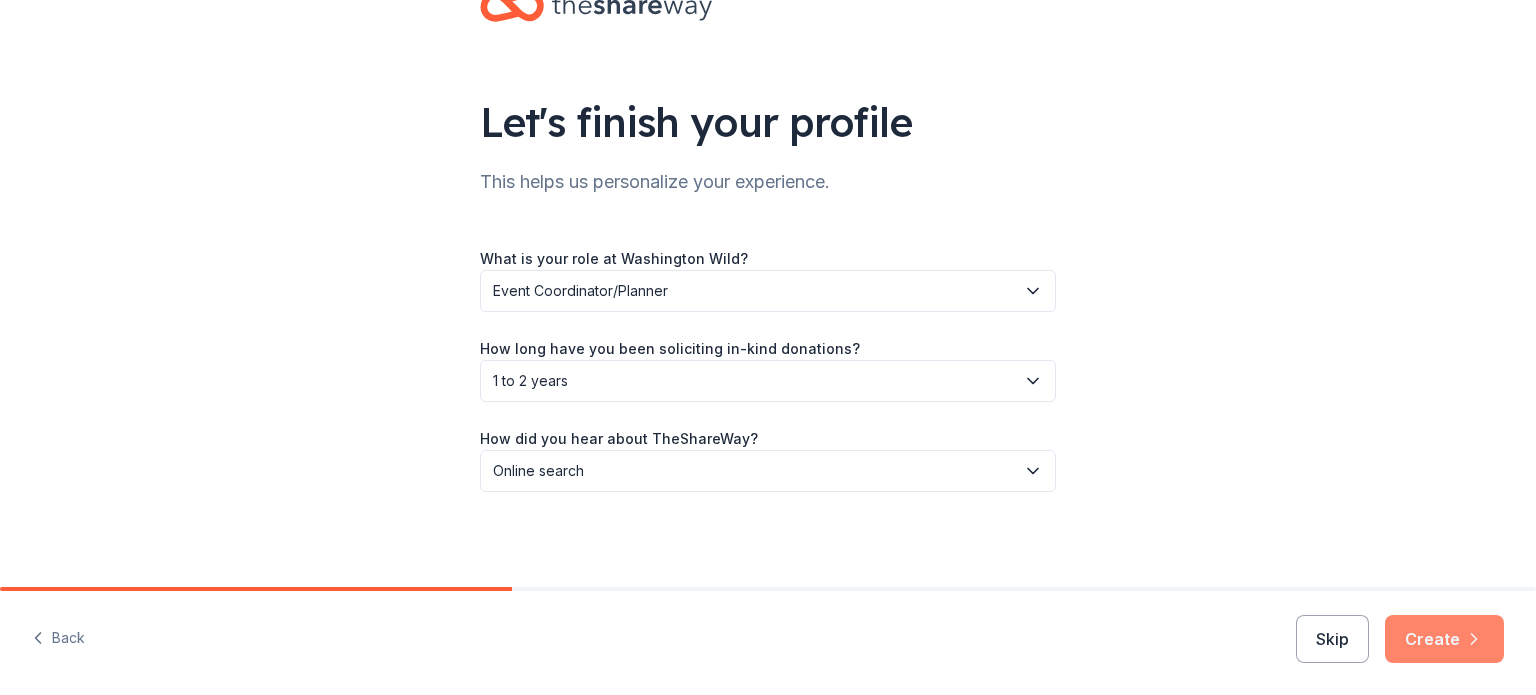 click on "Create" at bounding box center [1444, 639] 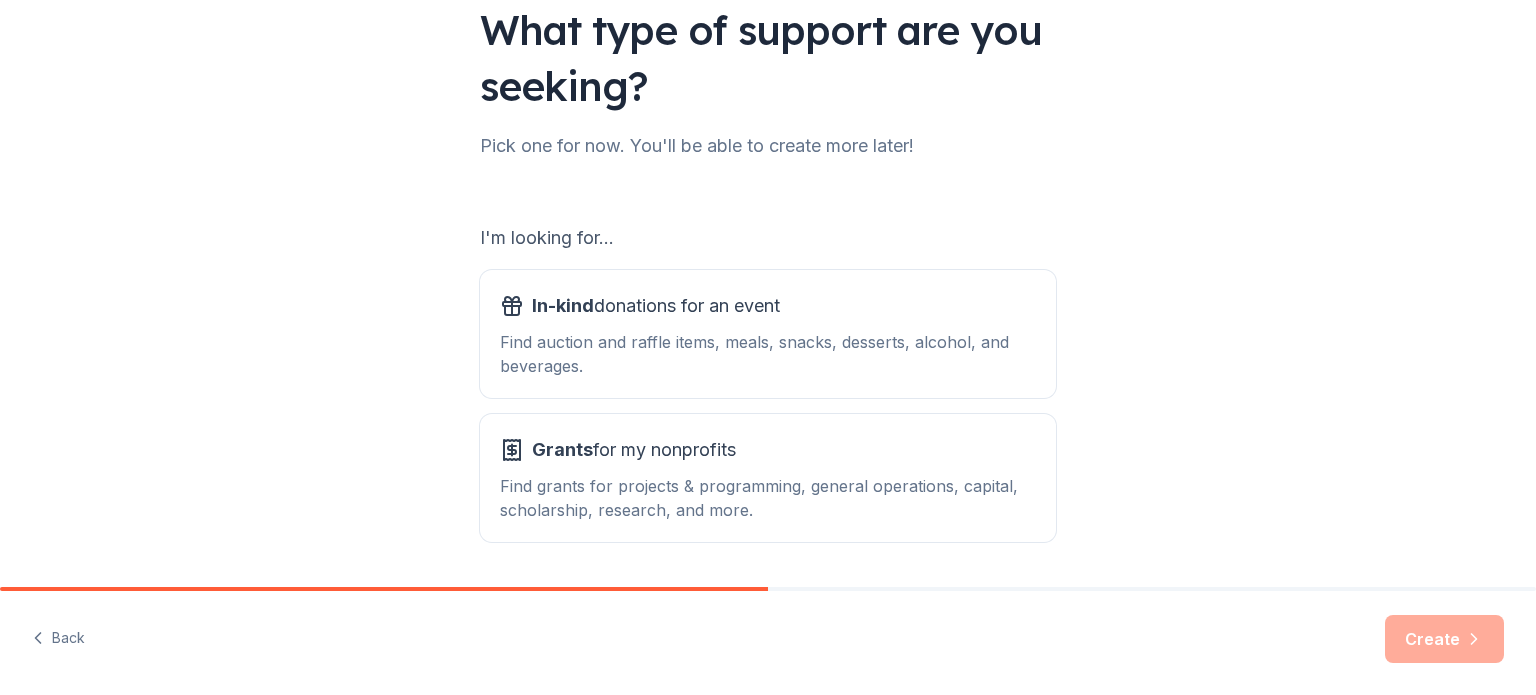 scroll, scrollTop: 200, scrollLeft: 0, axis: vertical 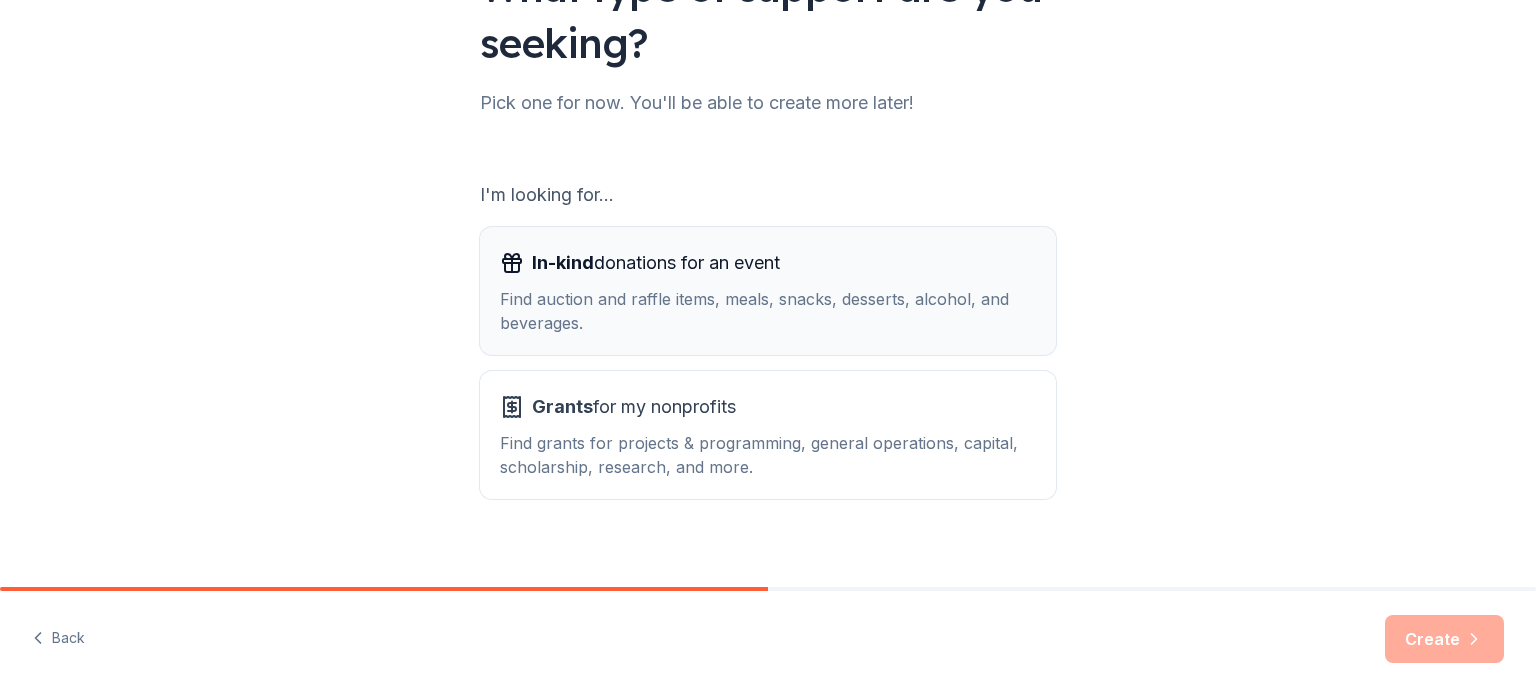 click on "Find auction and raffle items, meals, snacks, desserts, alcohol, and beverages." at bounding box center (768, 311) 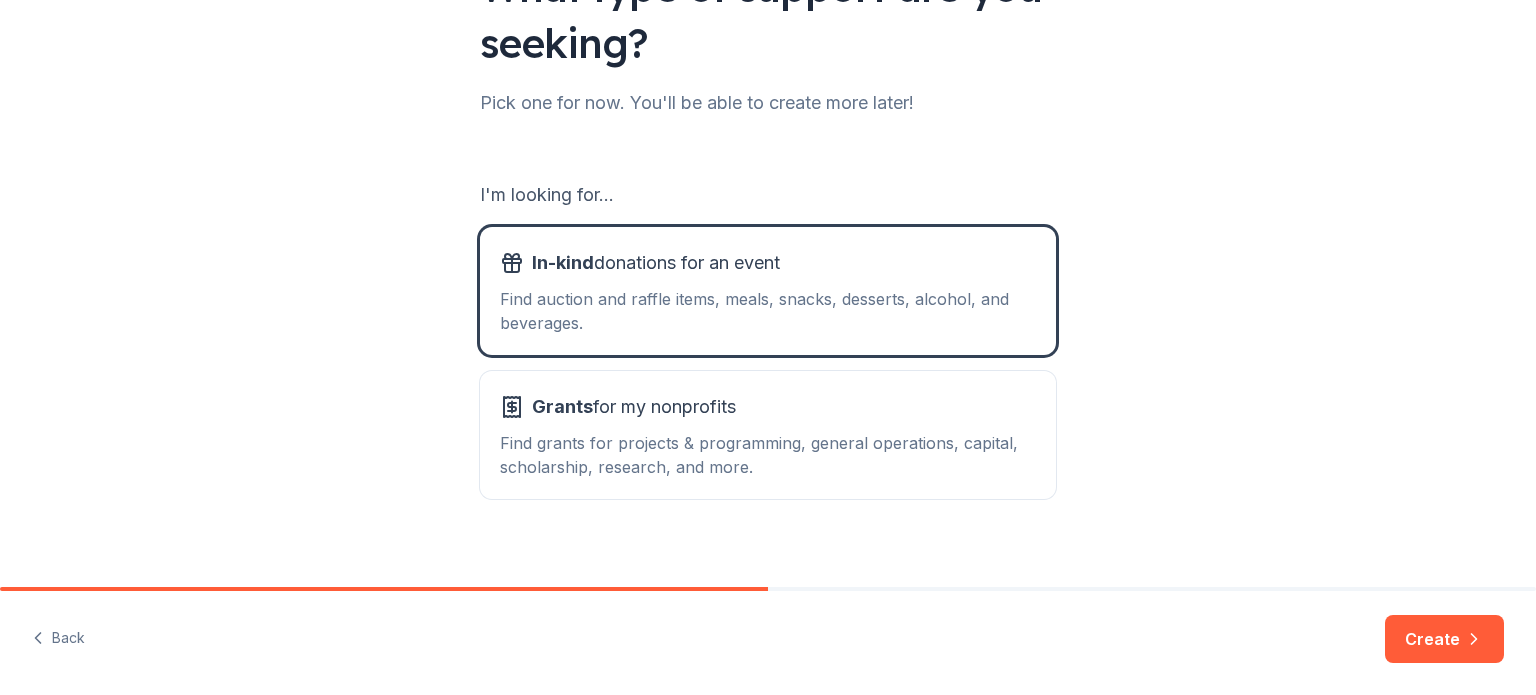 scroll, scrollTop: 220, scrollLeft: 0, axis: vertical 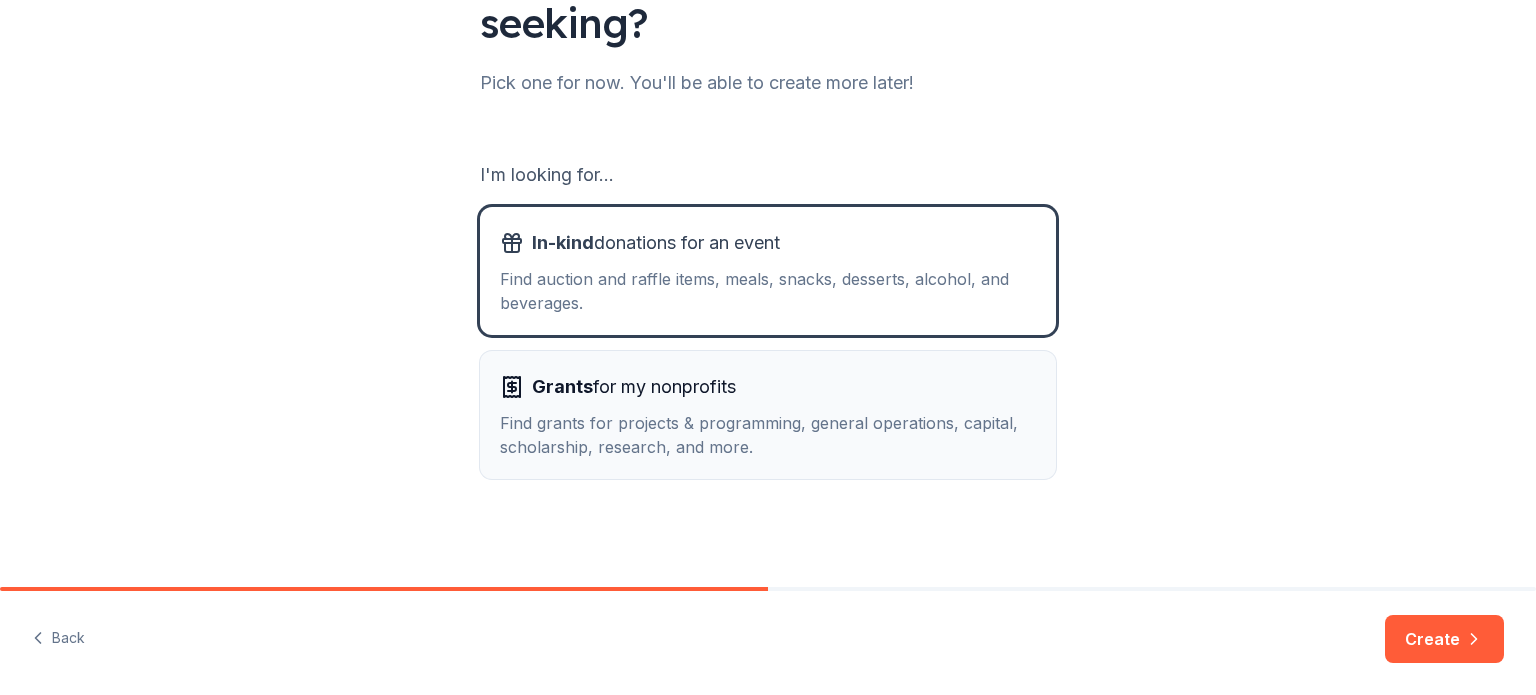 click on "Find grants for projects & programming, general operations, capital, scholarship, research, and more." at bounding box center (768, 435) 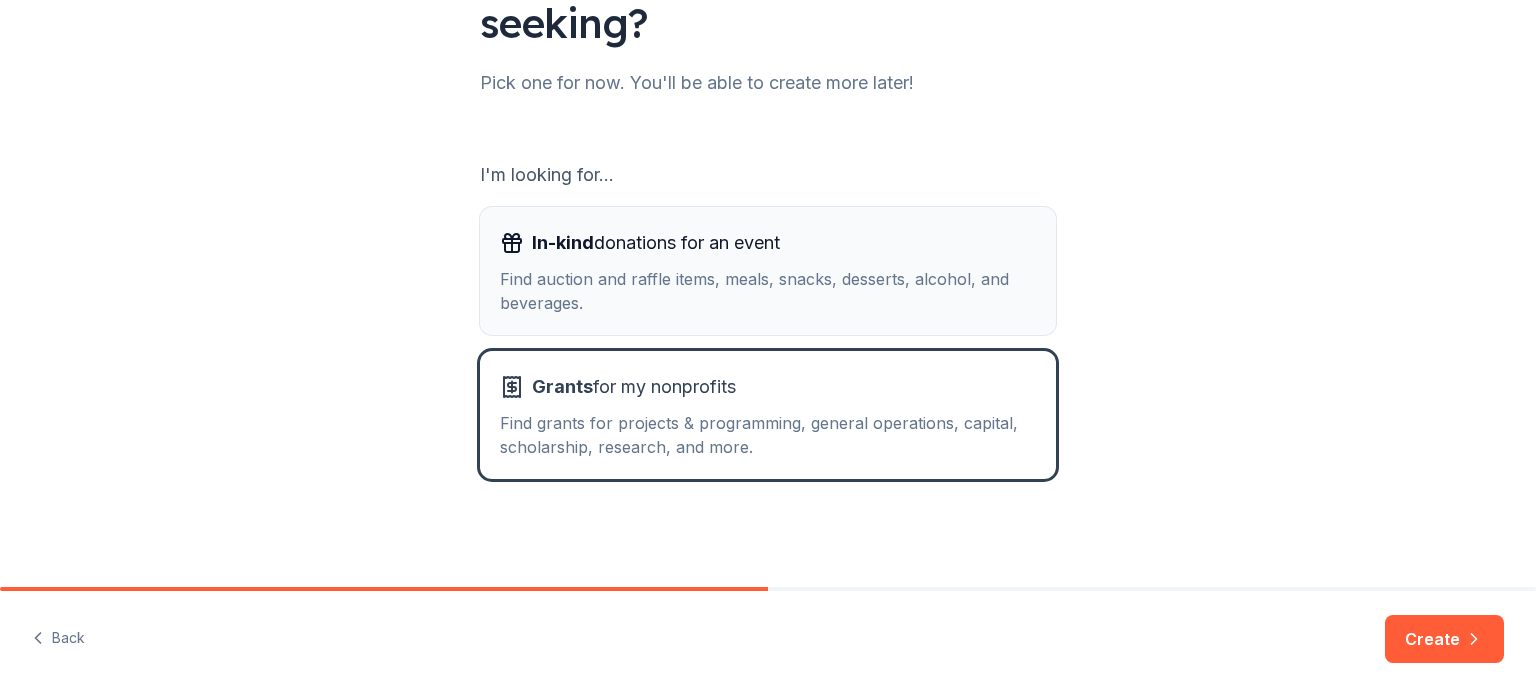 click on "In-kind" at bounding box center (563, 242) 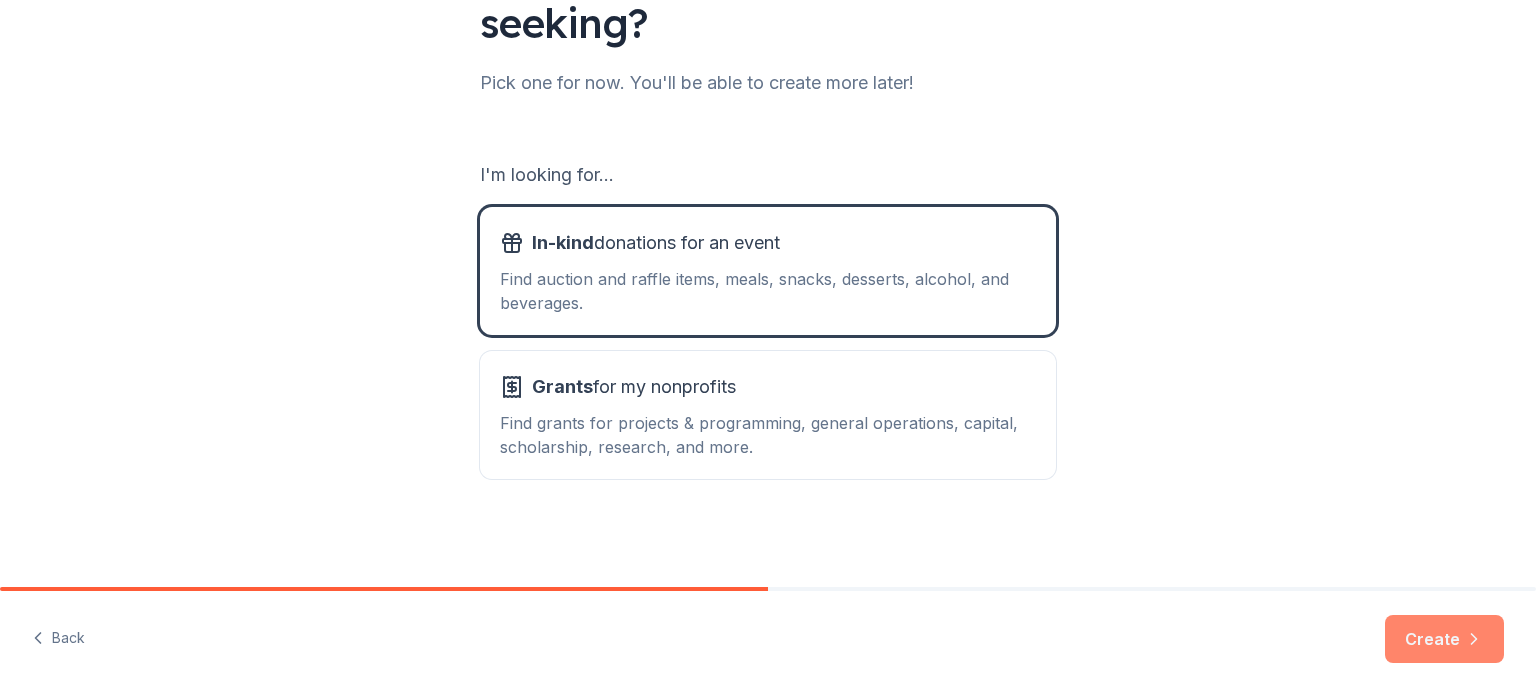 click on "Create" at bounding box center [1444, 639] 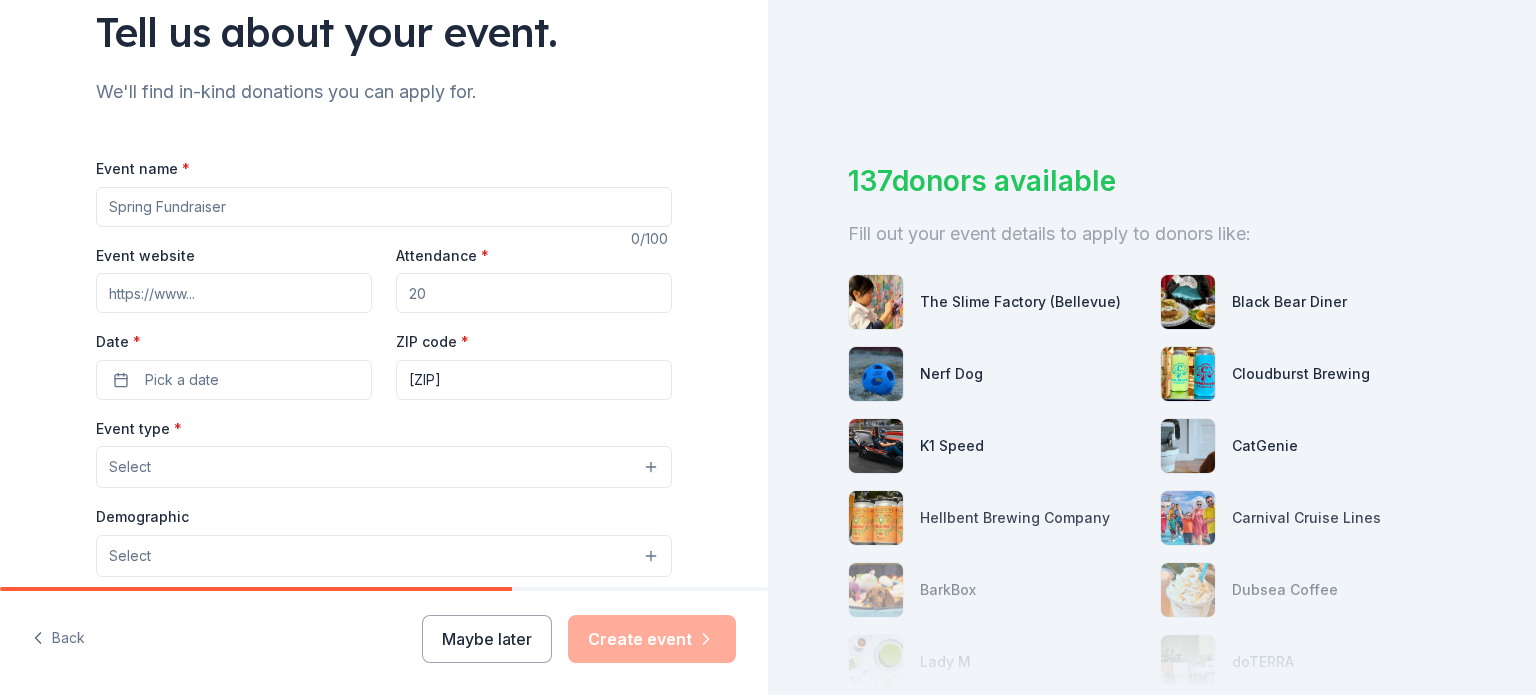 scroll, scrollTop: 200, scrollLeft: 0, axis: vertical 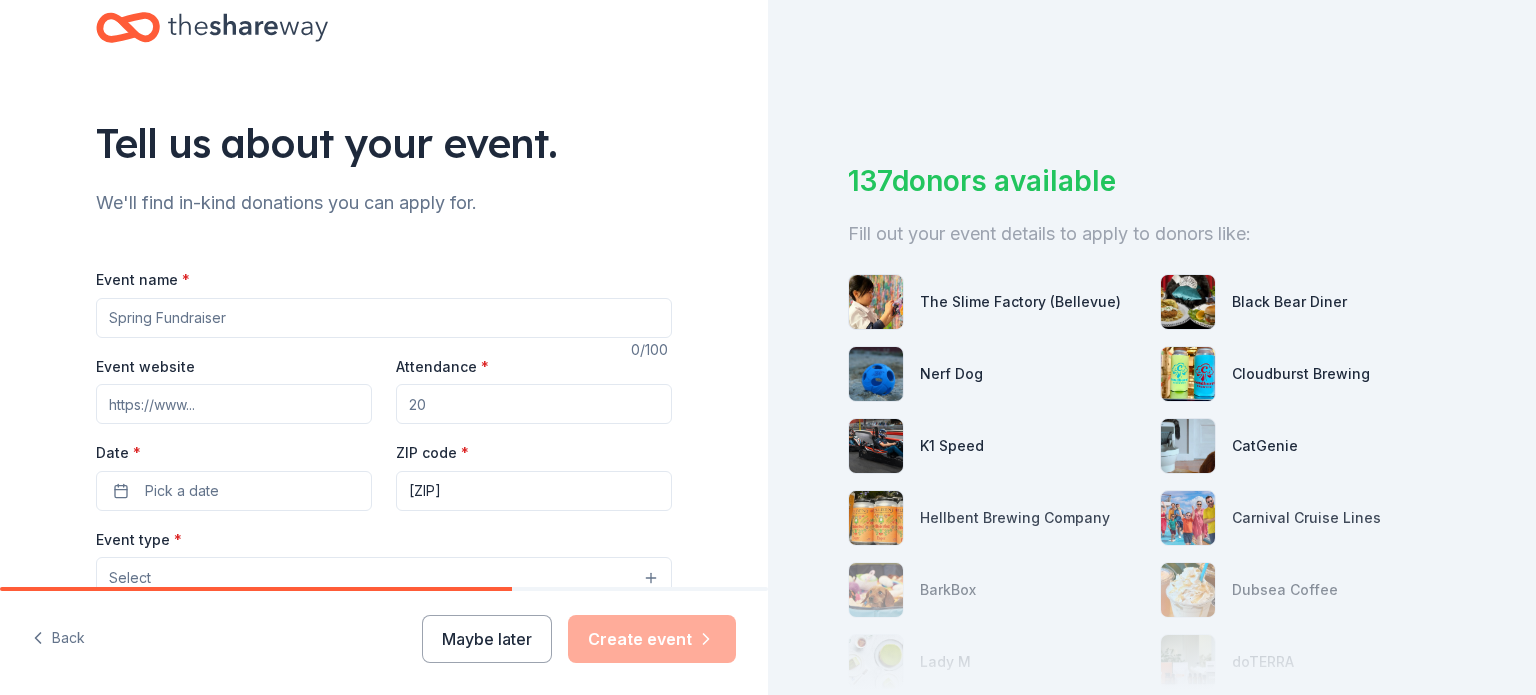 click on "Event name *" at bounding box center [384, 318] 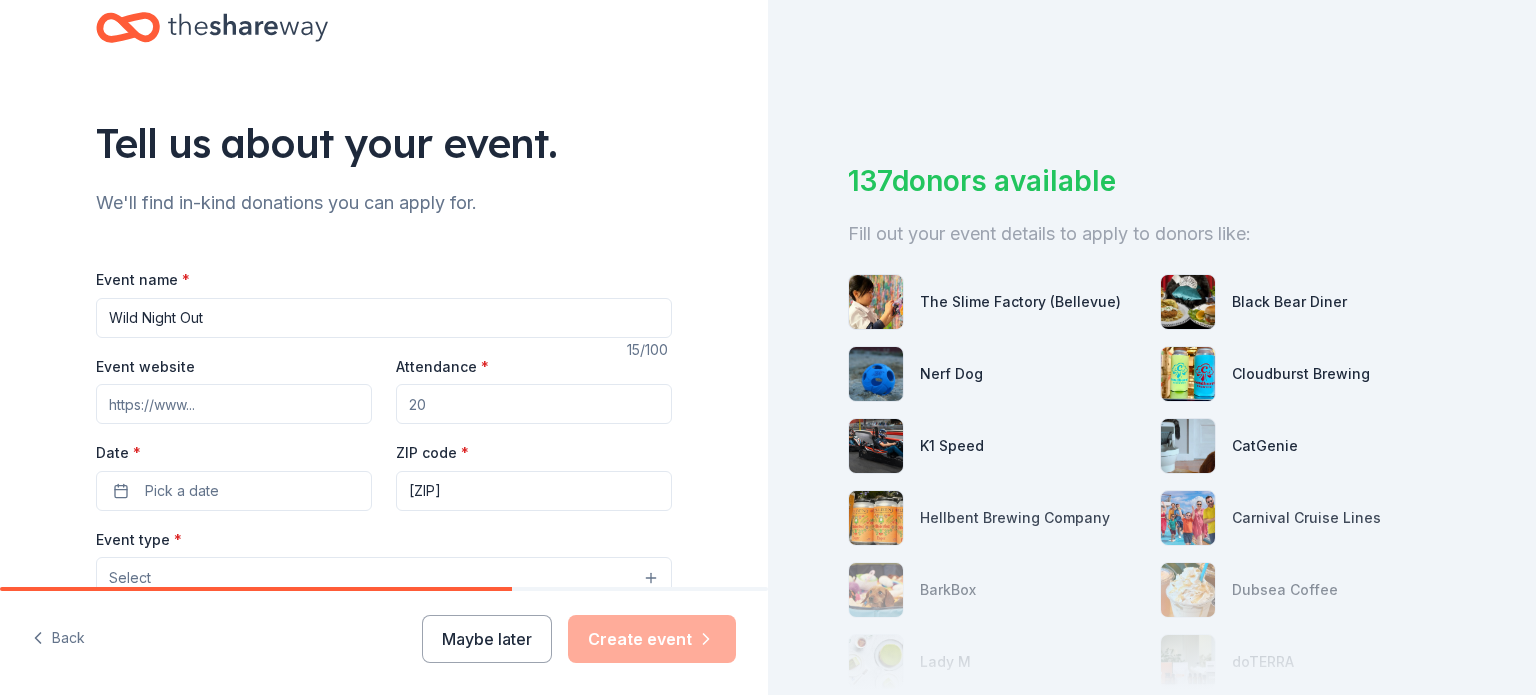 type on "Wild Night Out" 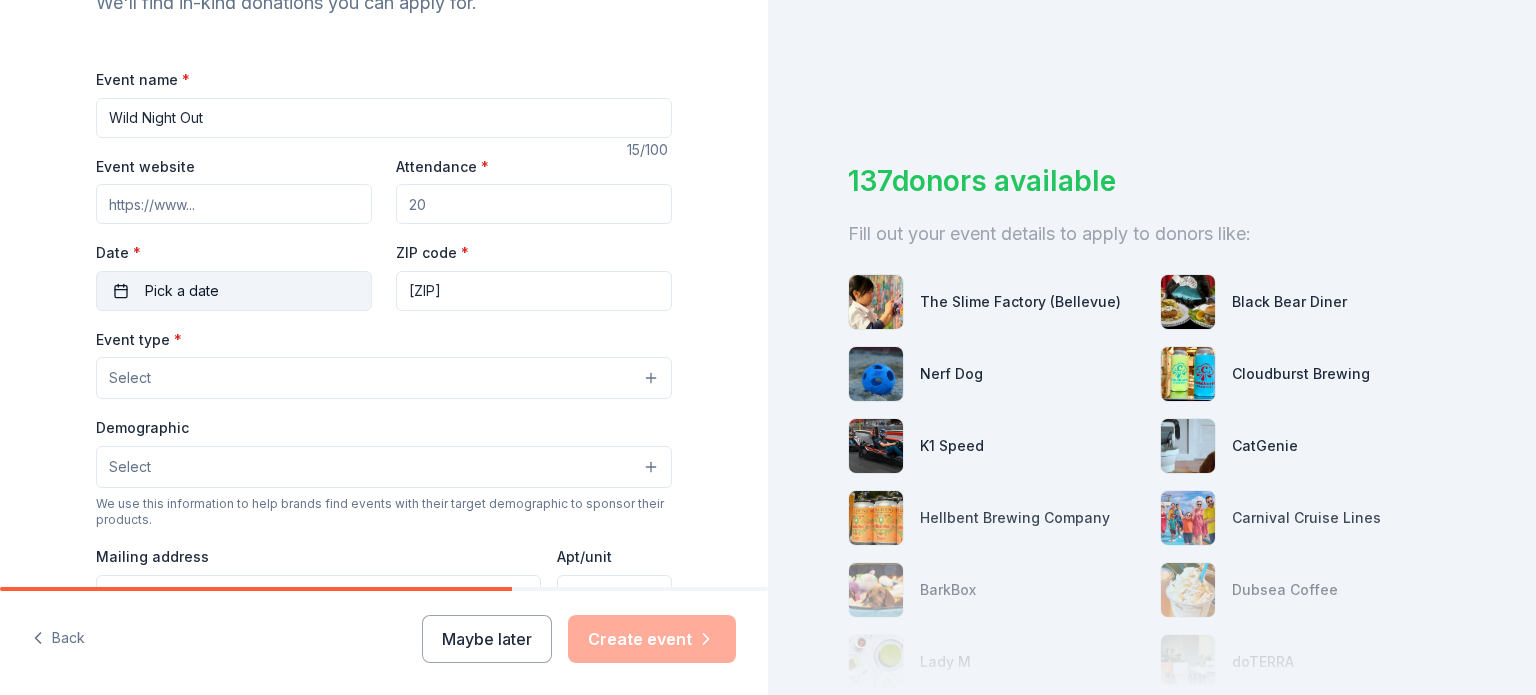 click on "Pick a date" at bounding box center (234, 291) 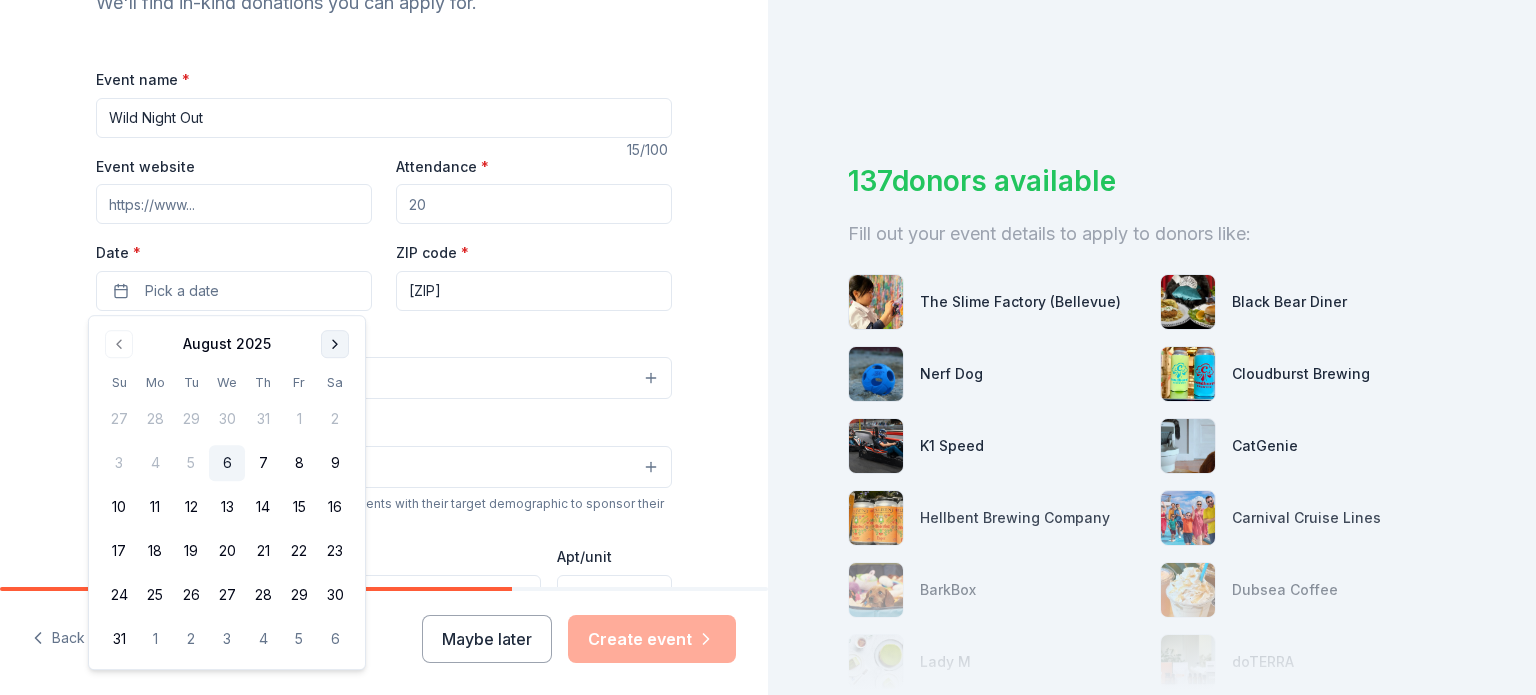 click at bounding box center [335, 344] 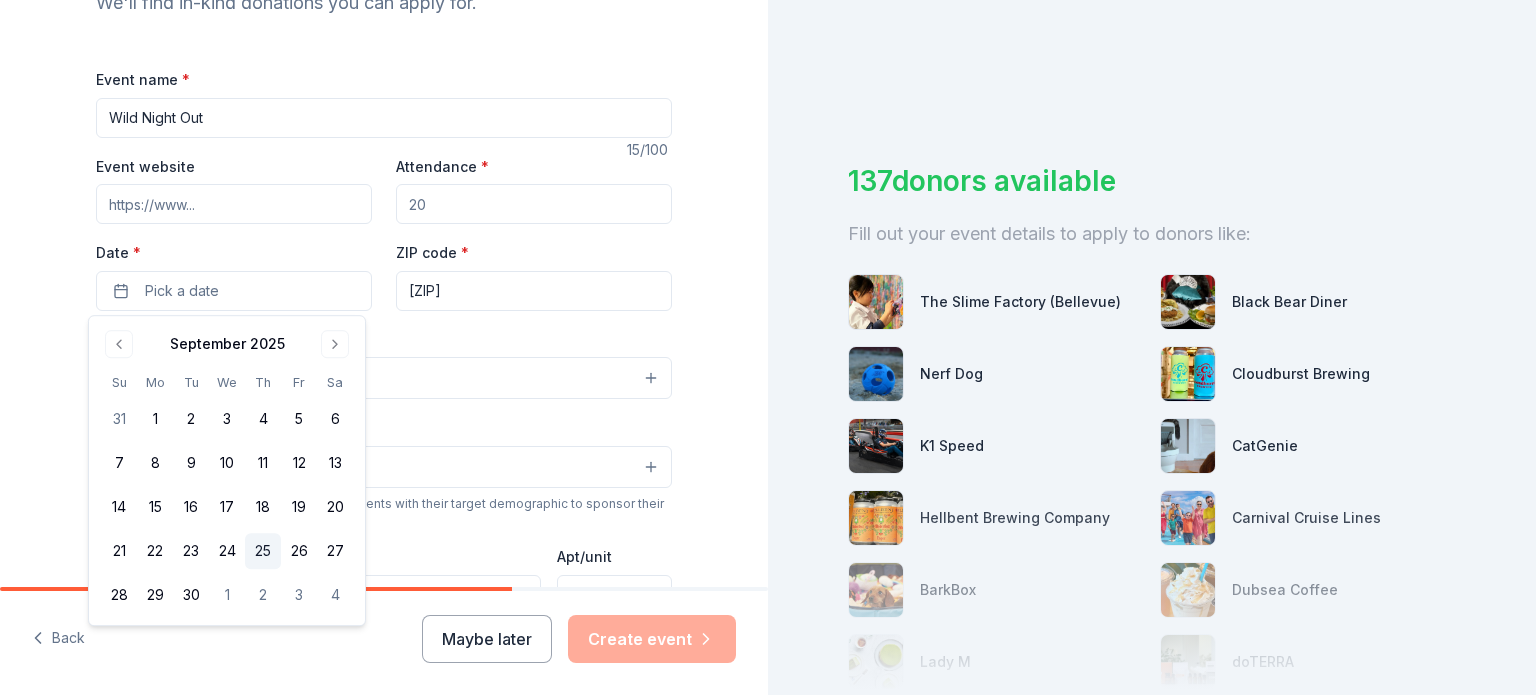 click on "25" at bounding box center (263, 551) 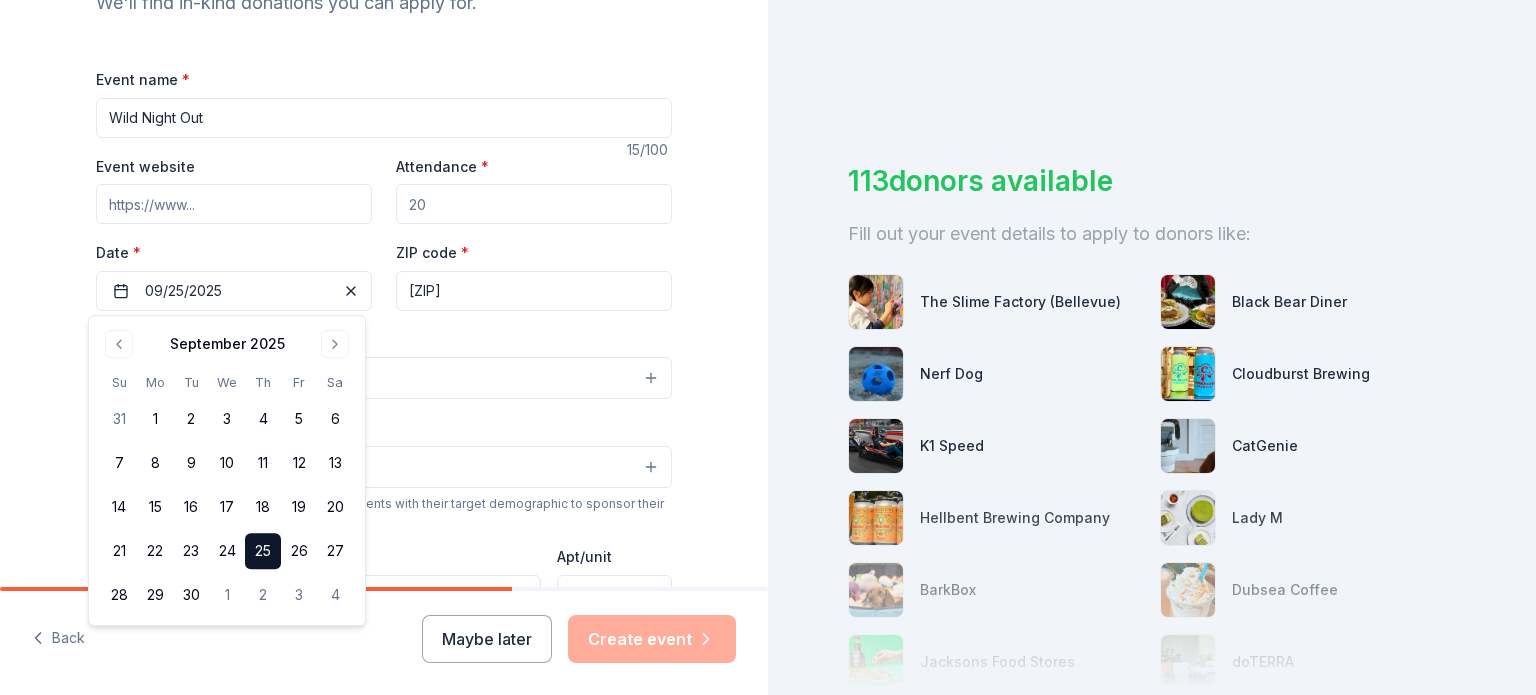 click on "Event name * Wild Night Out 15 /100 Event website Attendance * Date * 09/25/2025 ZIP code * 98107 Event type * Select Demographic Select We use this information to help brands find events with their target demographic to sponsor their products. Mailing address Apt/unit Description What are you looking for? * Auction & raffle Meals Snacks Desserts Alcohol Beverages Send me reminders Email me reminders of donor application deadlines Recurring event" at bounding box center [384, 513] 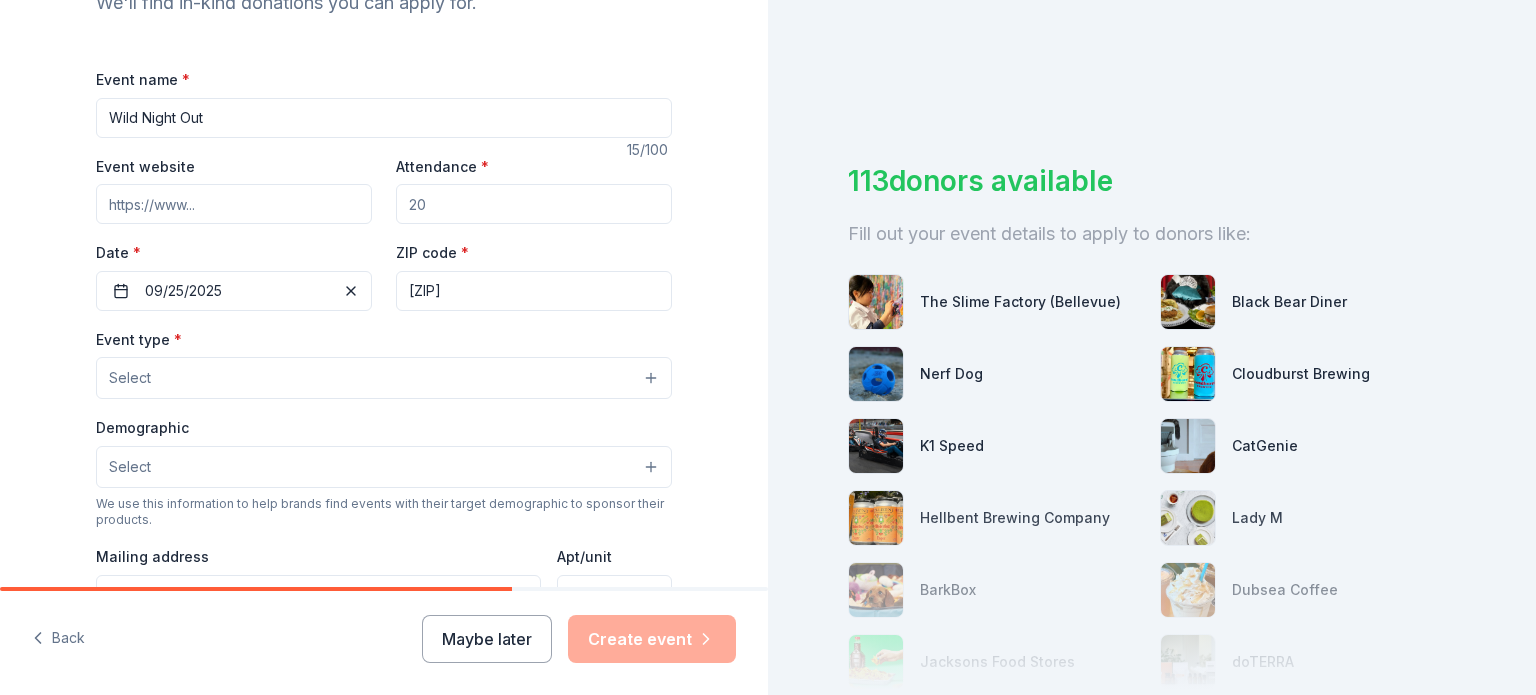 click on "Select" at bounding box center (384, 378) 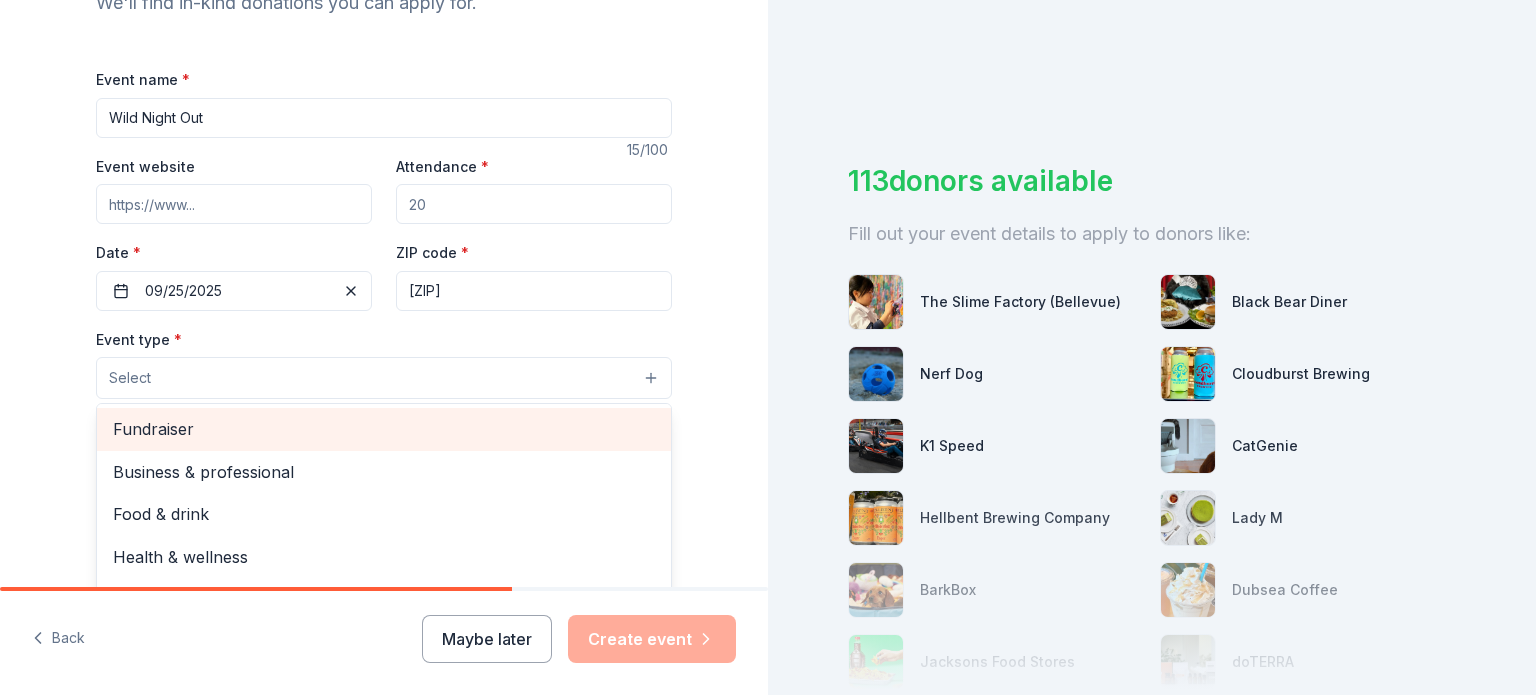 scroll, scrollTop: 66, scrollLeft: 0, axis: vertical 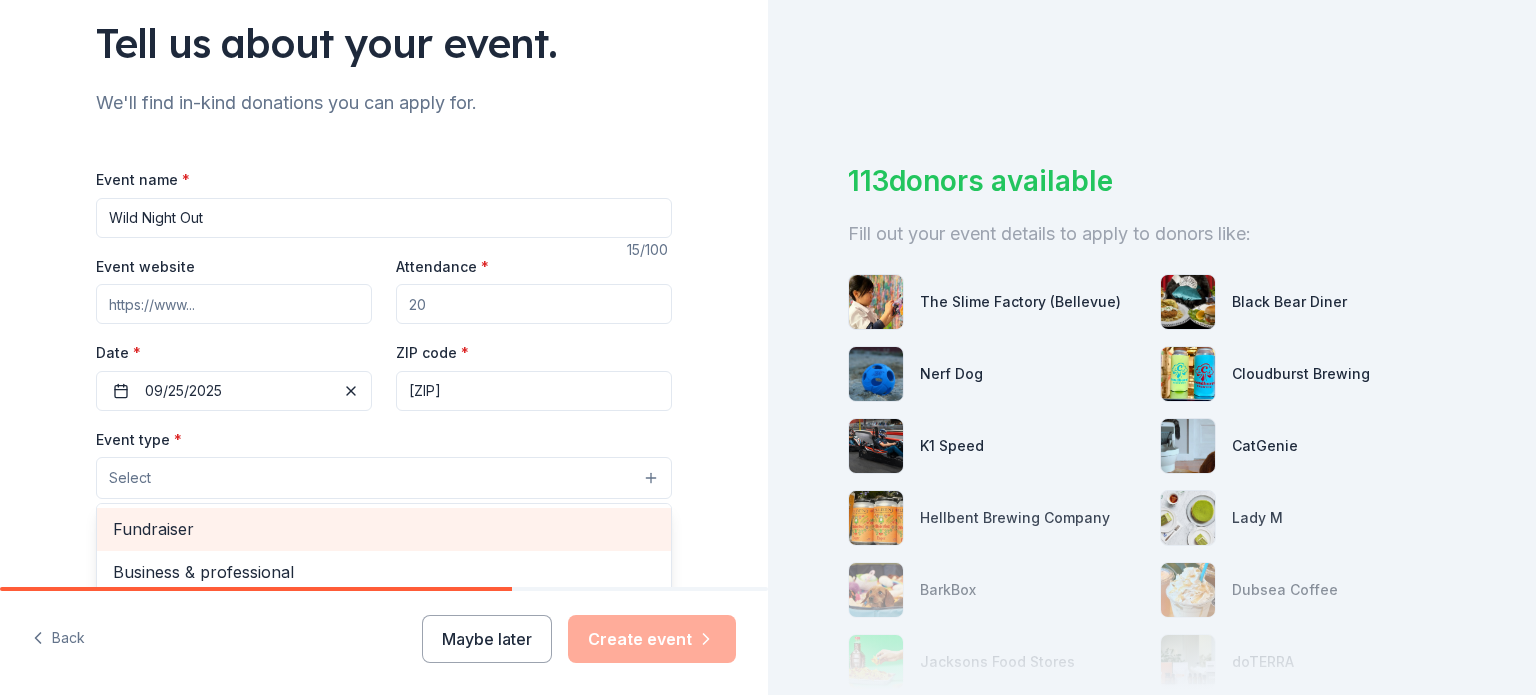 click on "Fundraiser" at bounding box center (384, 529) 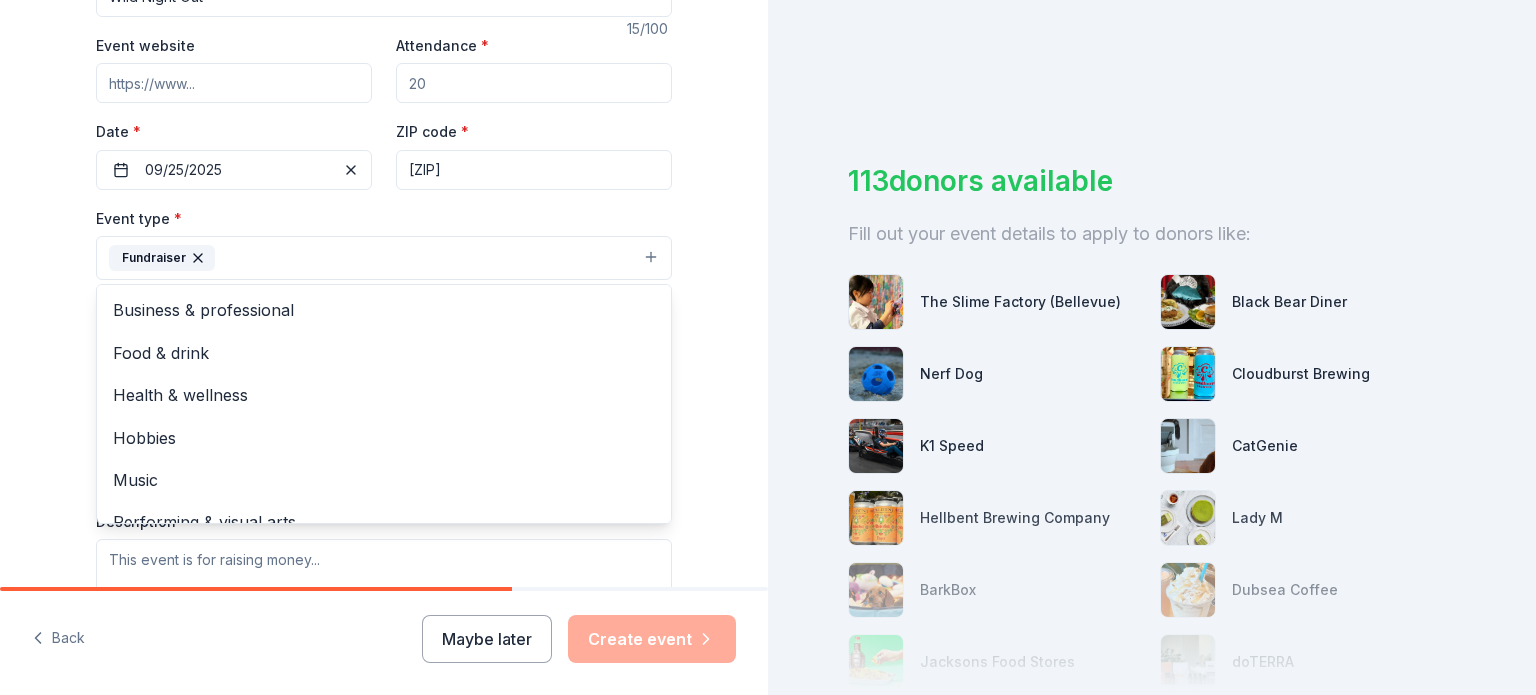 scroll, scrollTop: 444, scrollLeft: 0, axis: vertical 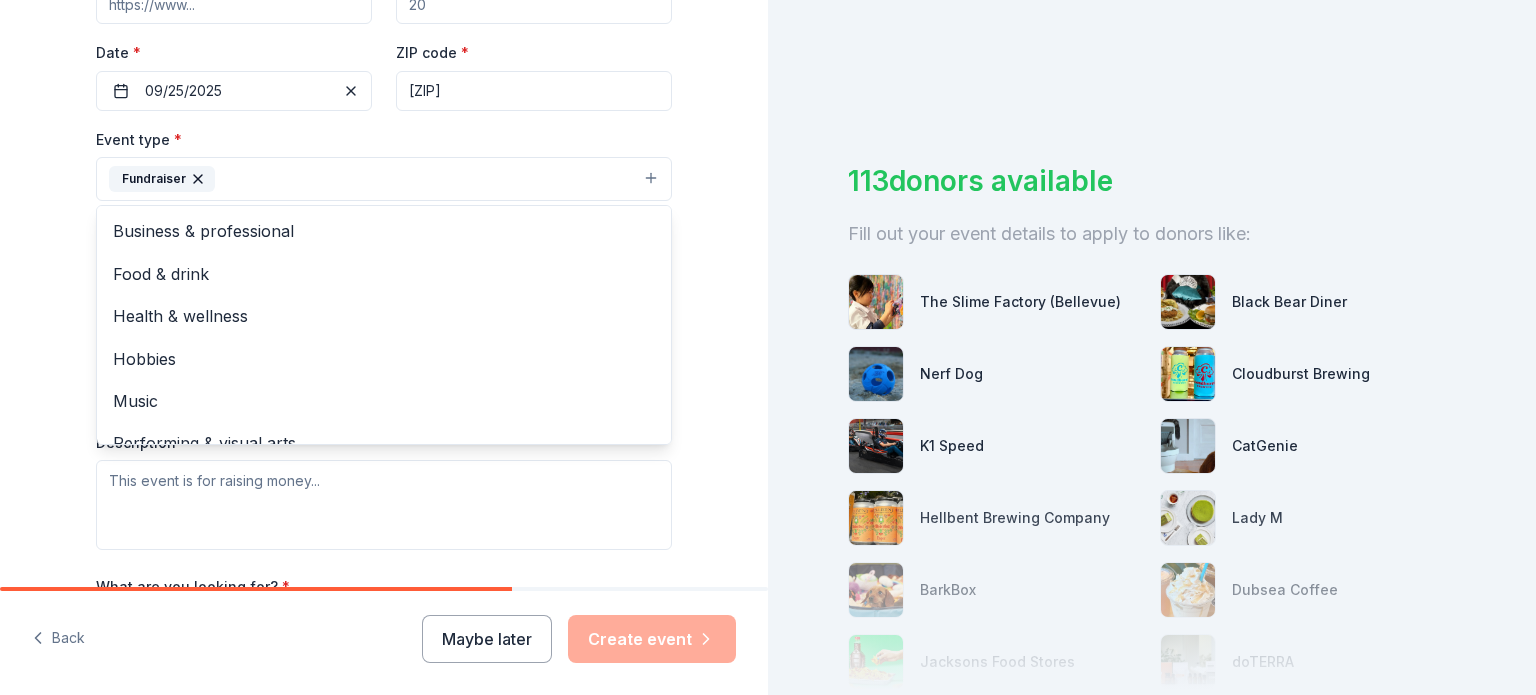 click on "Tell us about your event. We'll find in-kind donations you can apply for. Event name * Wild Night Out 15 /100 Event website Attendance * Date * 09/25/2025 ZIP code * 98107 Event type * Fundraiser Business & professional Food & drink Health & wellness Hobbies Music Performing & visual arts Demographic Select We use this information to help brands find events with their target demographic to sponsor their products. Mailing address Apt/unit Description What are you looking for? * Auction & raffle Meals Snacks Desserts Alcohol Beverages Send me reminders Email me reminders of donor application deadlines Recurring event" at bounding box center [384, 222] 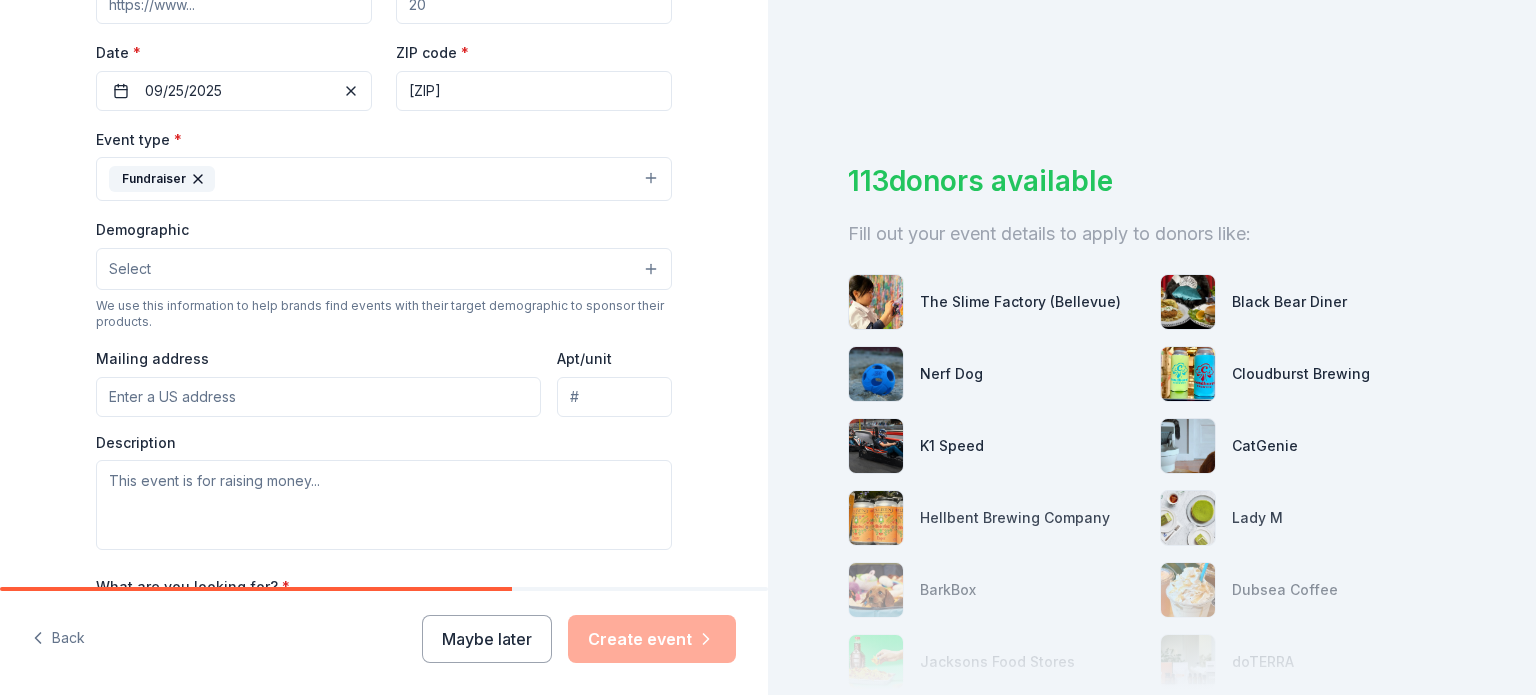 click on "Mailing address" at bounding box center [318, 397] 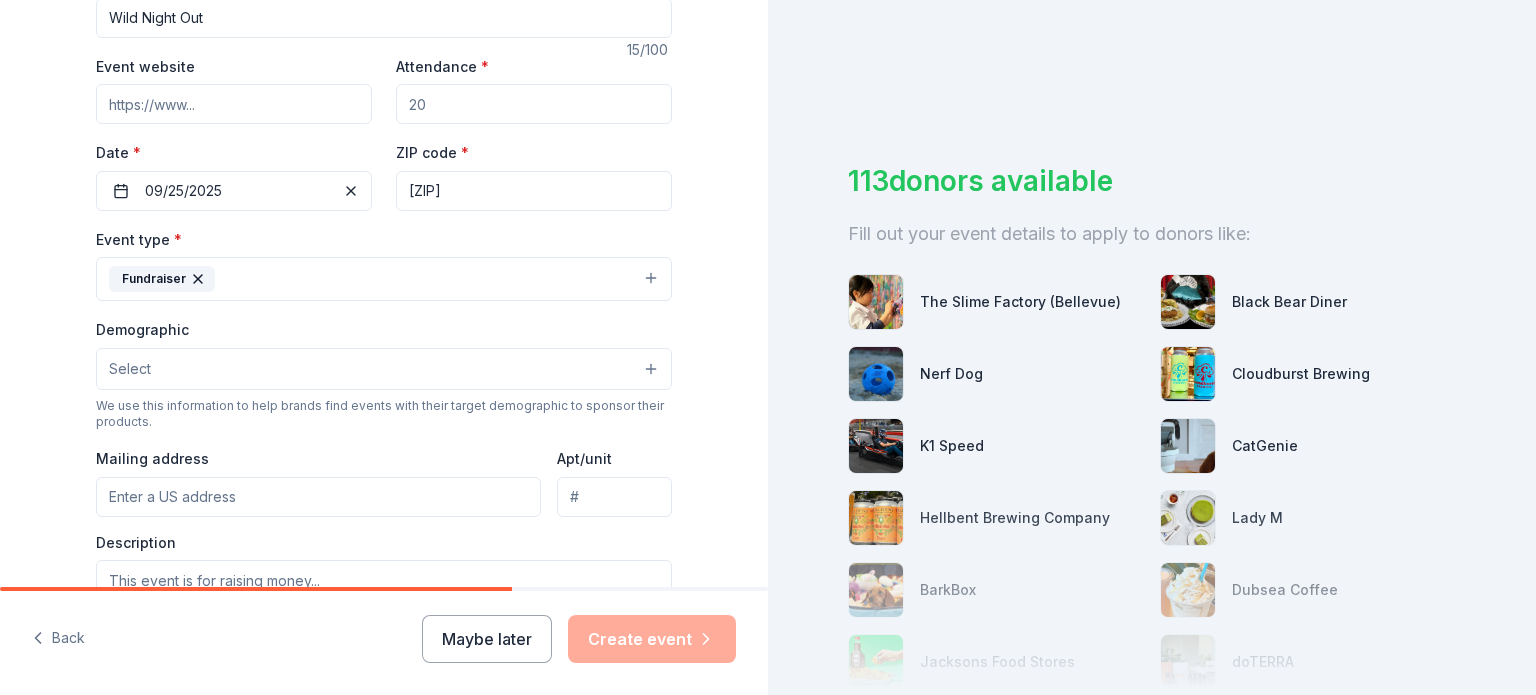 click on "Select" at bounding box center [130, 369] 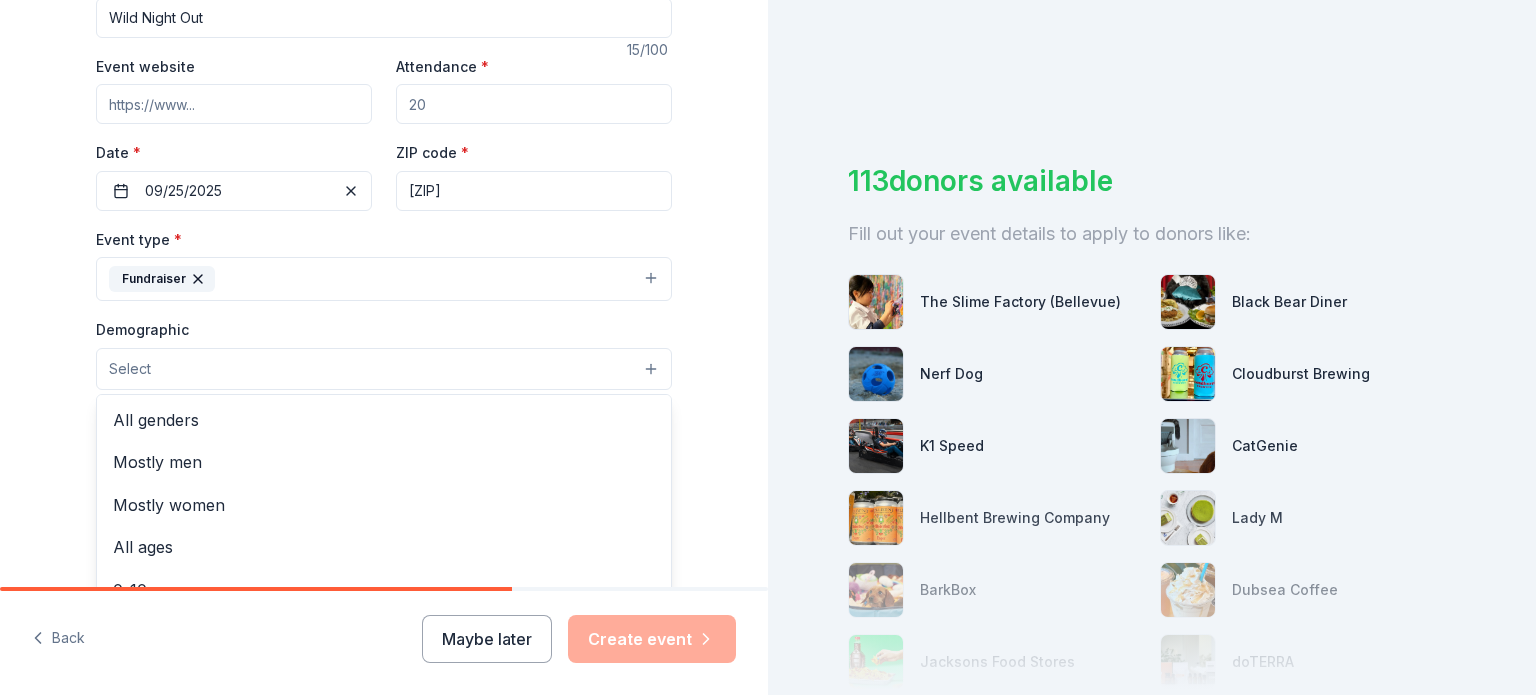 scroll, scrollTop: 444, scrollLeft: 0, axis: vertical 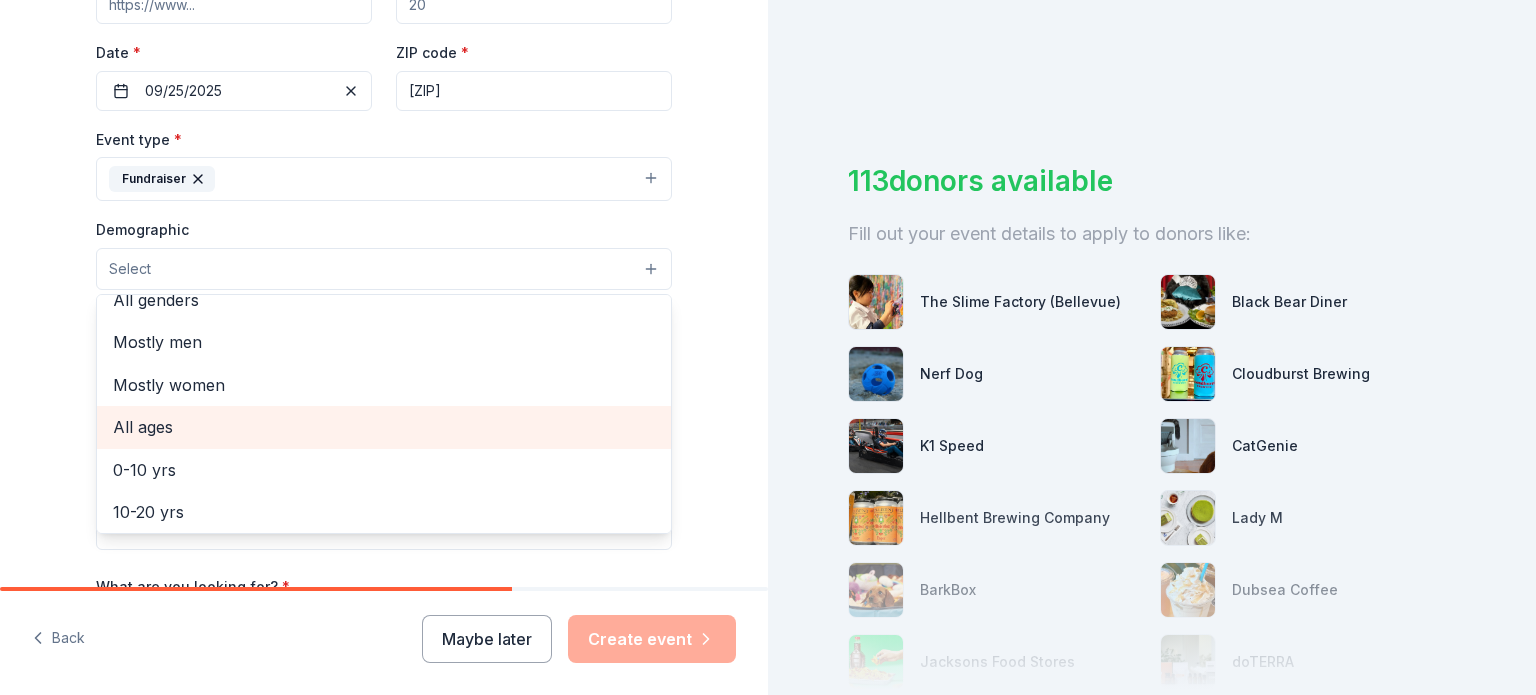 click on "All ages" at bounding box center [384, 427] 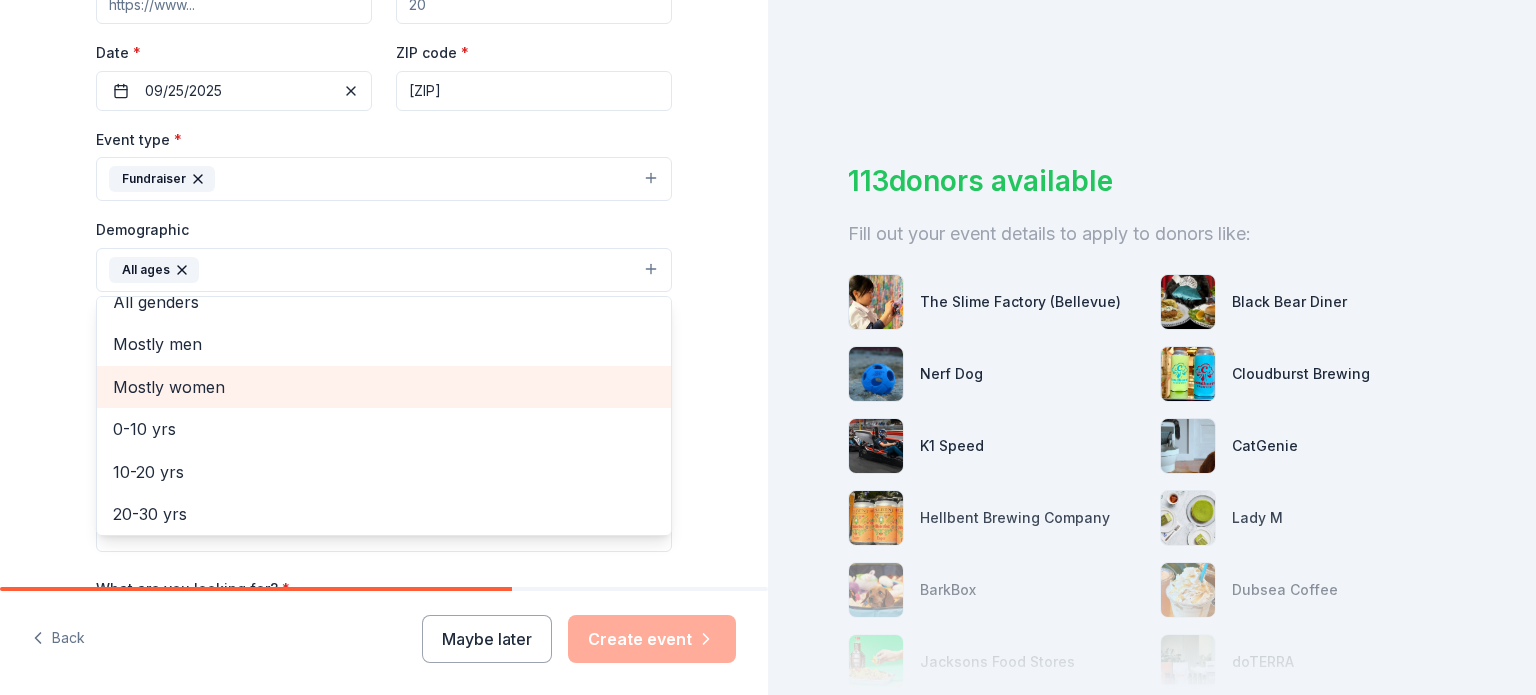 scroll, scrollTop: 0, scrollLeft: 0, axis: both 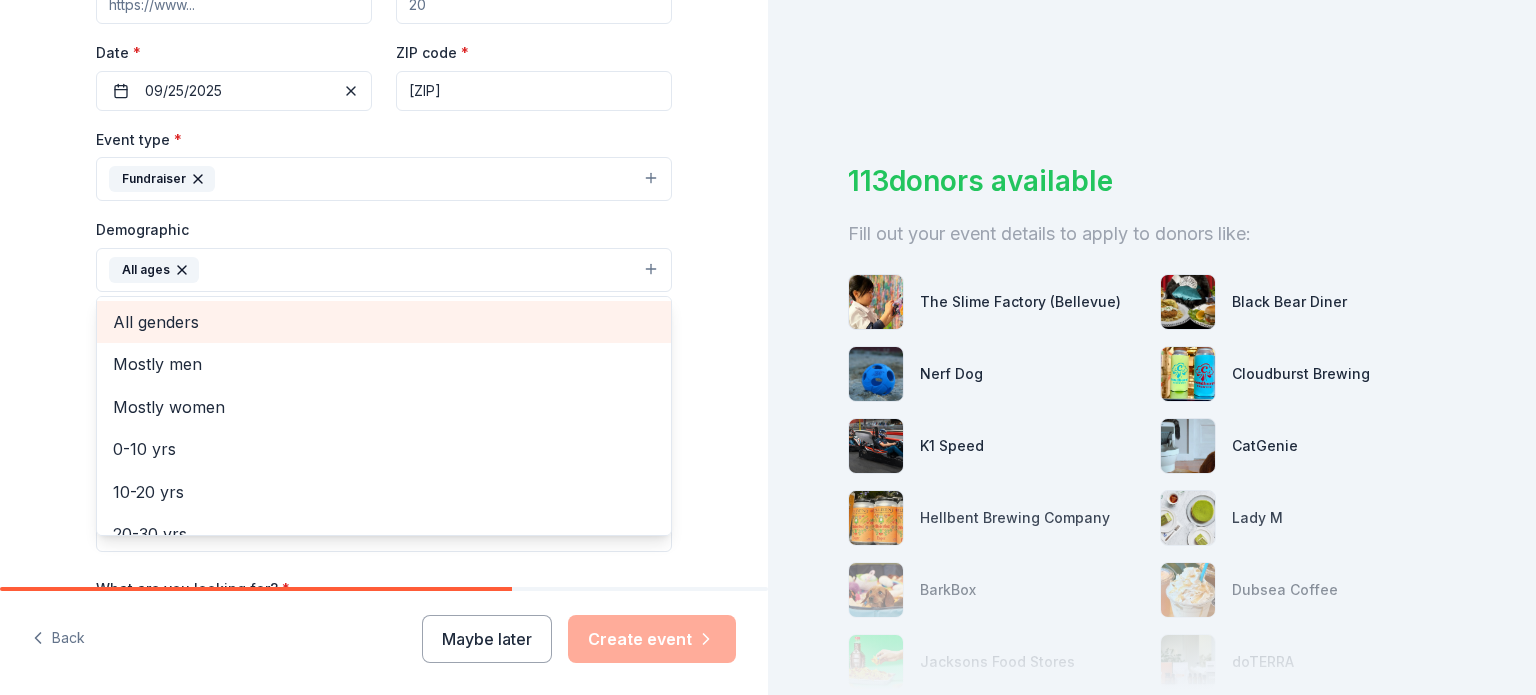click on "All genders" at bounding box center [384, 322] 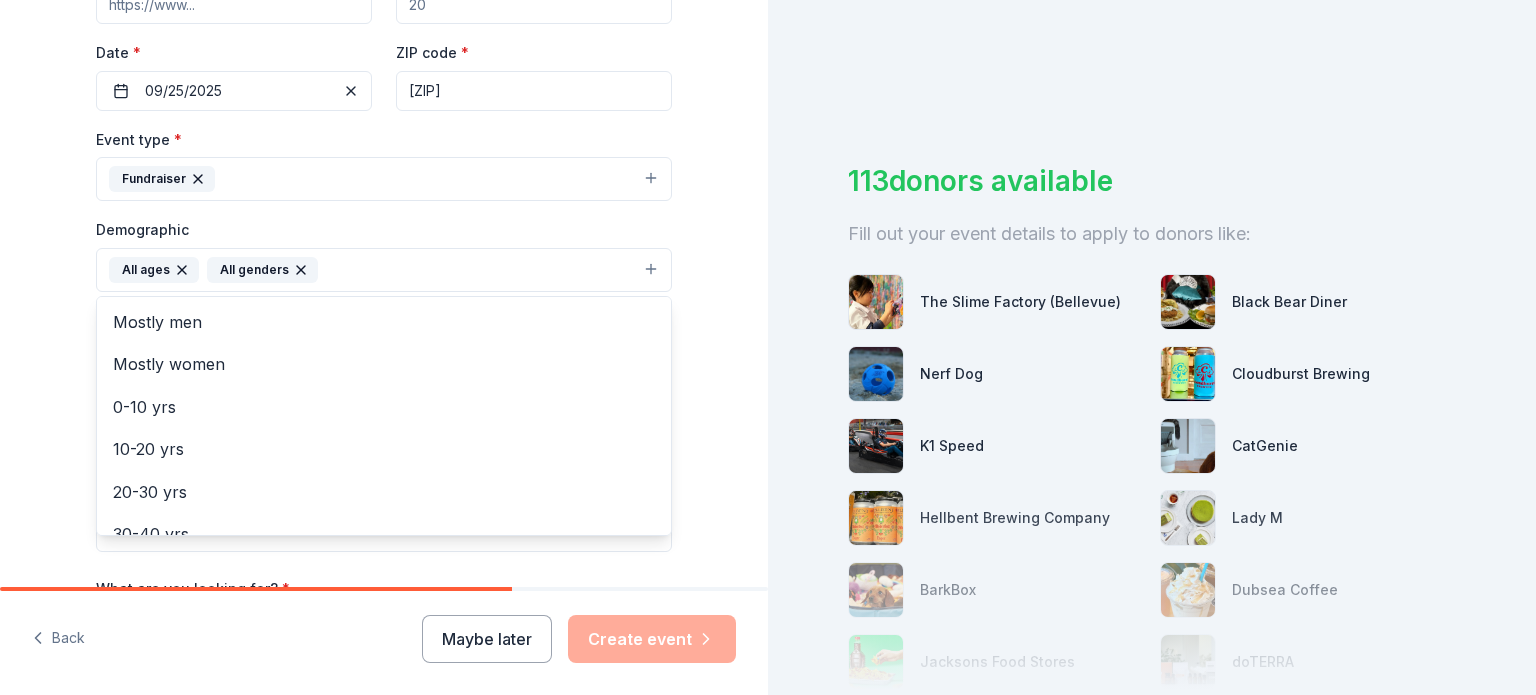 click on "Tell us about your event. We'll find in-kind donations you can apply for. Event name * Wild Night Out 15 /100 Event website Attendance * Date * 09/25/2025 ZIP code * 98107 Event type * Fundraiser Demographic All ages All genders Mostly men Mostly women 0-10 yrs 10-20 yrs 20-30 yrs 30-40 yrs 40-50 yrs 50-60 yrs 60-70 yrs 70-80 yrs 80+ yrs We use this information to help brands find events with their target demographic to sponsor their products. Mailing address Apt/unit Description What are you looking for? * Auction & raffle Meals Snacks Desserts Alcohol Beverages Send me reminders Email me reminders of donor application deadlines Recurring event" at bounding box center [384, 223] 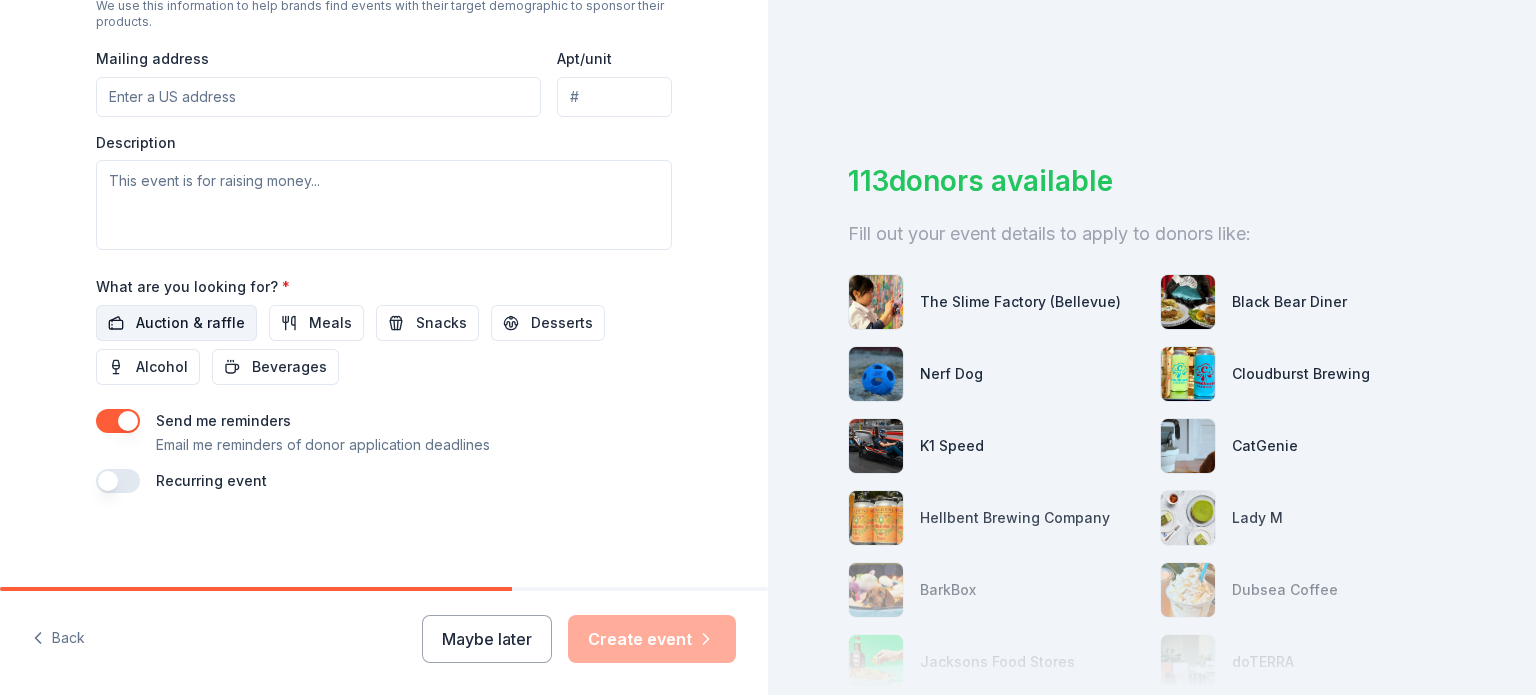 scroll, scrollTop: 747, scrollLeft: 0, axis: vertical 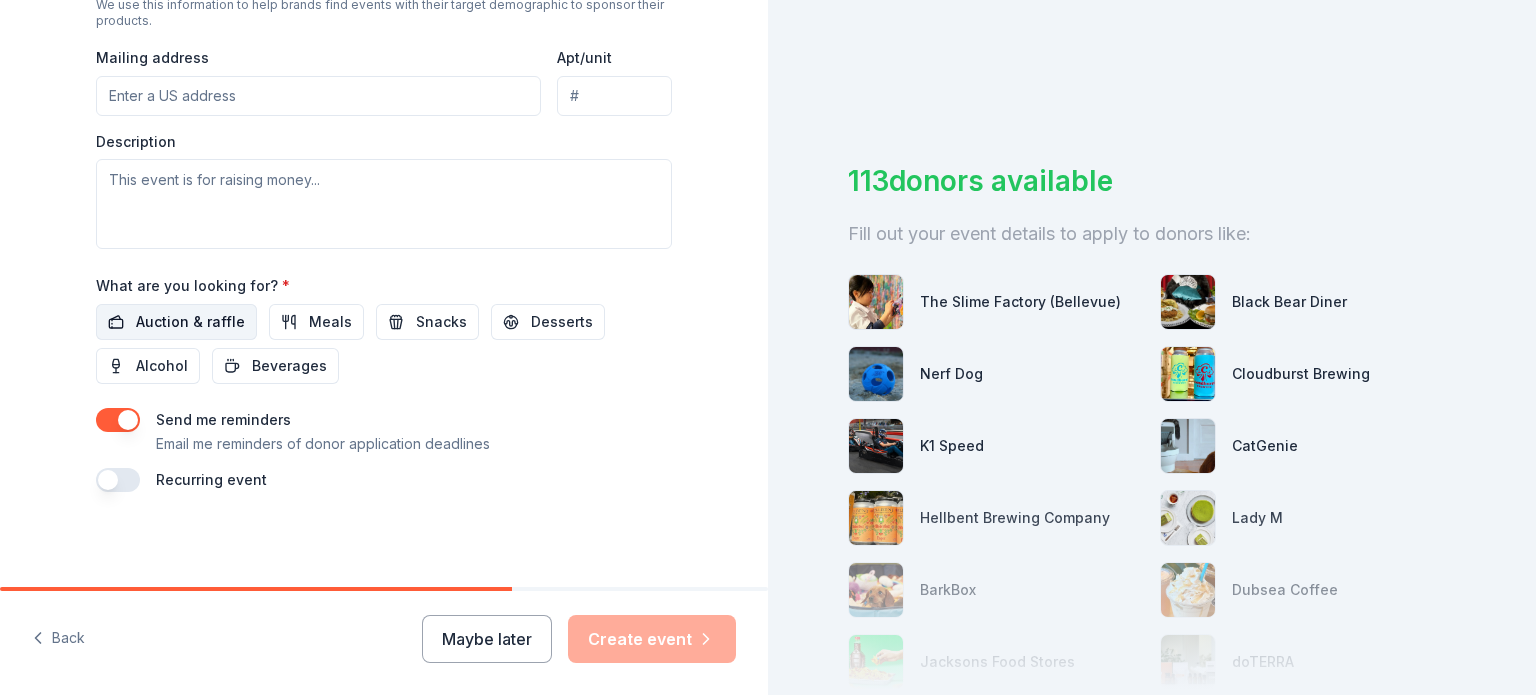 click on "Auction & raffle" at bounding box center [190, 322] 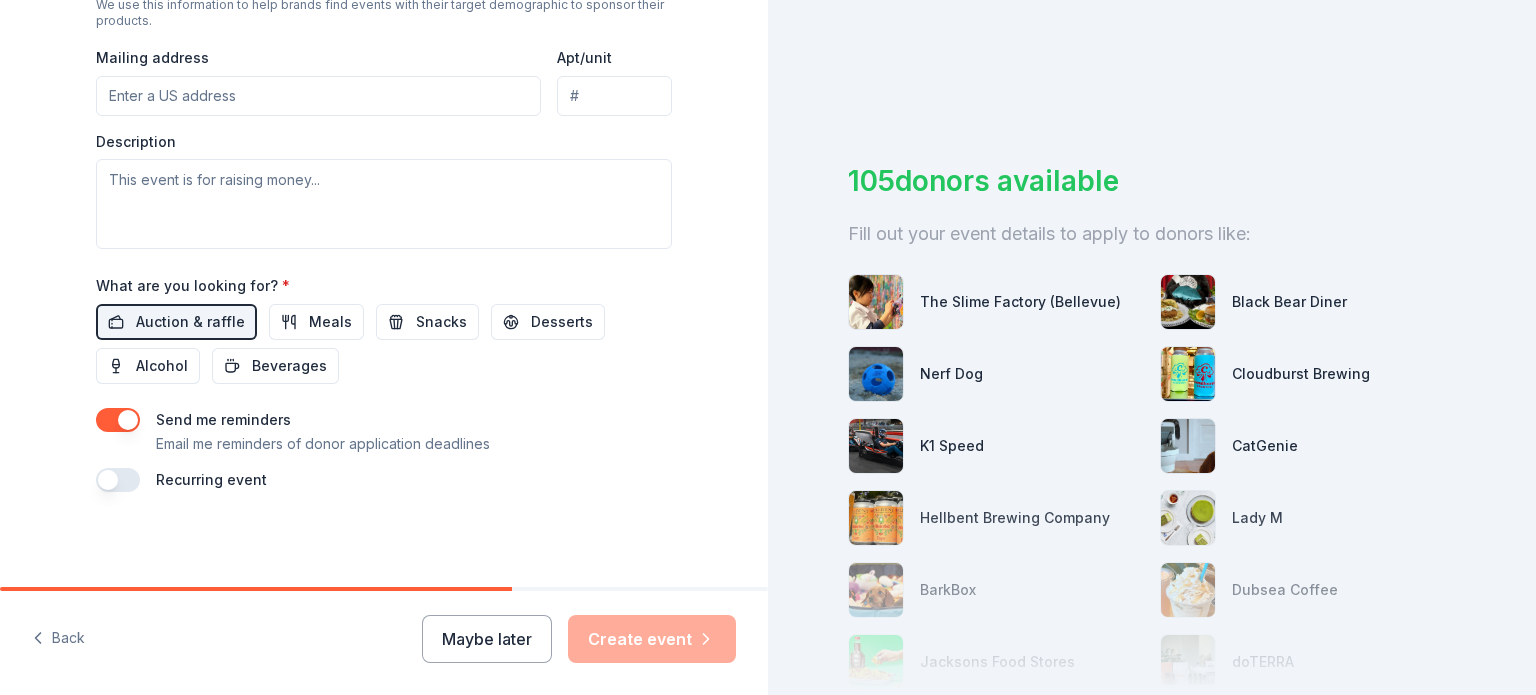 click at bounding box center [118, 420] 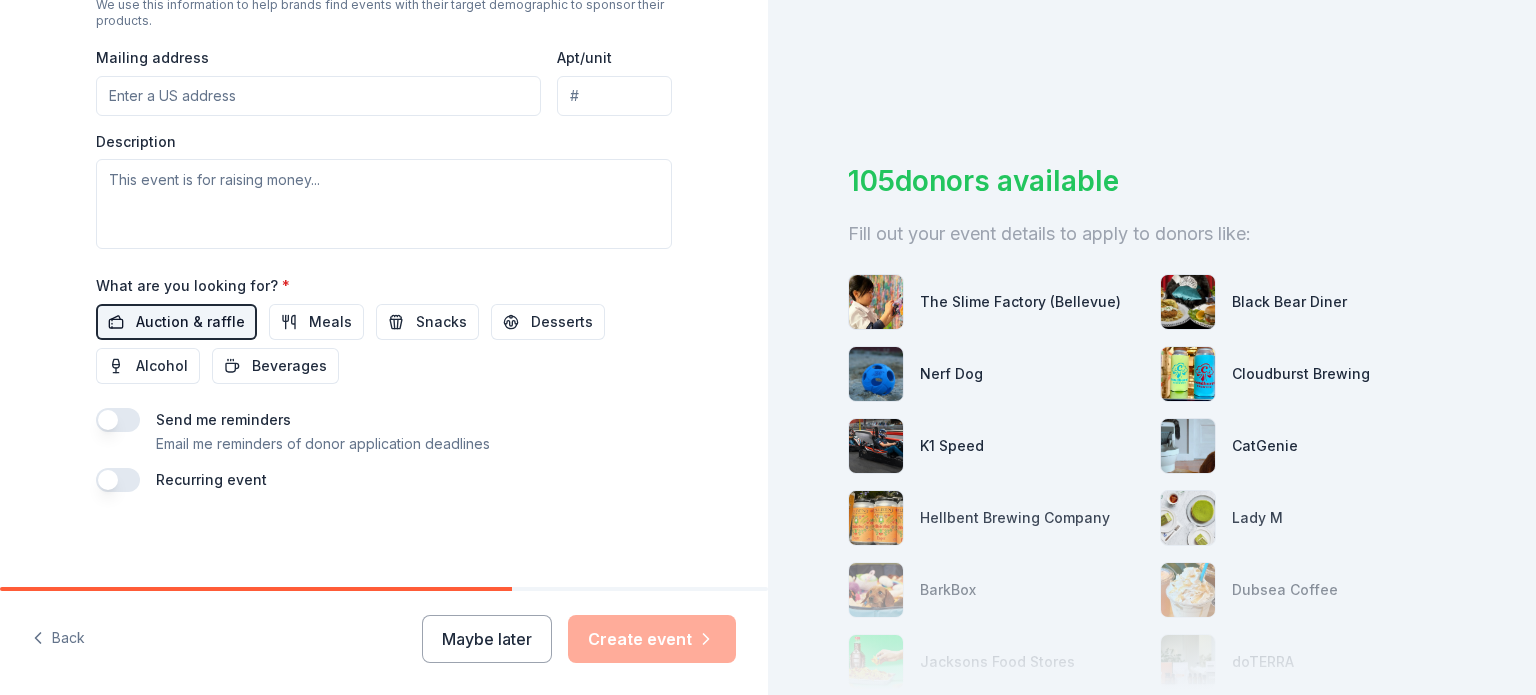 click on "Auction & raffle" at bounding box center [190, 322] 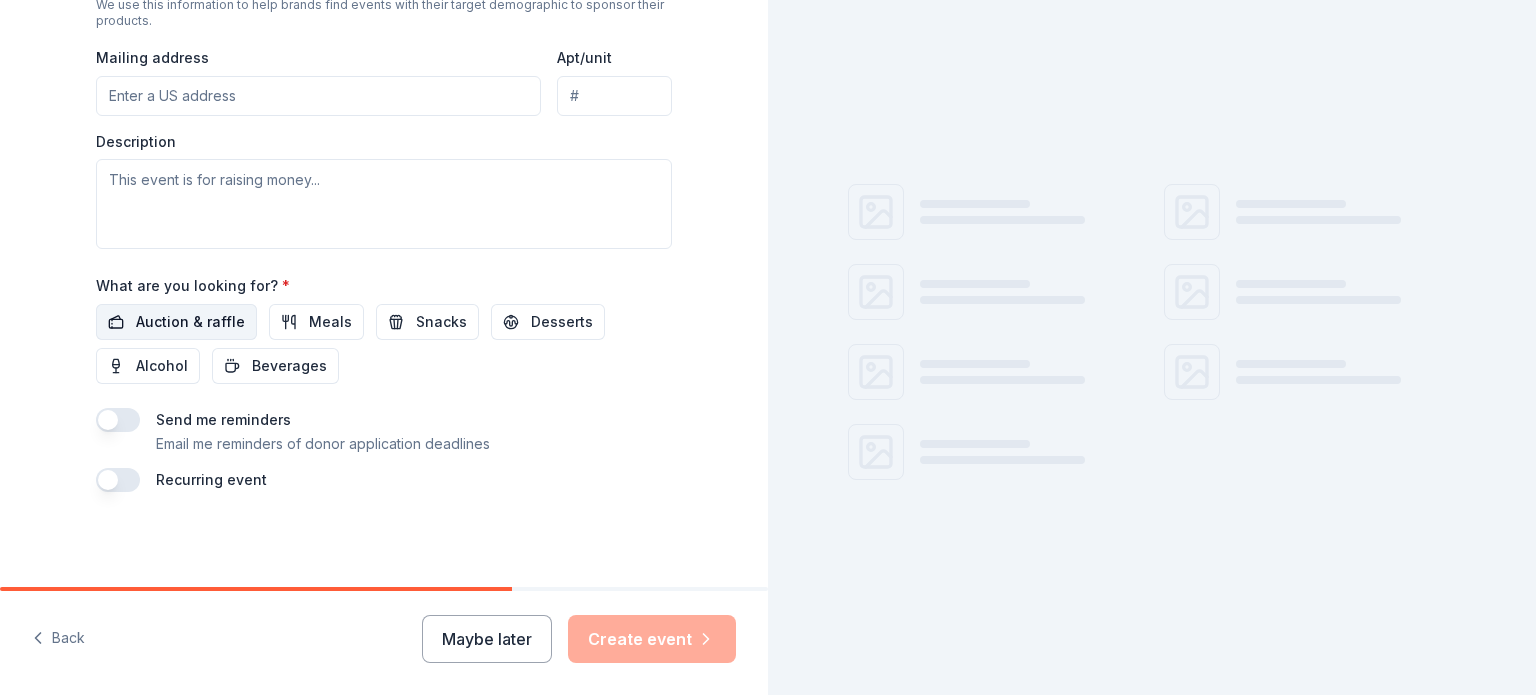 click on "Auction & raffle" at bounding box center (190, 322) 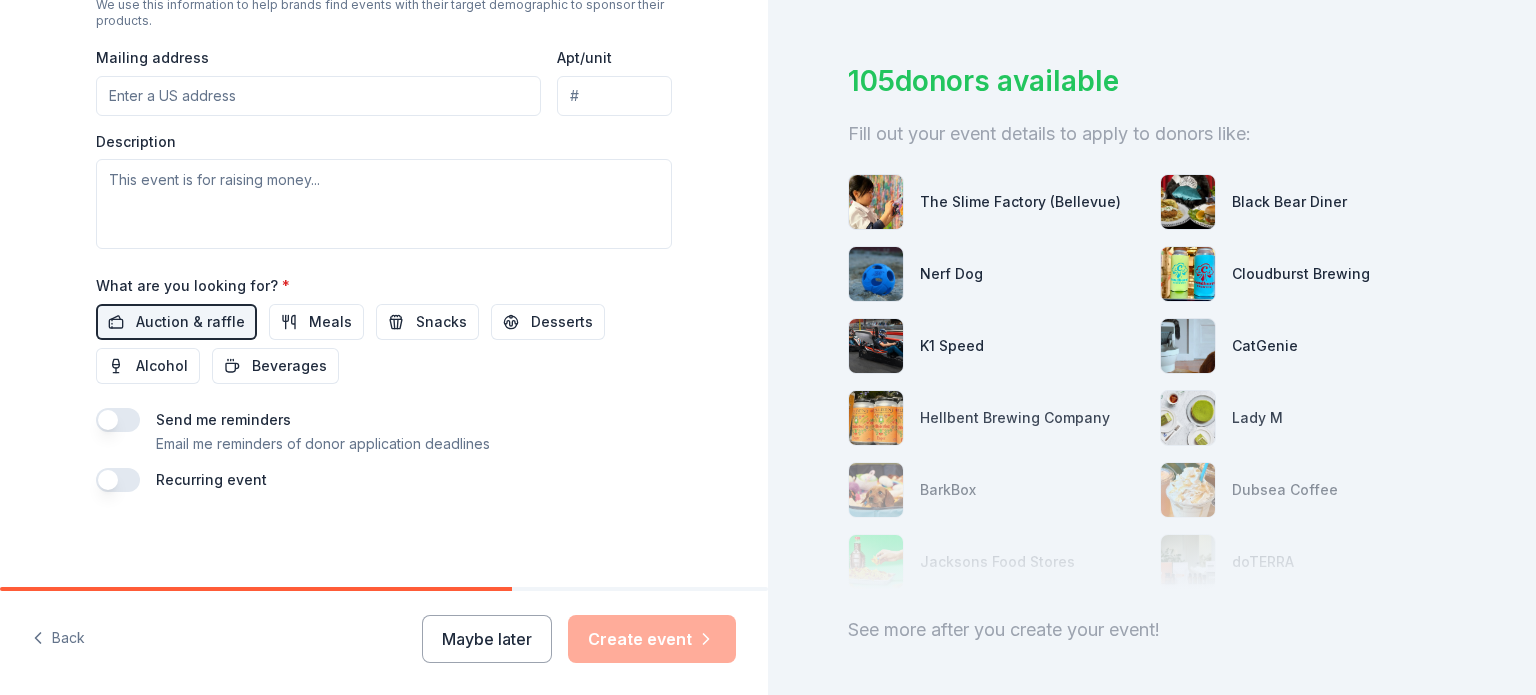 scroll, scrollTop: 194, scrollLeft: 0, axis: vertical 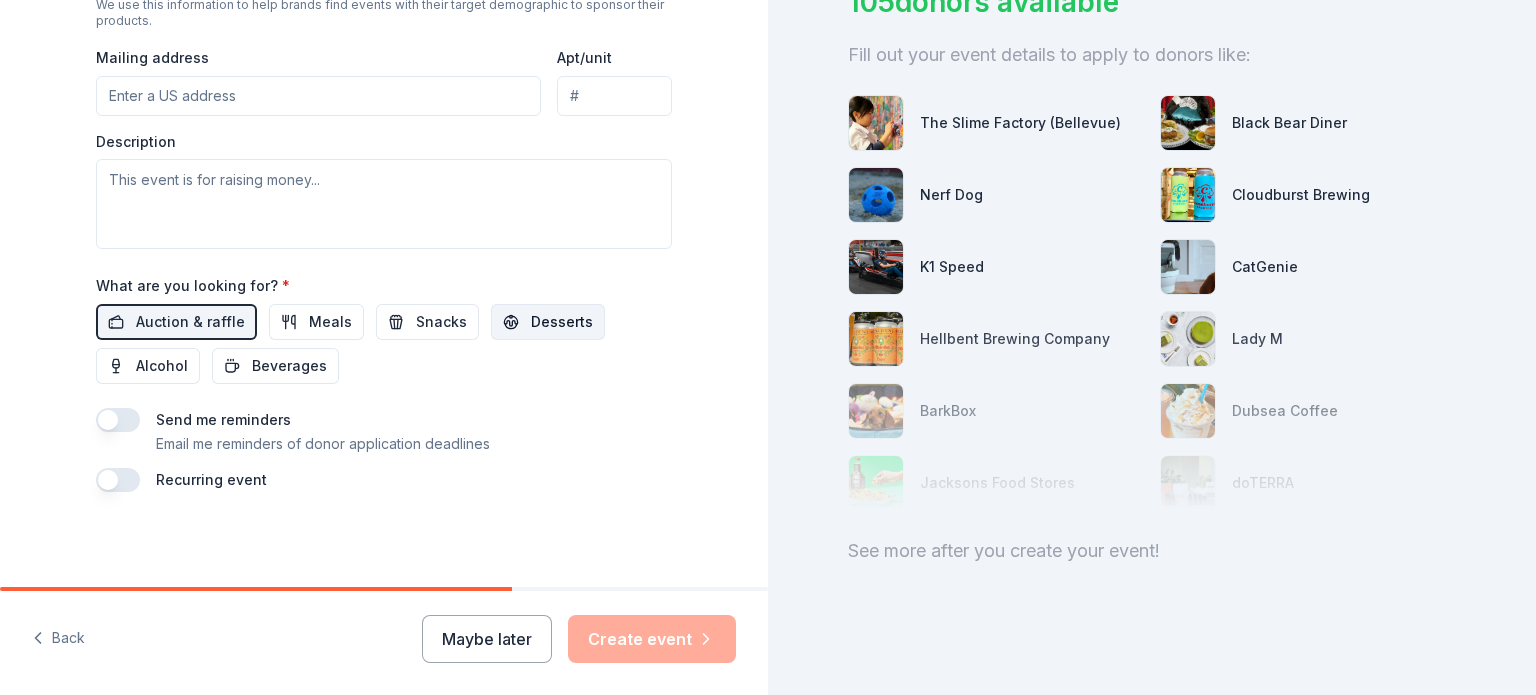 click on "Desserts" at bounding box center (562, 322) 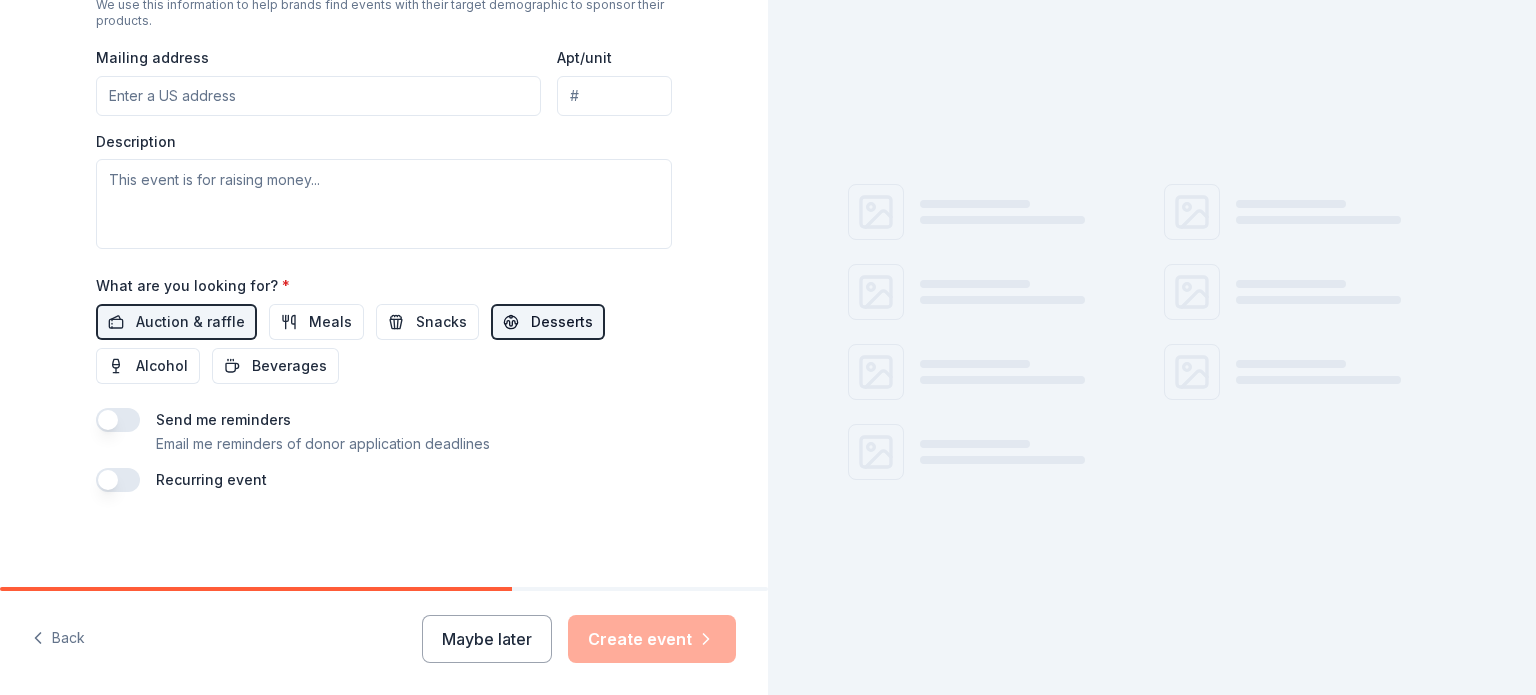 scroll, scrollTop: 0, scrollLeft: 0, axis: both 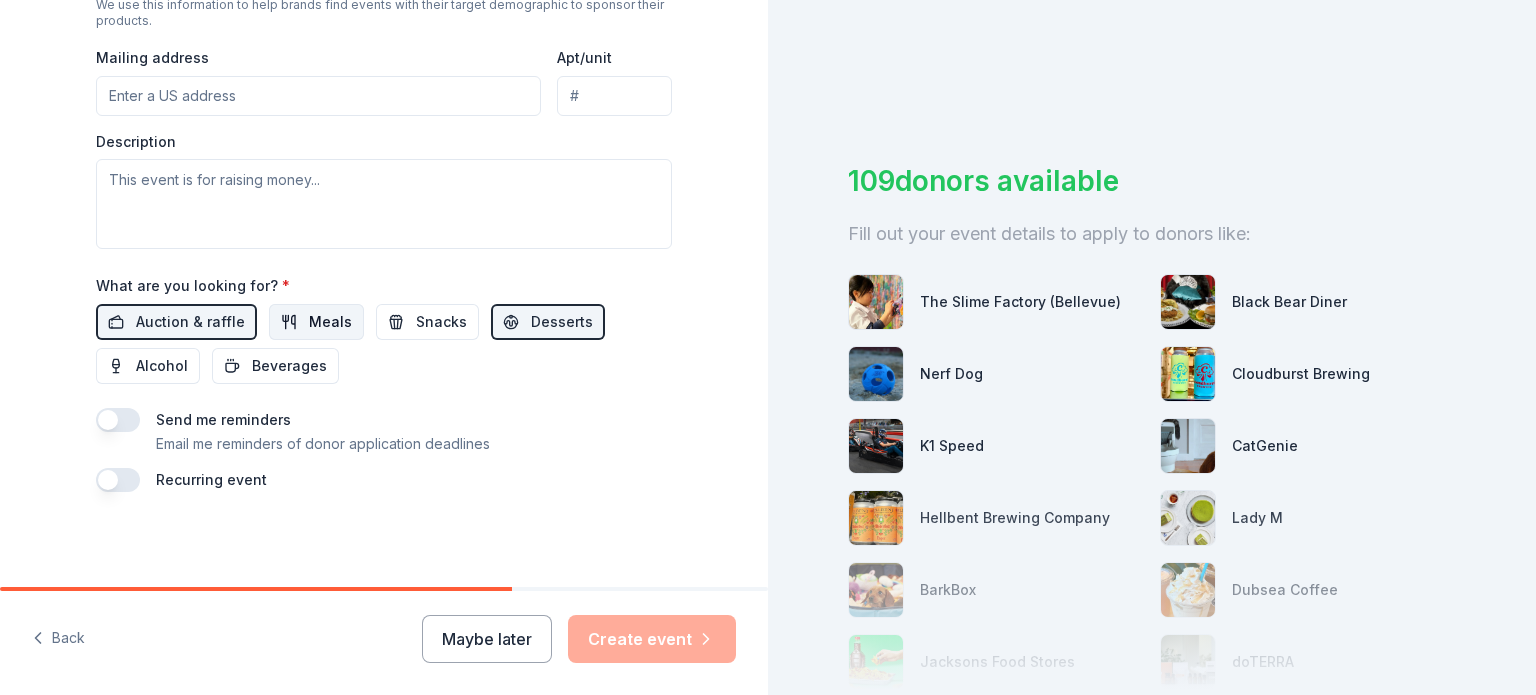 click on "Meals" at bounding box center [330, 322] 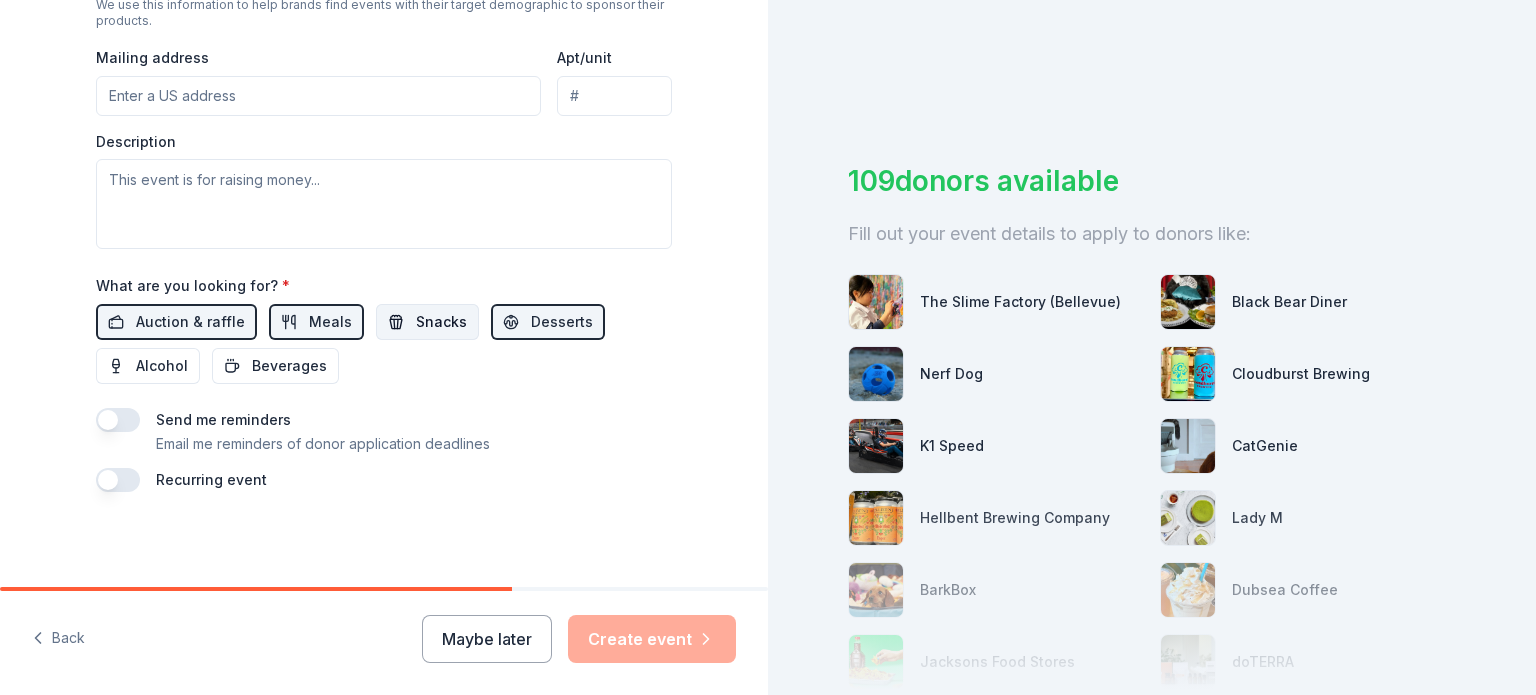 click on "Snacks" at bounding box center [441, 322] 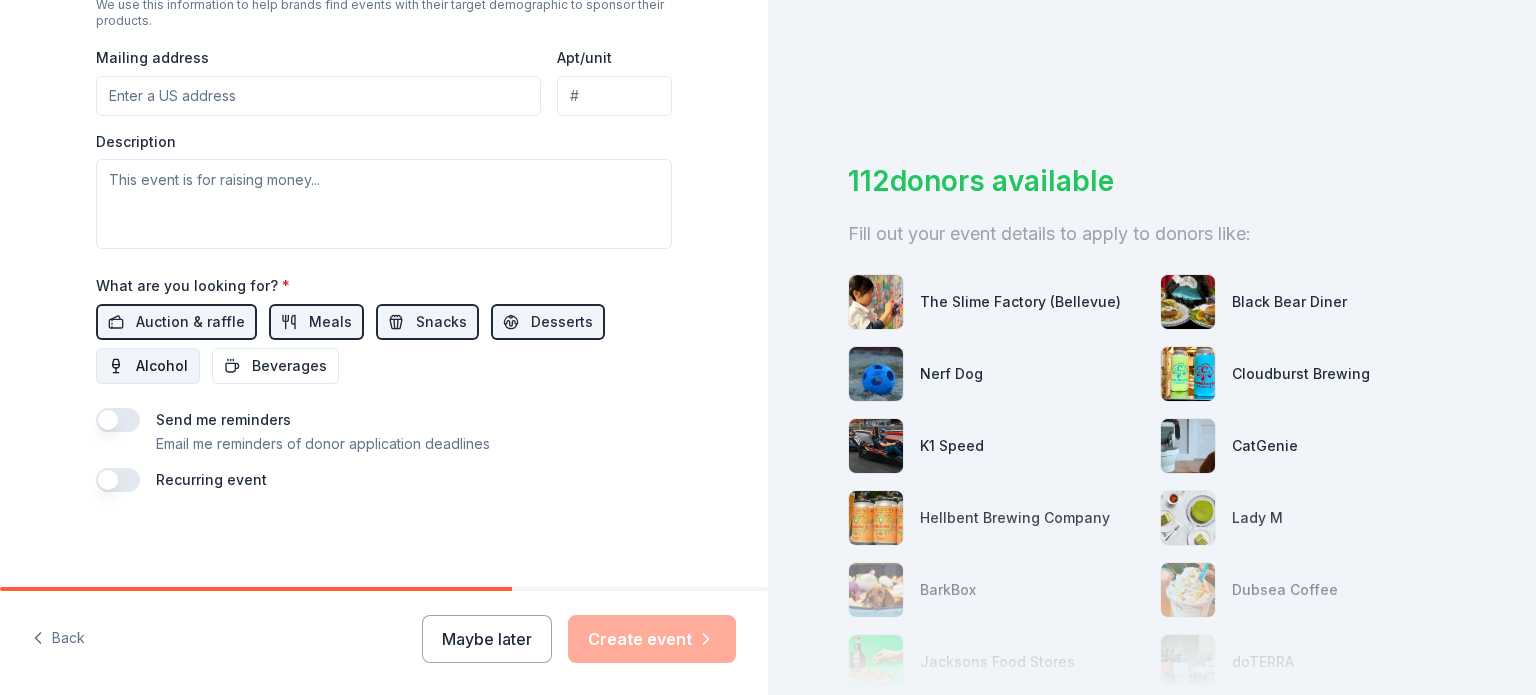 click on "Alcohol" at bounding box center [148, 366] 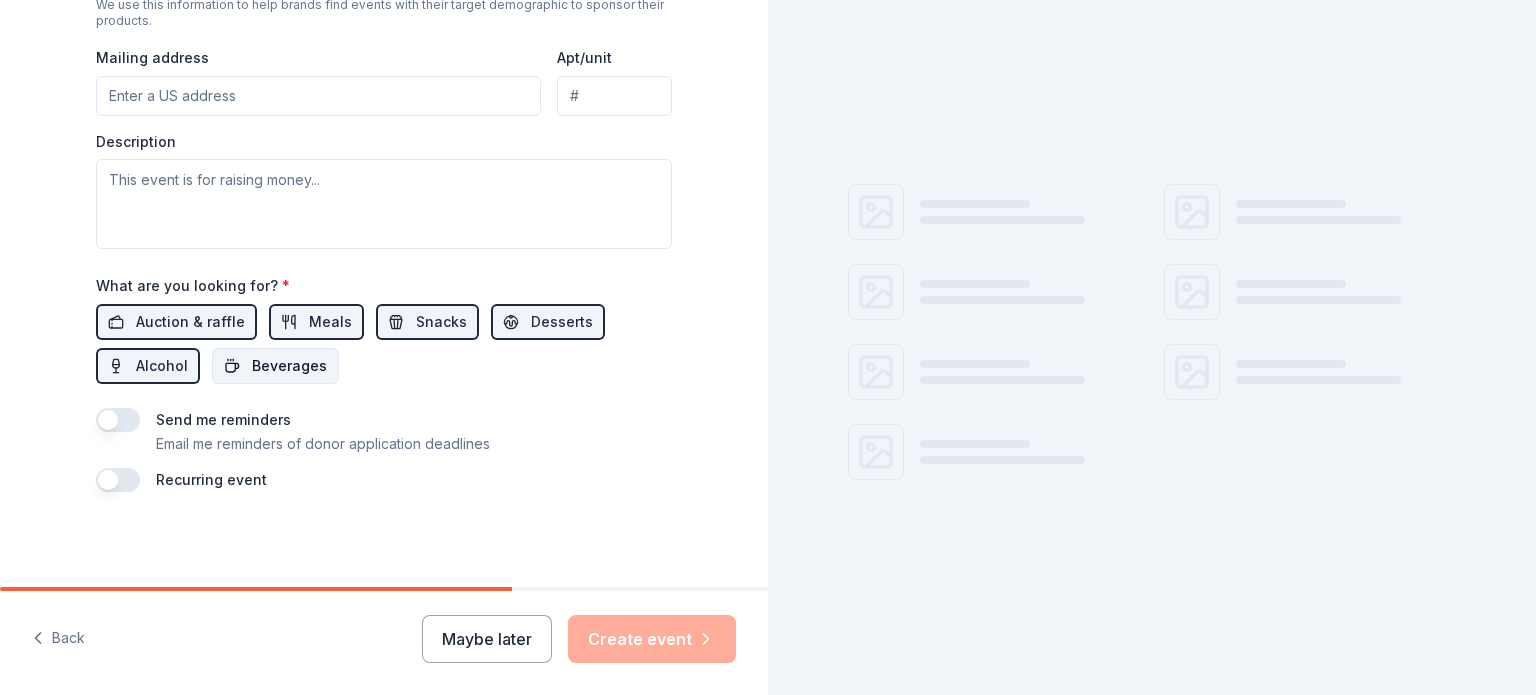click on "Beverages" at bounding box center (289, 366) 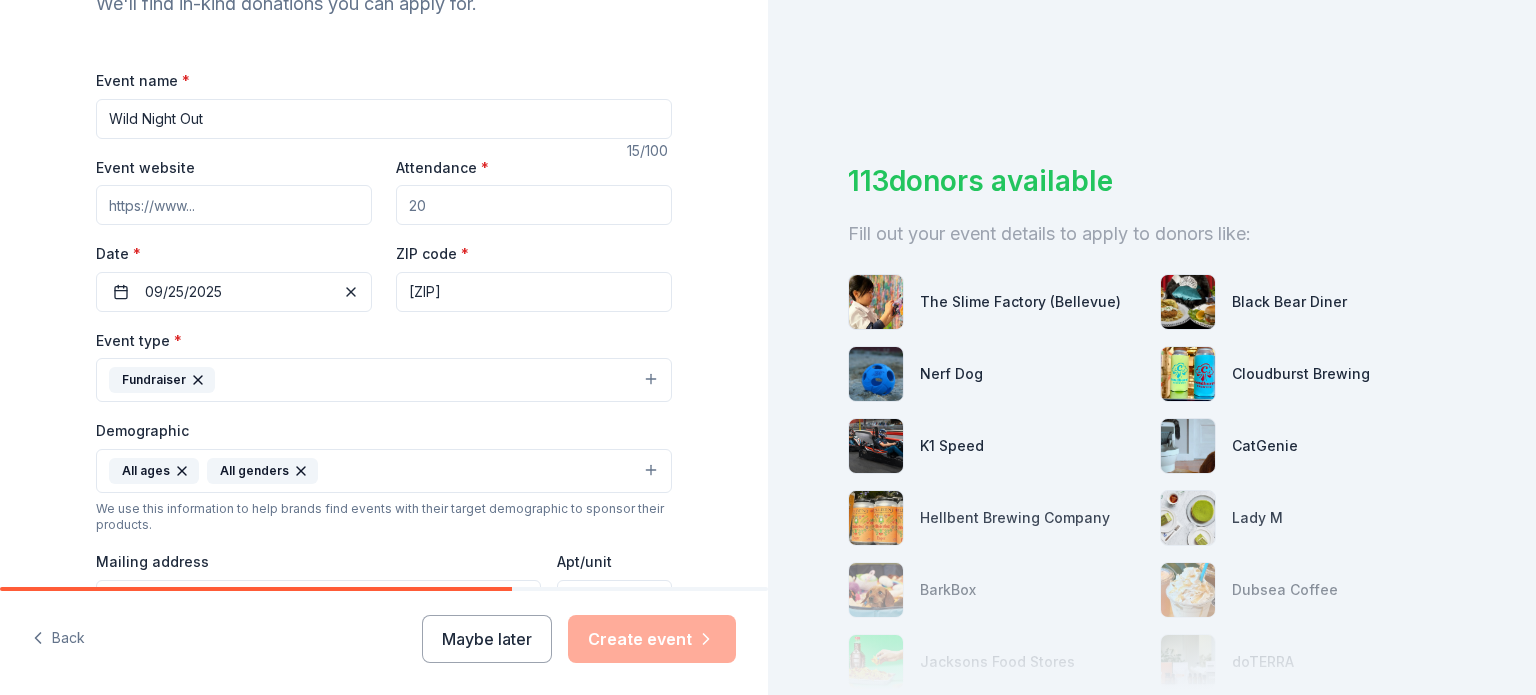 scroll, scrollTop: 247, scrollLeft: 0, axis: vertical 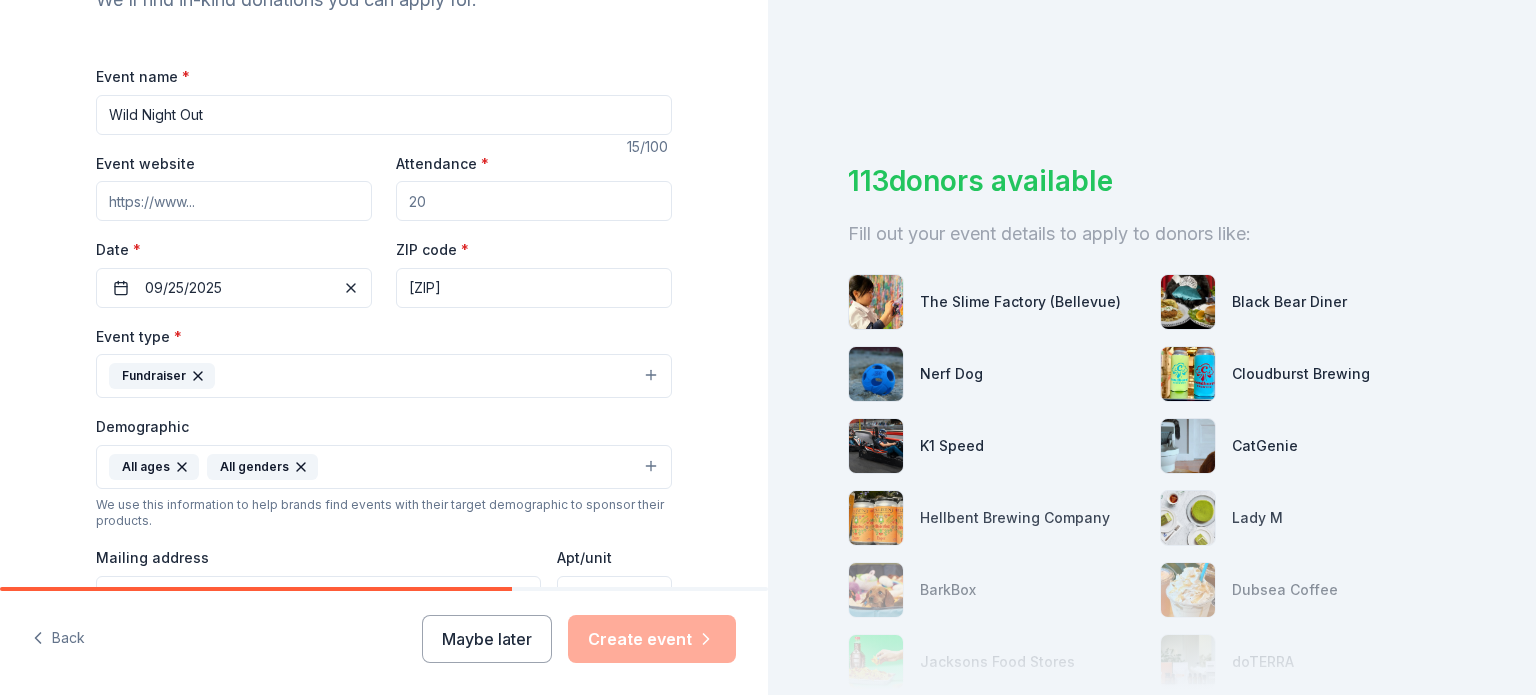 click on "Event website" at bounding box center [234, 201] 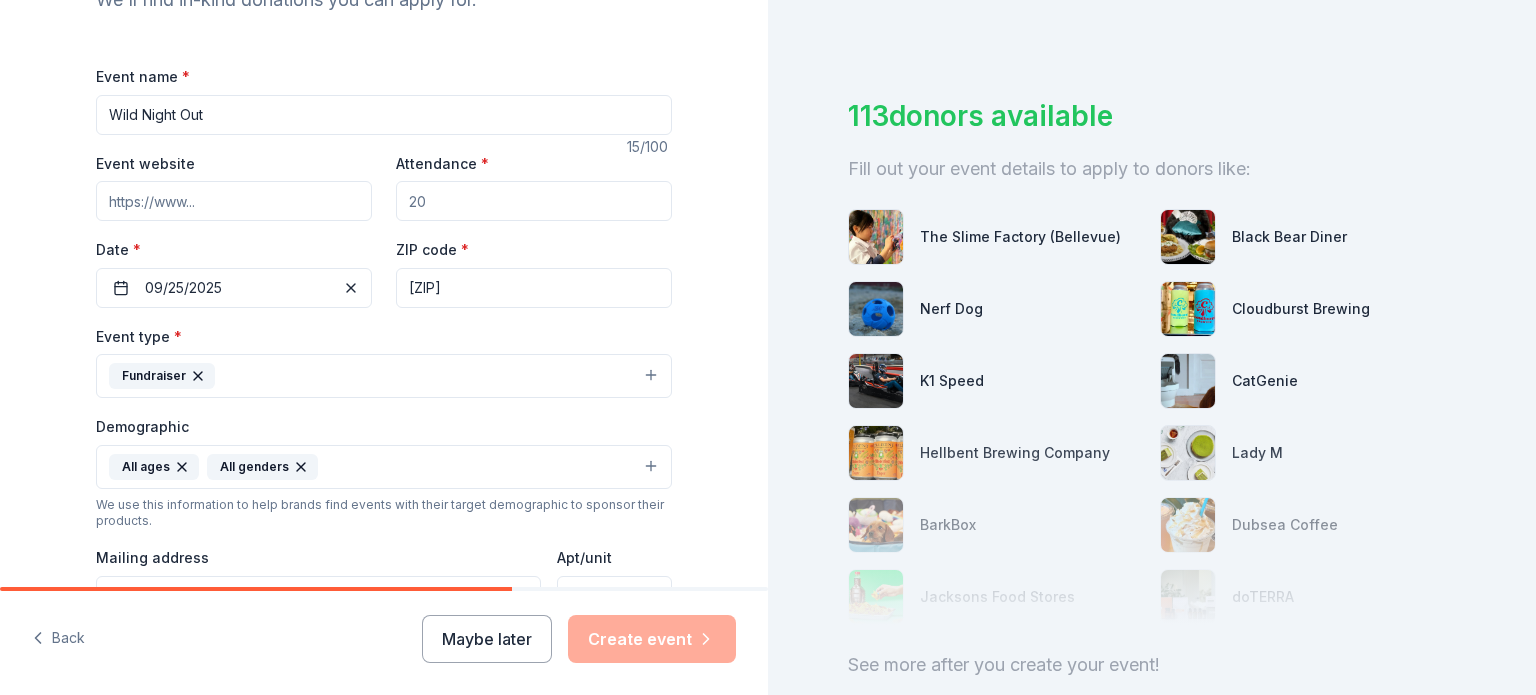 scroll, scrollTop: 100, scrollLeft: 0, axis: vertical 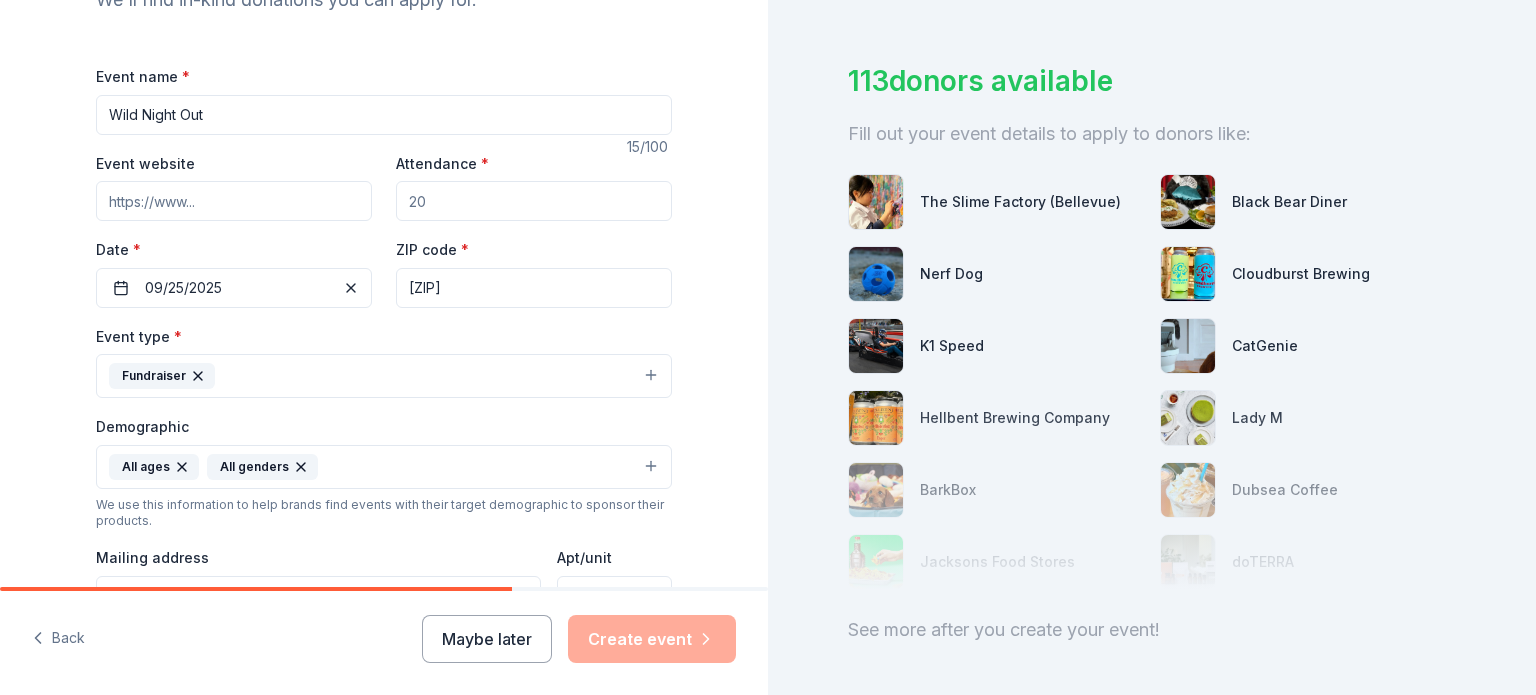 click on "Event website" at bounding box center [234, 201] 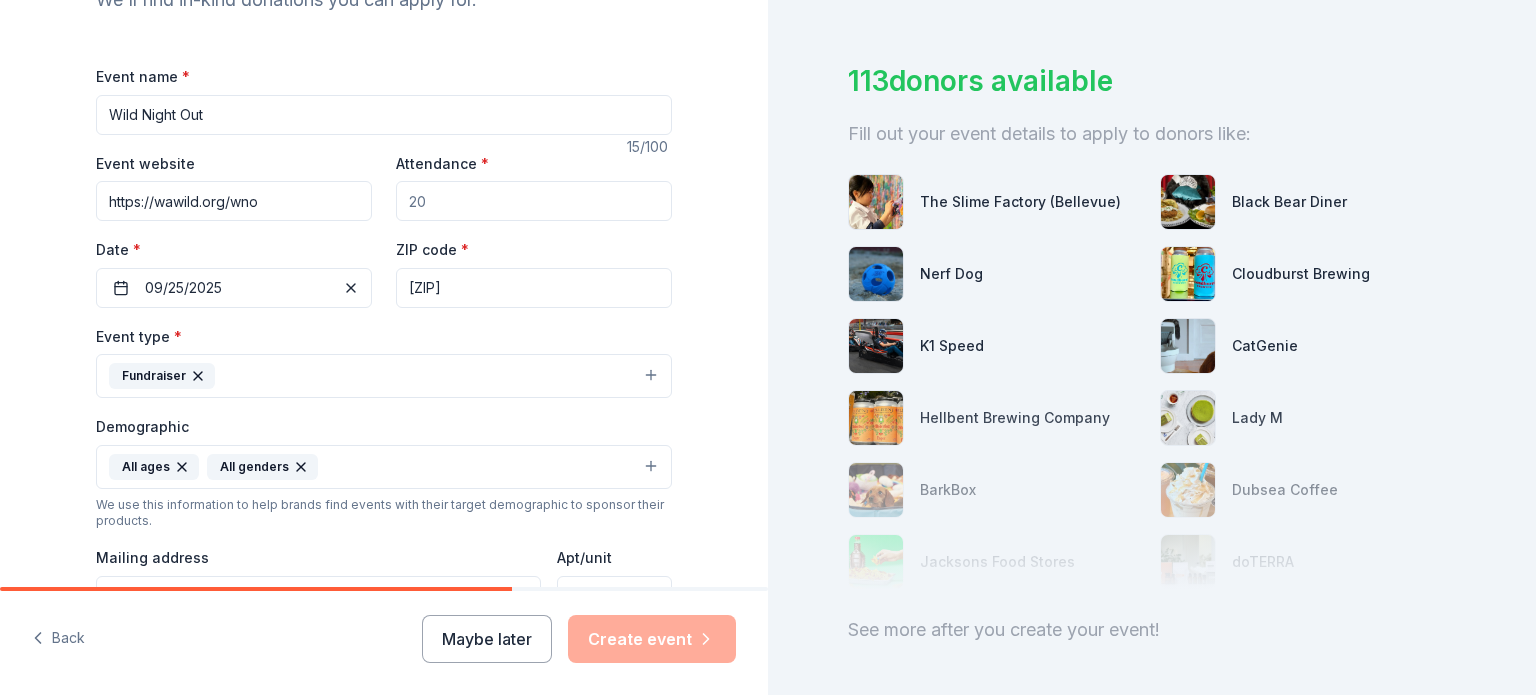 type on "https://wawild.org/wno" 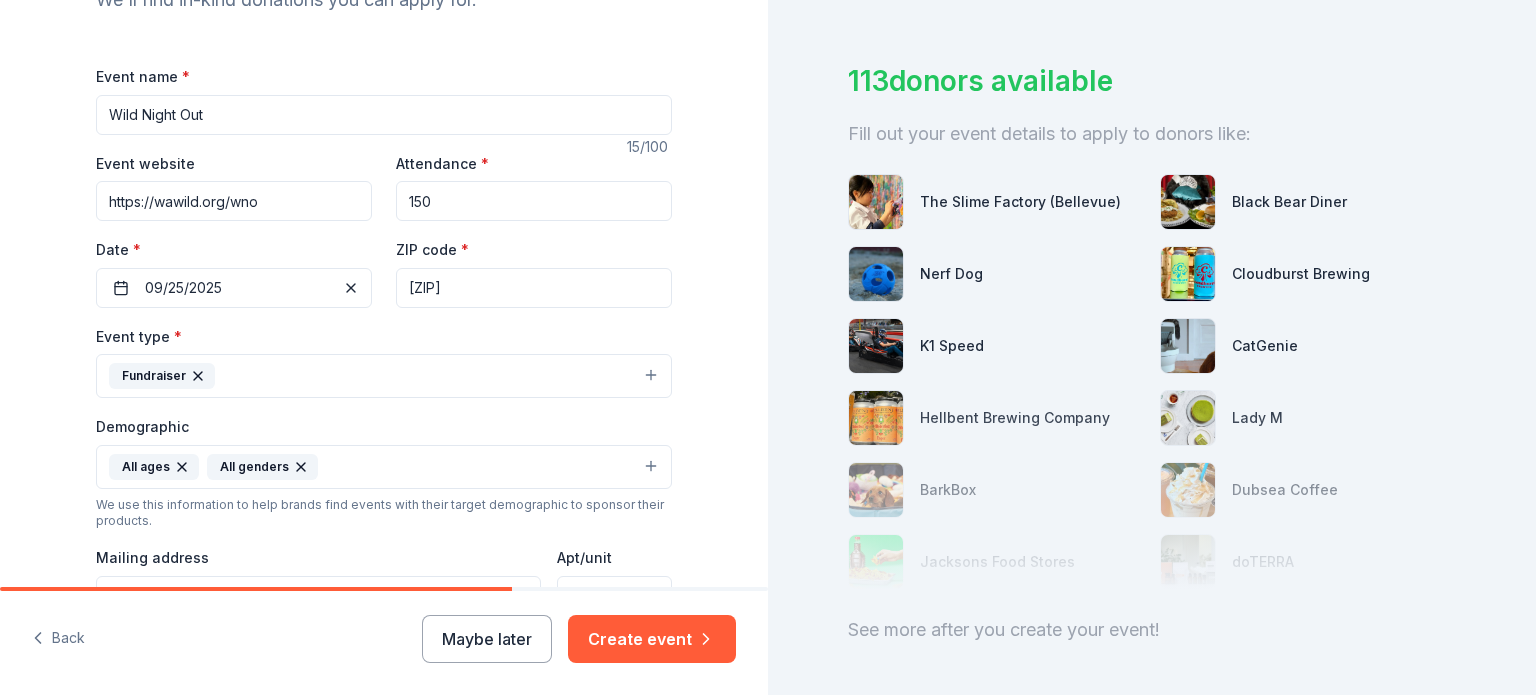 type on "150" 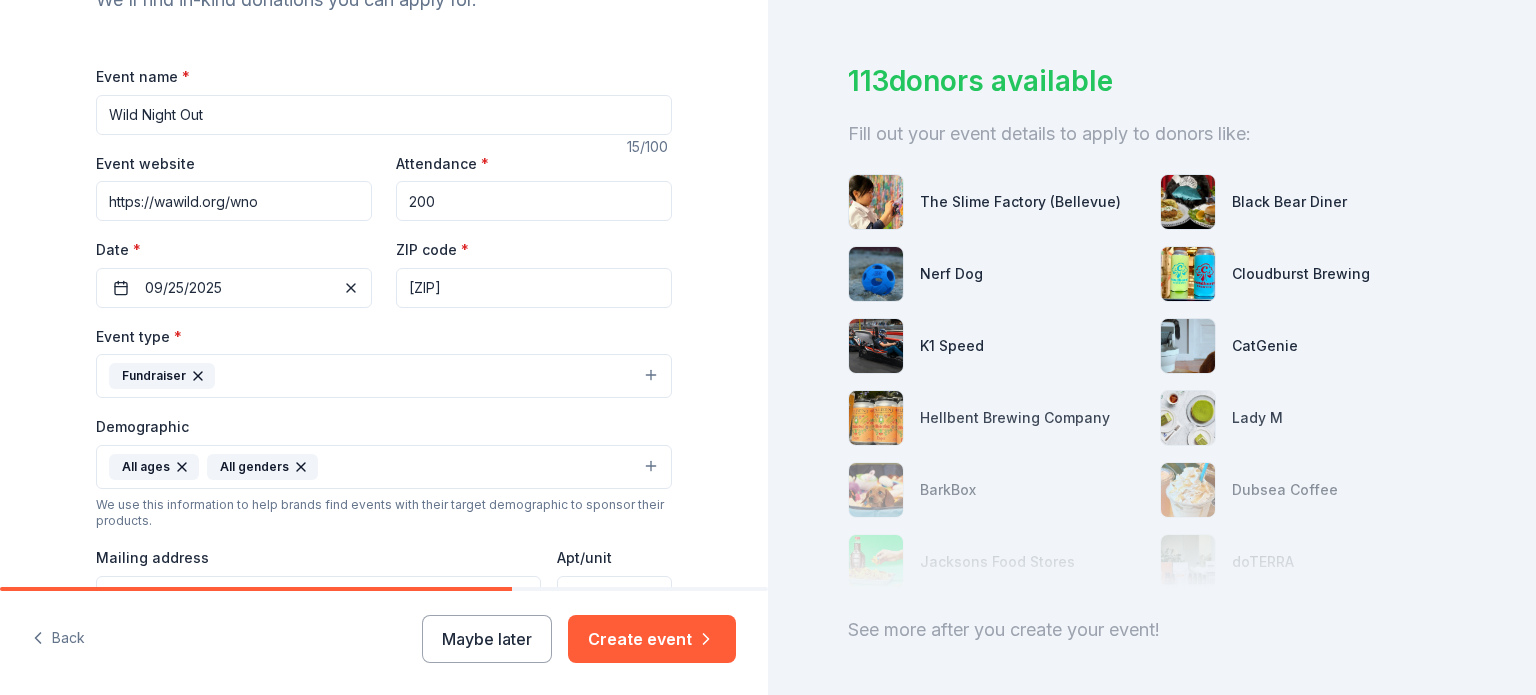 type on "200" 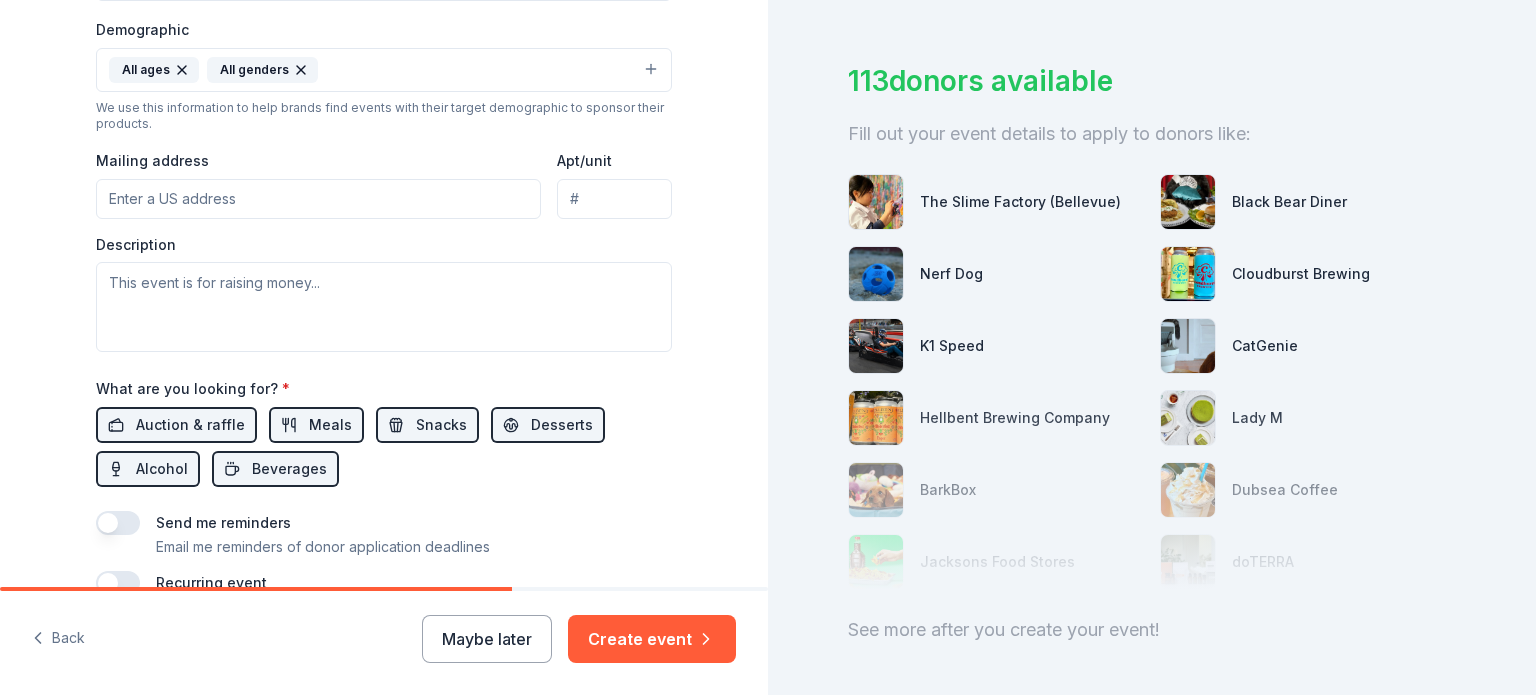 scroll, scrollTop: 647, scrollLeft: 0, axis: vertical 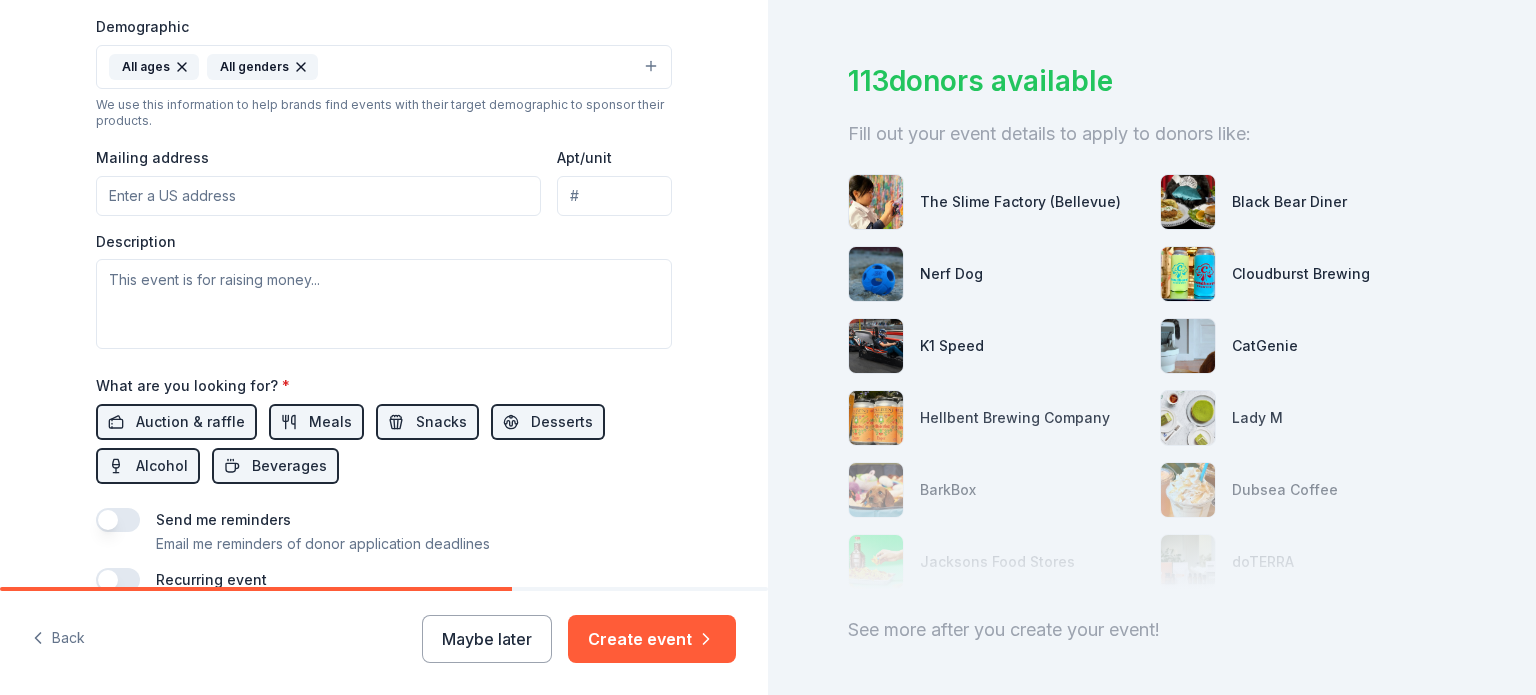 click on "Mailing address" at bounding box center [318, 196] 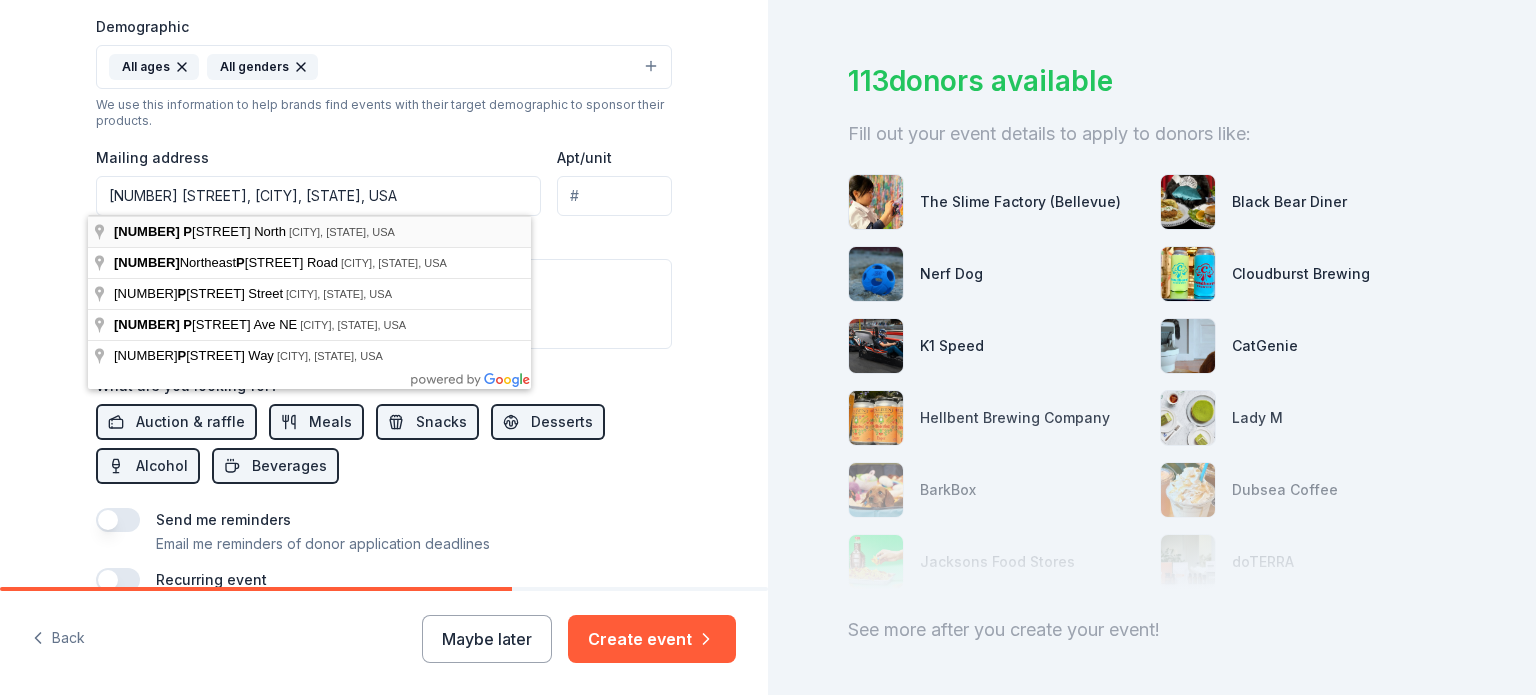 type on "5500 Phinney Avenue North, Seattle, WA, 98103" 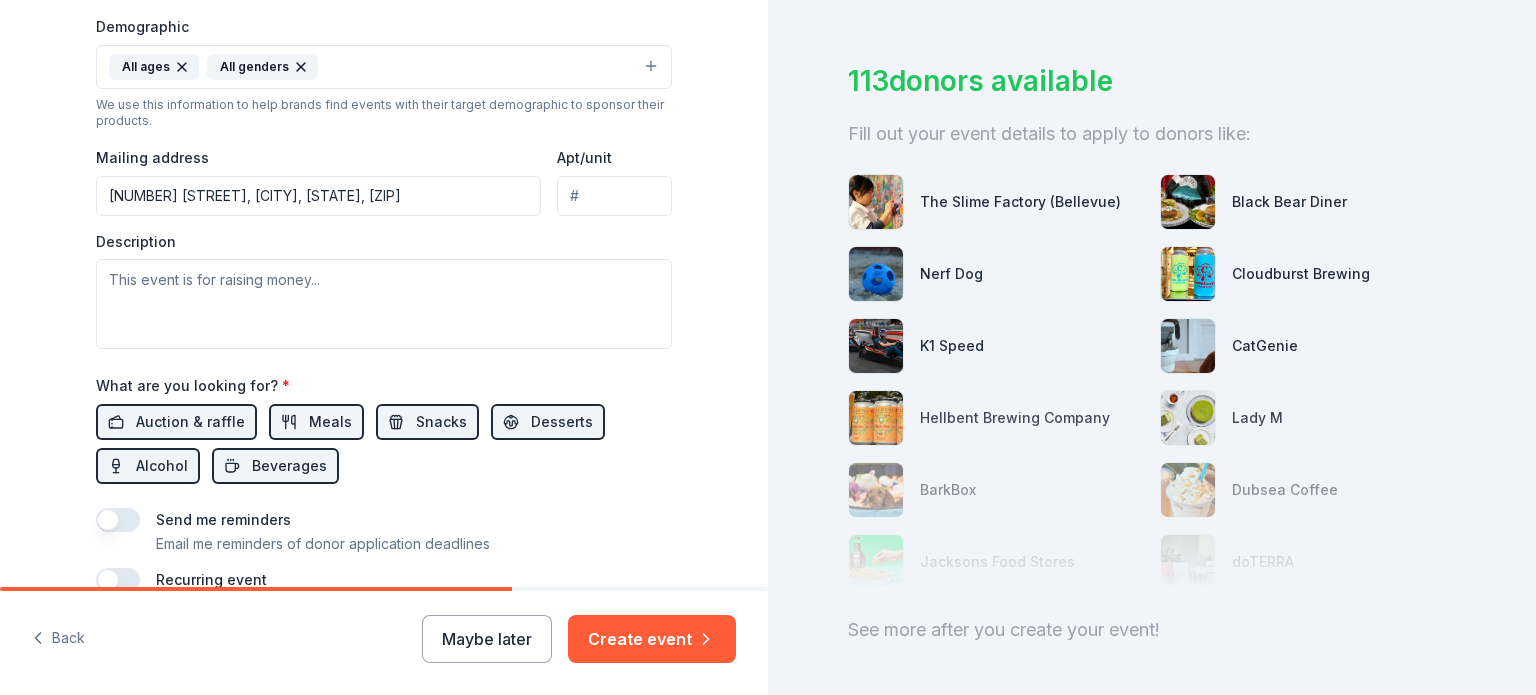 drag, startPoint x: 446, startPoint y: 189, endPoint x: 0, endPoint y: 92, distance: 456.42633 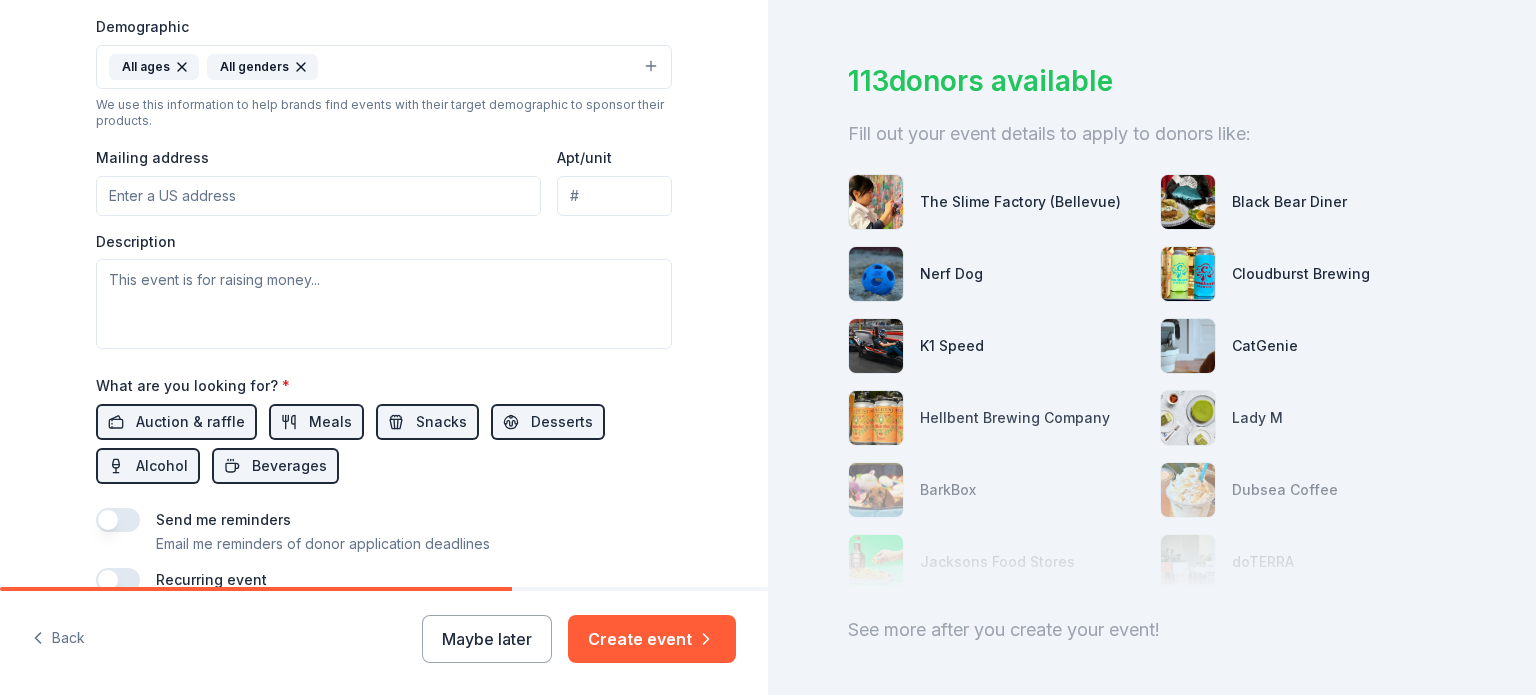 click on "Mailing address" at bounding box center (318, 196) 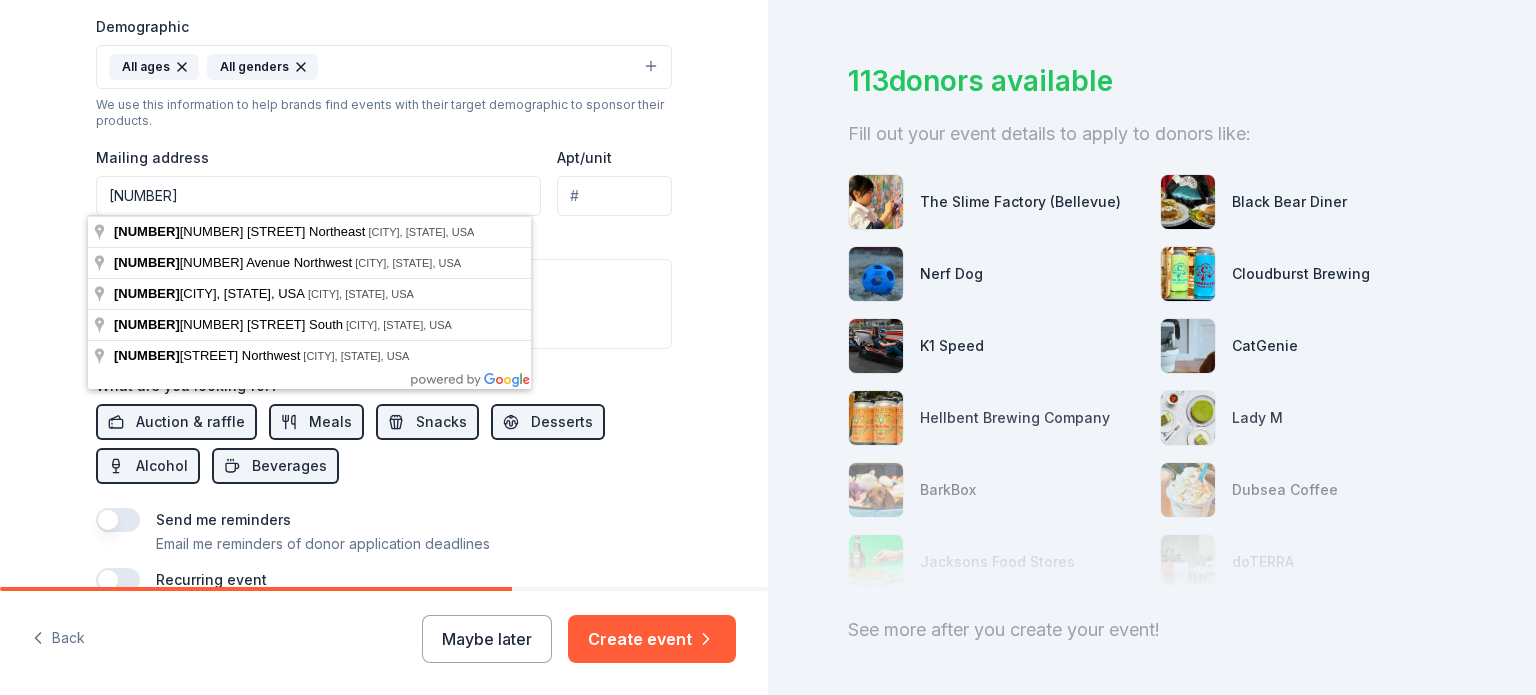 type on "5101 14th Ave NW Suite 200, PMB #311" 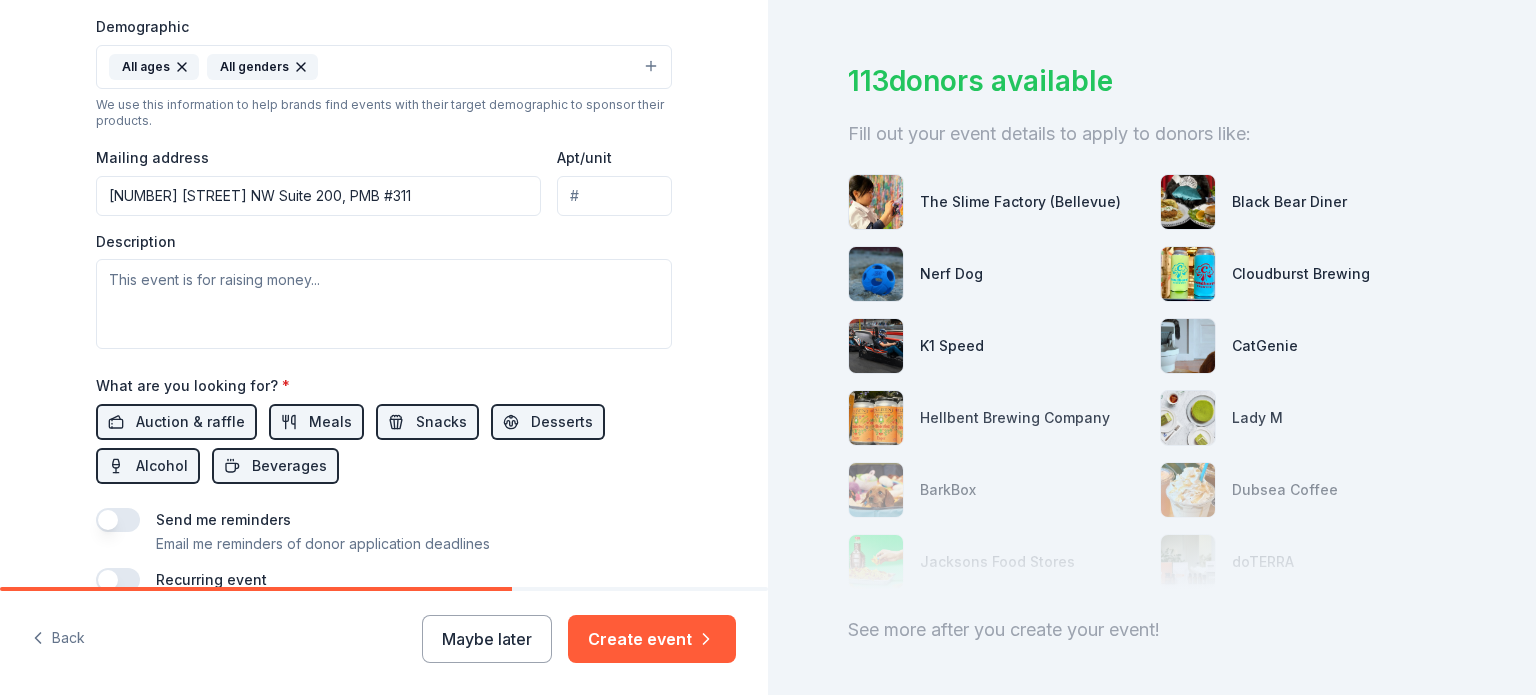 click on "Tell us about your event. We'll find in-kind donations you can apply for. Event name * Wild Night Out 15 /100 Event website https://wawild.org/wno Attendance * 200 Date * 09/25/2025 ZIP code * 98107 Event type * Fundraiser Demographic All ages All genders We use this information to help brands find events with their target demographic to sponsor their products. Mailing address 5101 14th Ave NW Suite 200, PMB #311 Apt/unit Description What are you looking for? * Auction & raffle Meals Snacks Desserts Alcohol Beverages Send me reminders Email me reminders of donor application deadlines Recurring event" at bounding box center [384, 20] 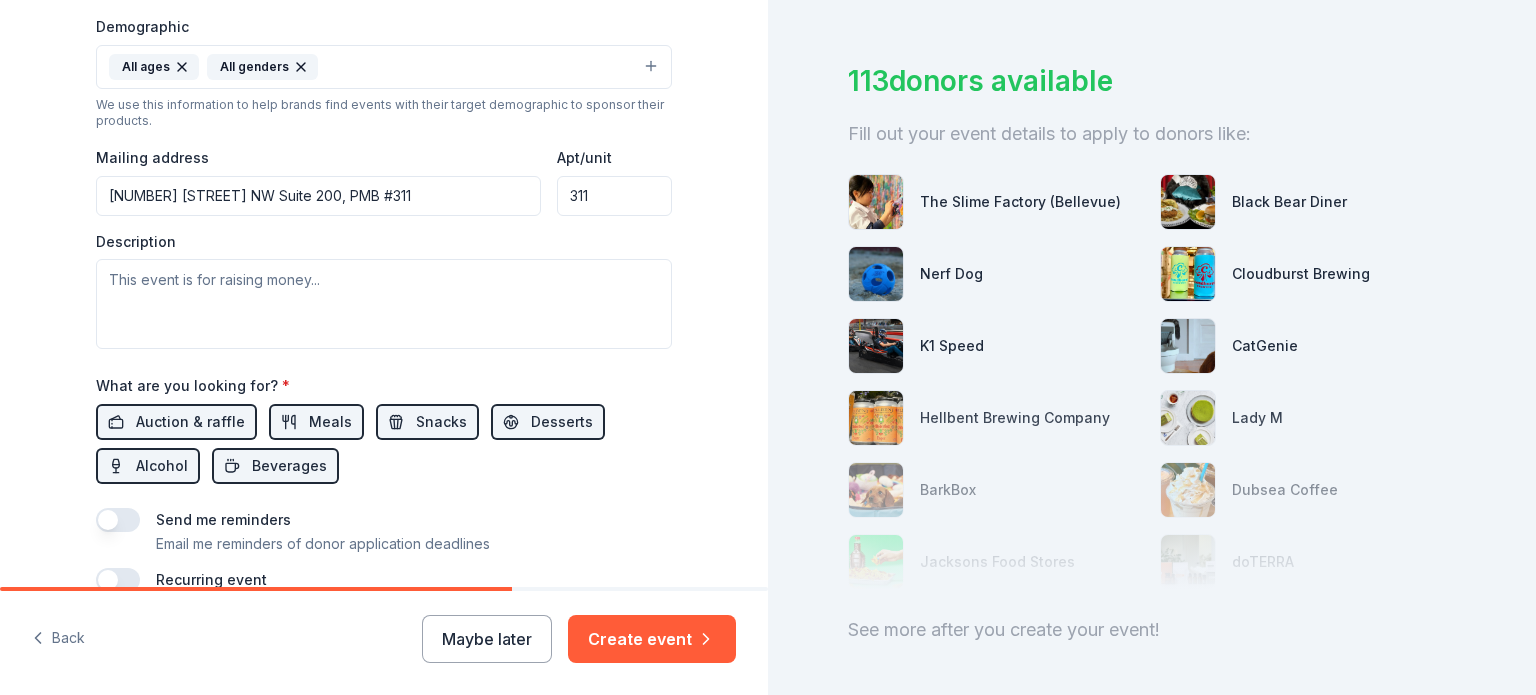 type on "311" 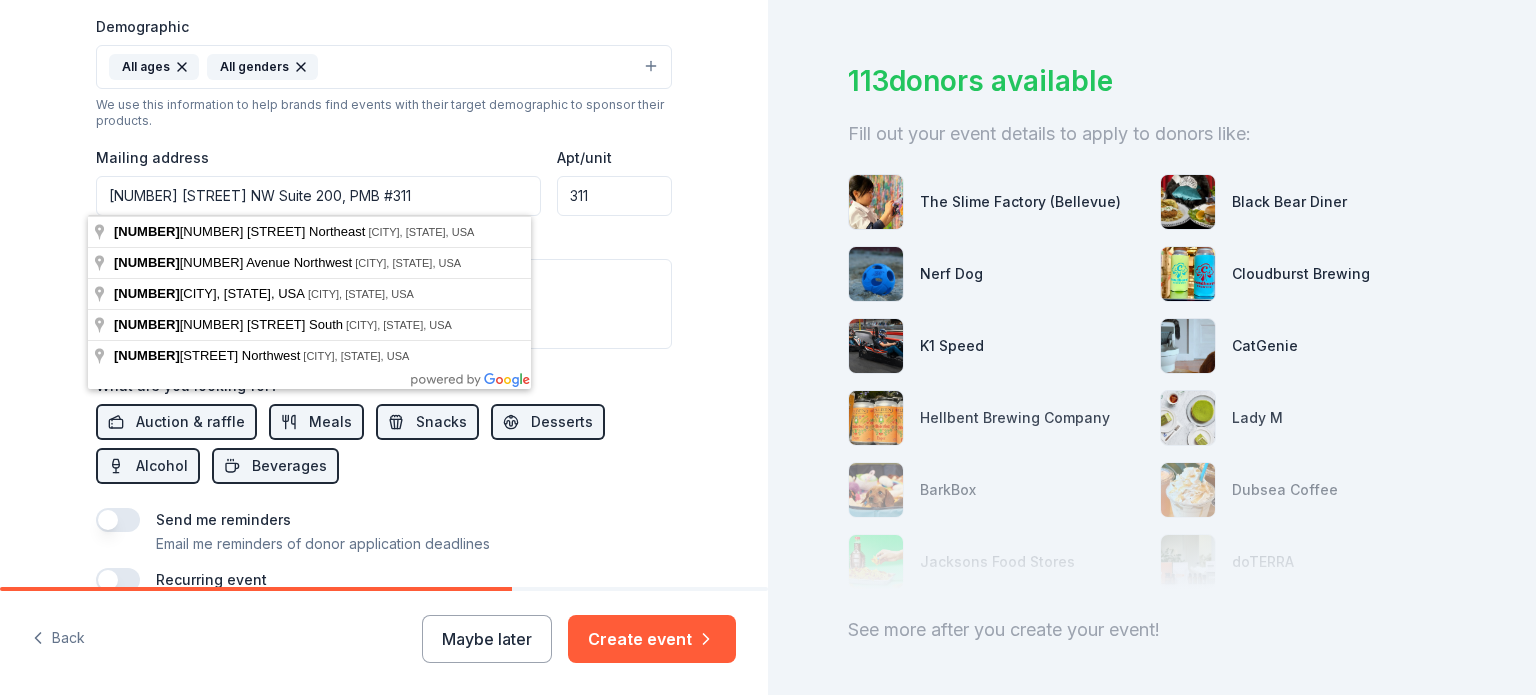 click on "5101 14th Ave NW Suite 200, PMB #311" at bounding box center [318, 196] 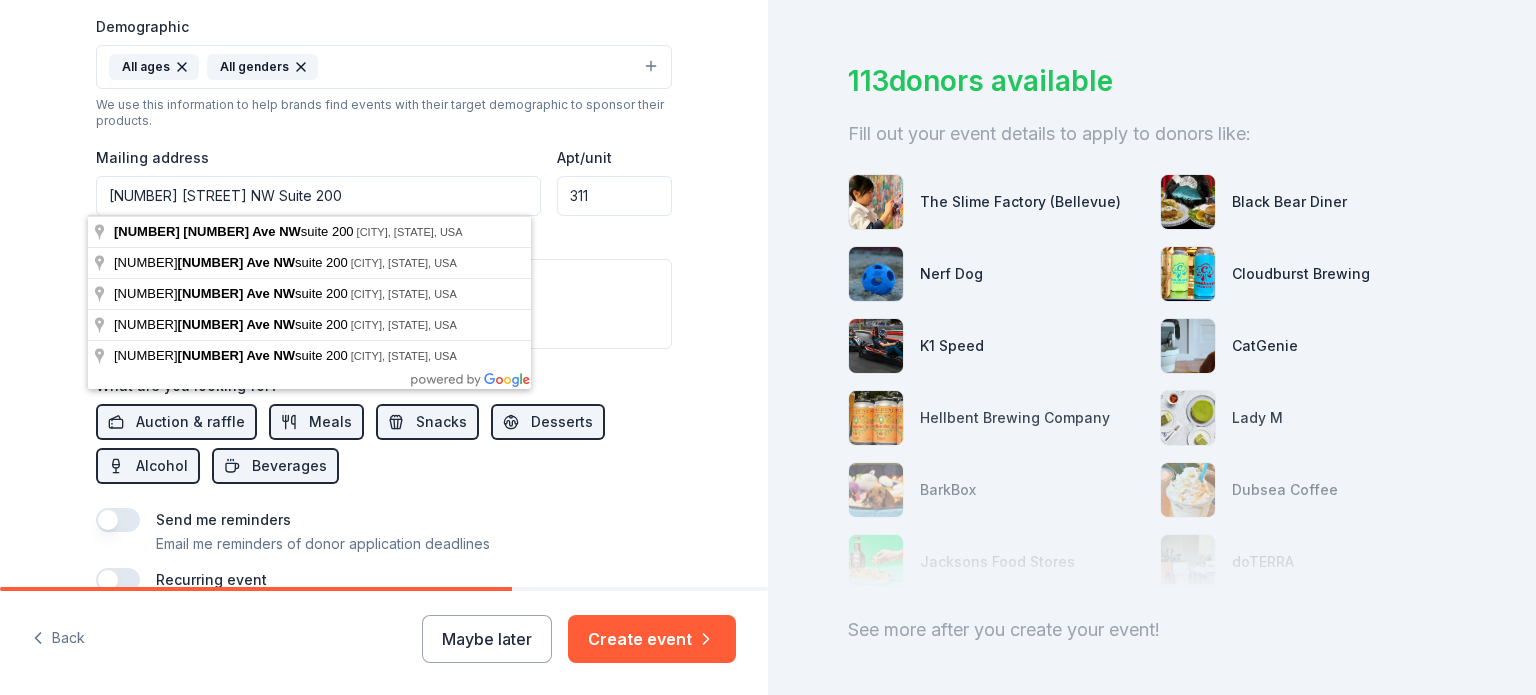 type on "5101 14th Ave NW Suite 200" 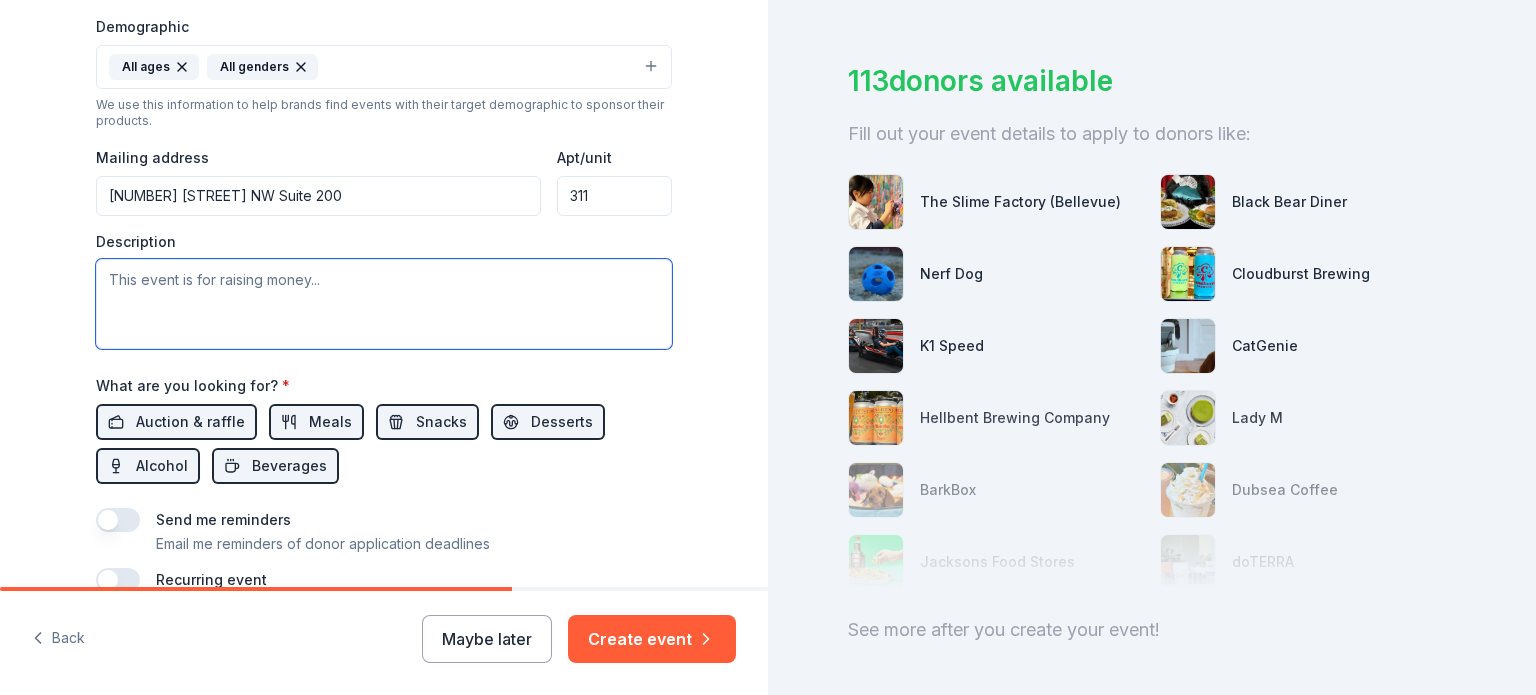 click at bounding box center [384, 304] 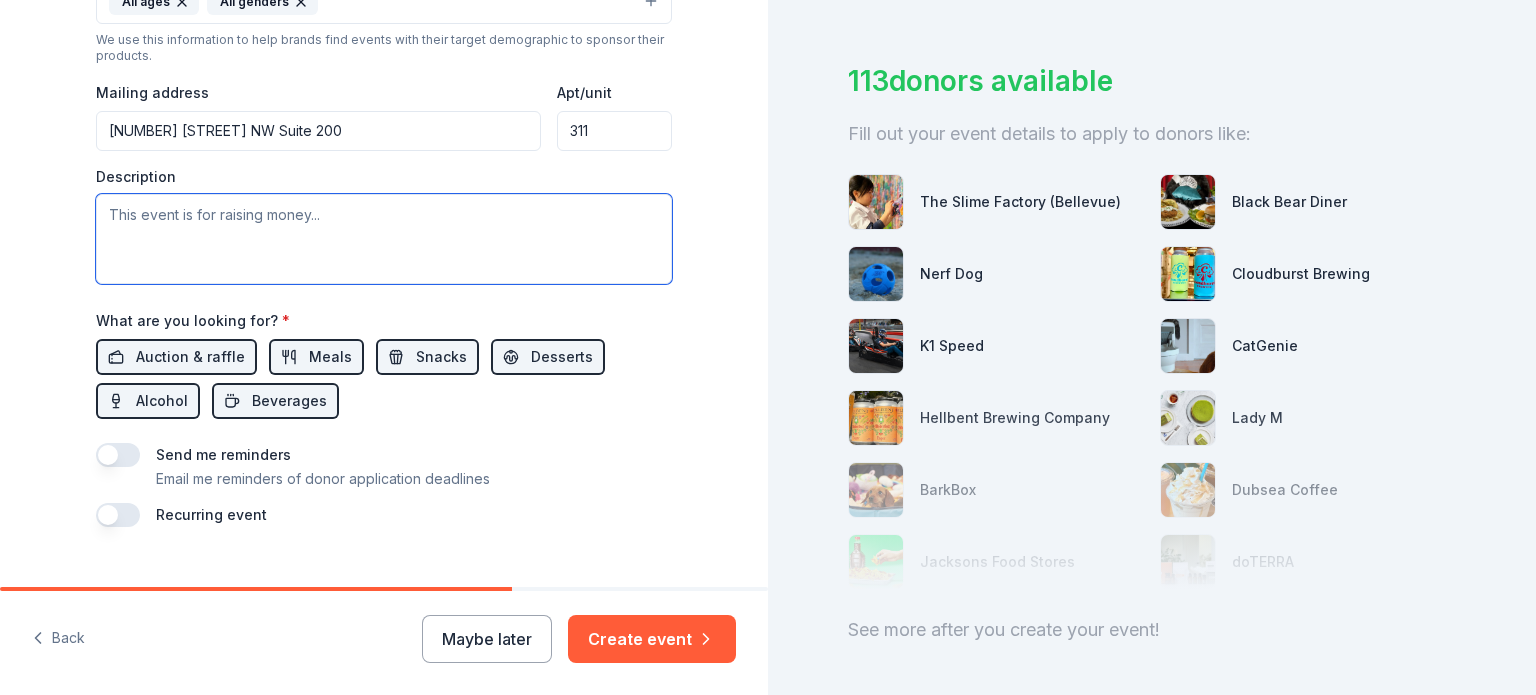 scroll, scrollTop: 747, scrollLeft: 0, axis: vertical 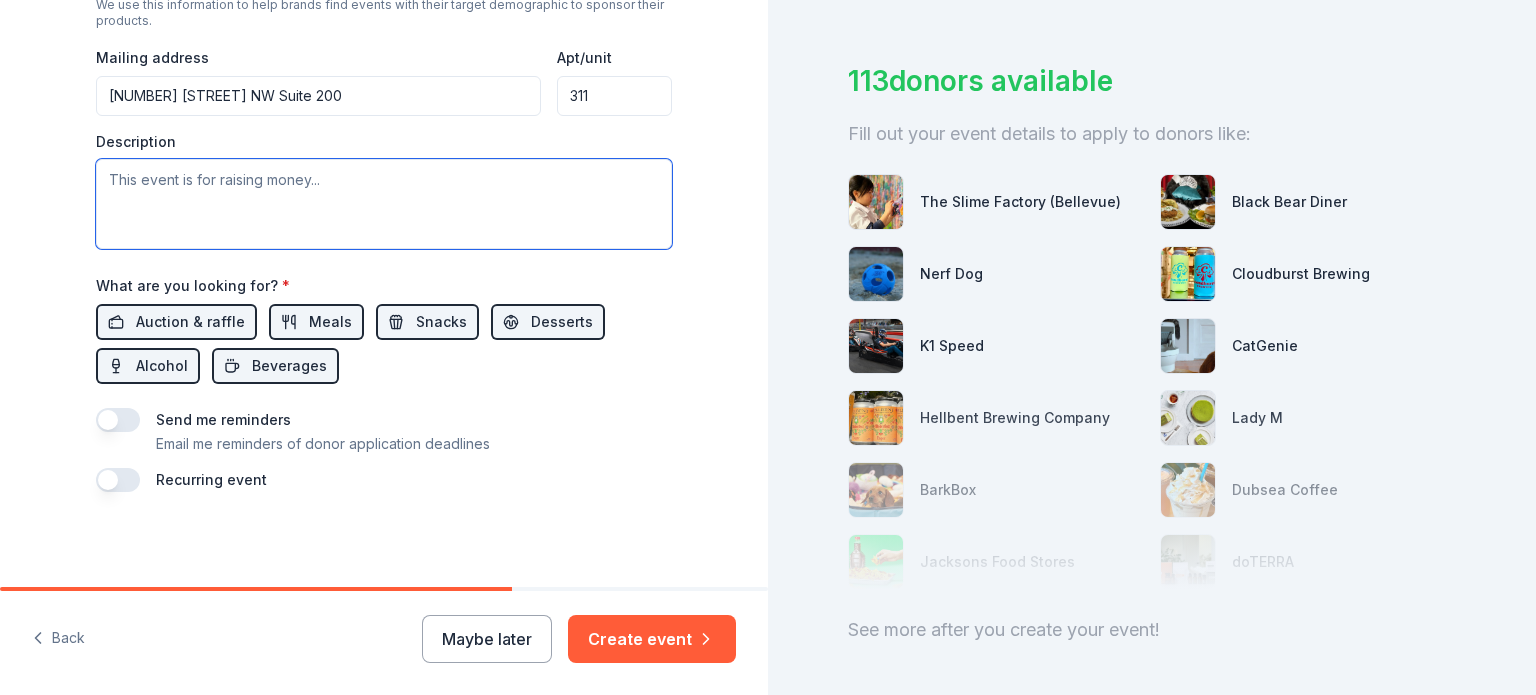 click at bounding box center (384, 204) 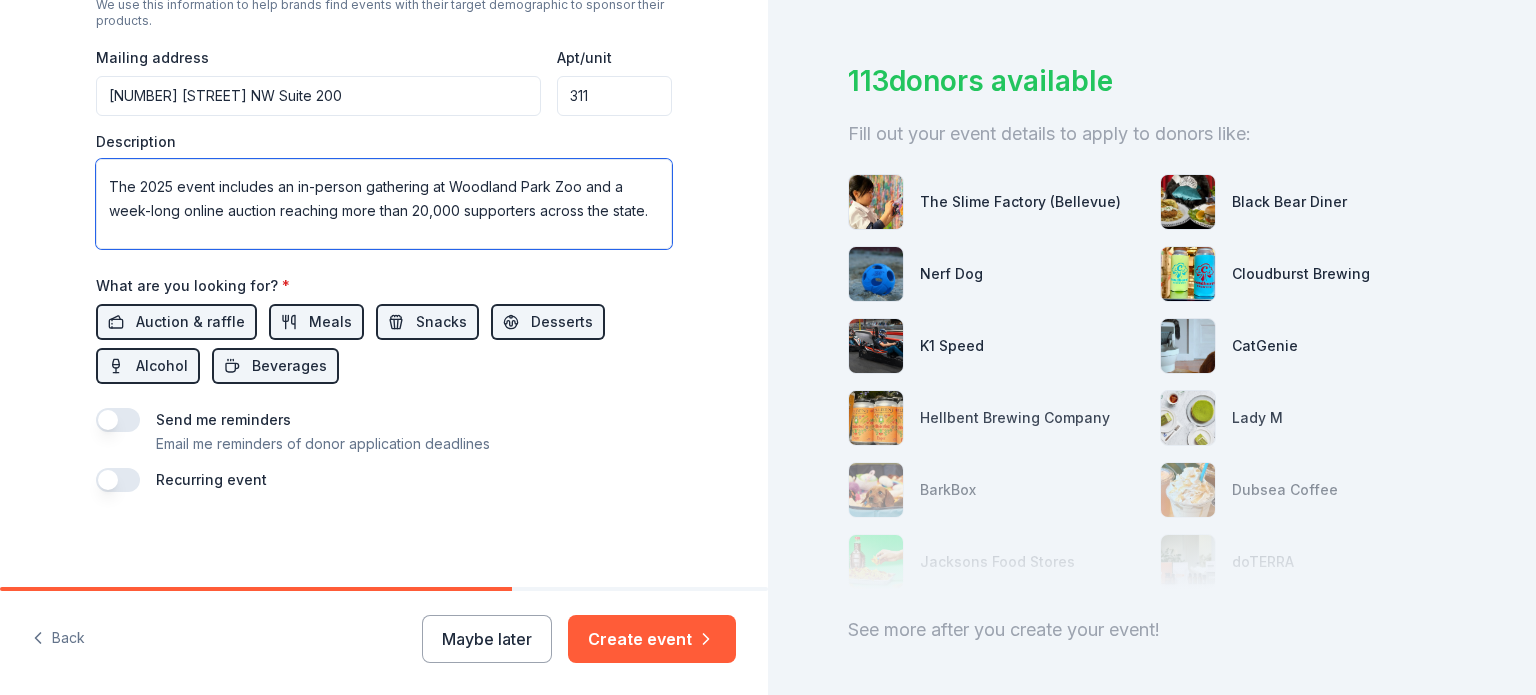 scroll, scrollTop: 52, scrollLeft: 0, axis: vertical 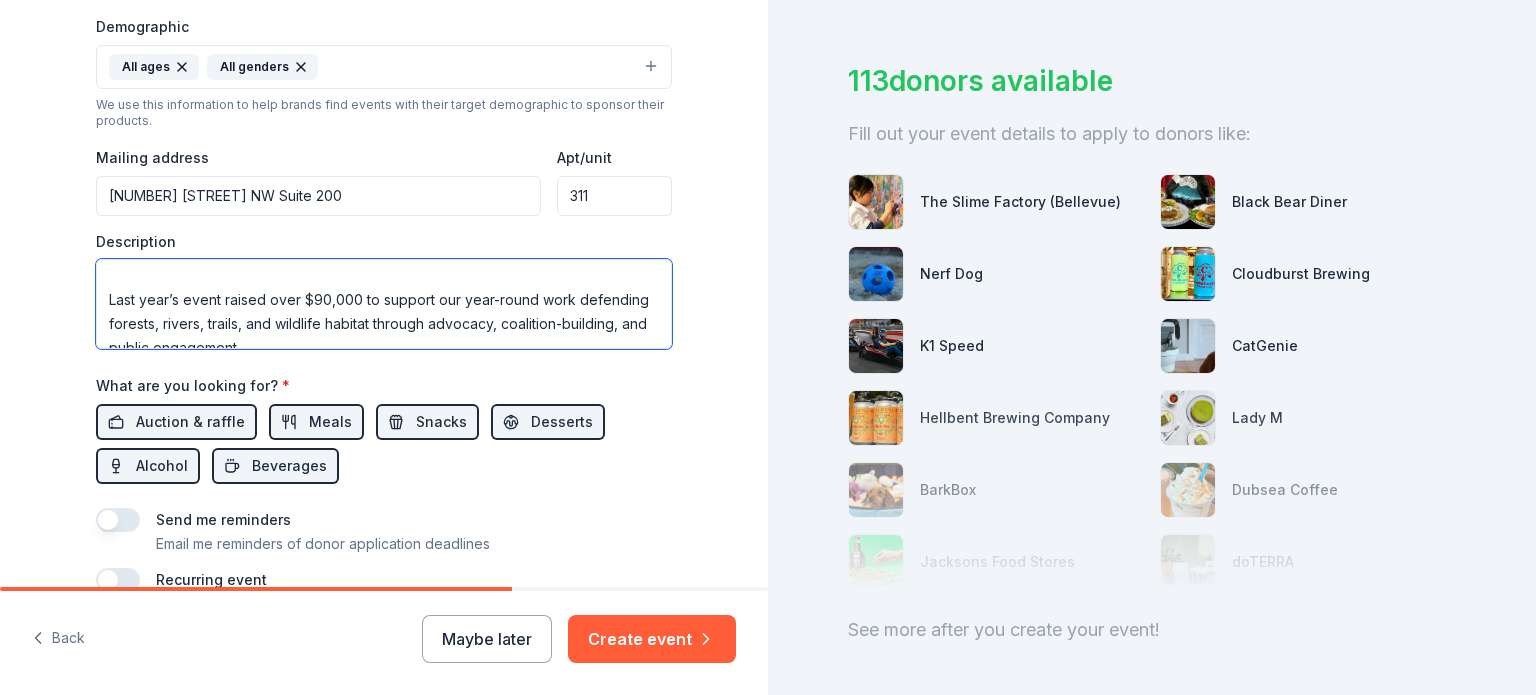 click on "Wild Night Out is Washington Wild’s annual dinner and silent auction, raising funds to protect wild lands and waters across Washington State.
Last year’s event raised over $90,000 to support our year-round work defending forests, rivers, trails, and wildlife habitat through advocacy, coalition-building, and public engagement.
The 2025 event includes an in-person gathering at Woodland Park Zoo and a week-long online auction reaching more than 20,000 supporters across the state.
By donating a product or gift card, your brand will be recognized in event promotions, auction listings, and outreach—while supporting a mission that protects Washington’s natural heritage and outdoor spaces for all." at bounding box center [384, 304] 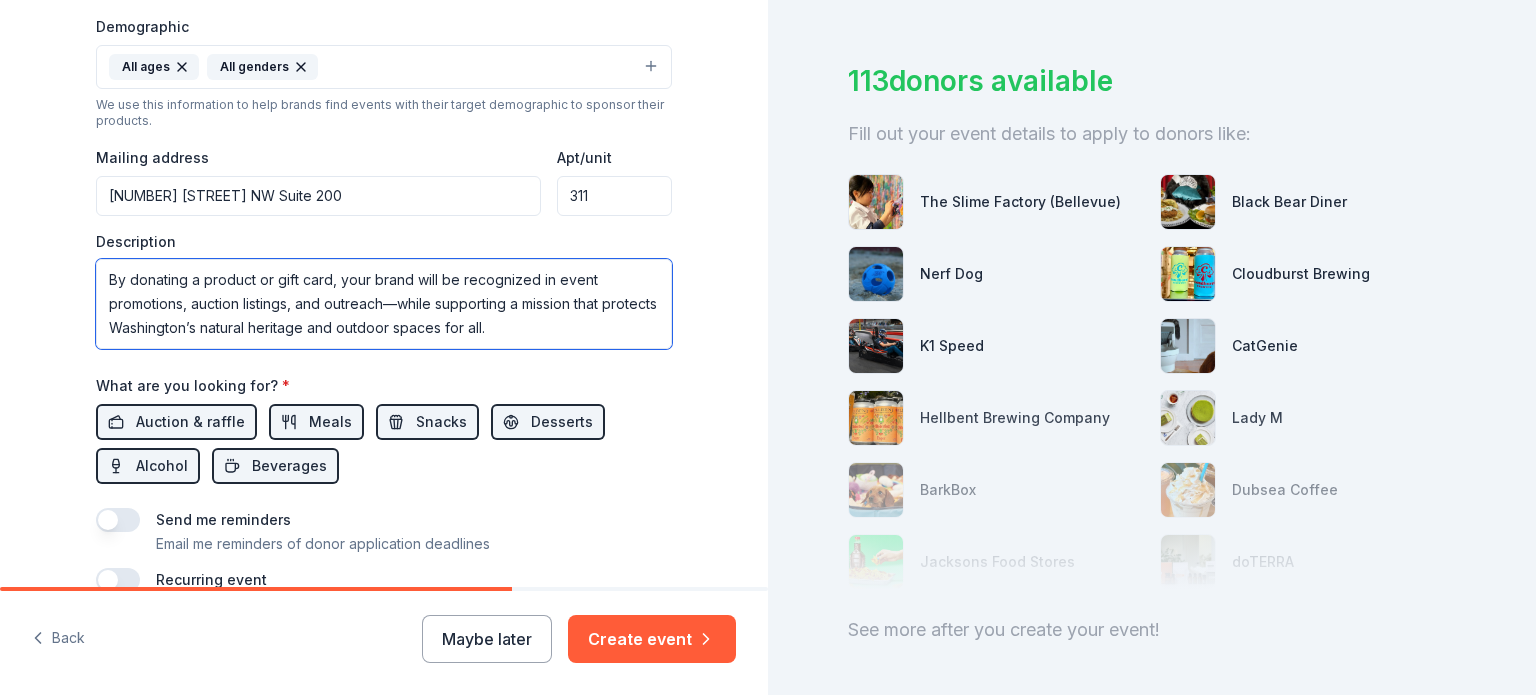 scroll, scrollTop: 240, scrollLeft: 0, axis: vertical 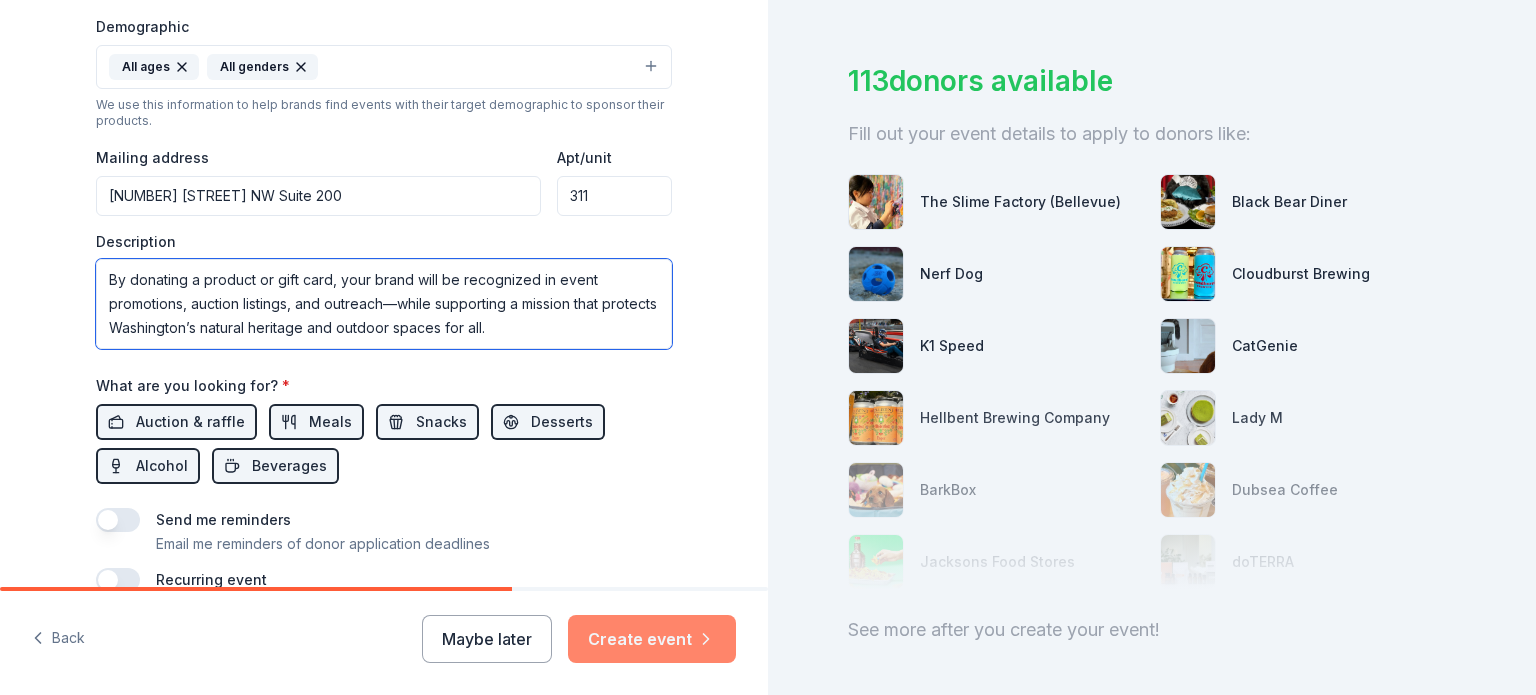 type on "Wild Night Out is Washington Wild’s annual dinner and silent auction, raising funds to protect wild lands and waters across Washington State.
Last year’s event raised over $90,000 to support our year-round work defending forests, rivers, trails, and wildlife habitat through advocacy, coalition-building, and public engagement.
The 2025 event includes an in-person gathering at Woodland Park Zoo and a week-long online auction reaching more than 20,000 supporters across the state.
By donating a product or gift card, your brand will be recognized in event promotions, auction listings, and outreach—while supporting a mission that protects Washington’s natural heritage and outdoor spaces for all." 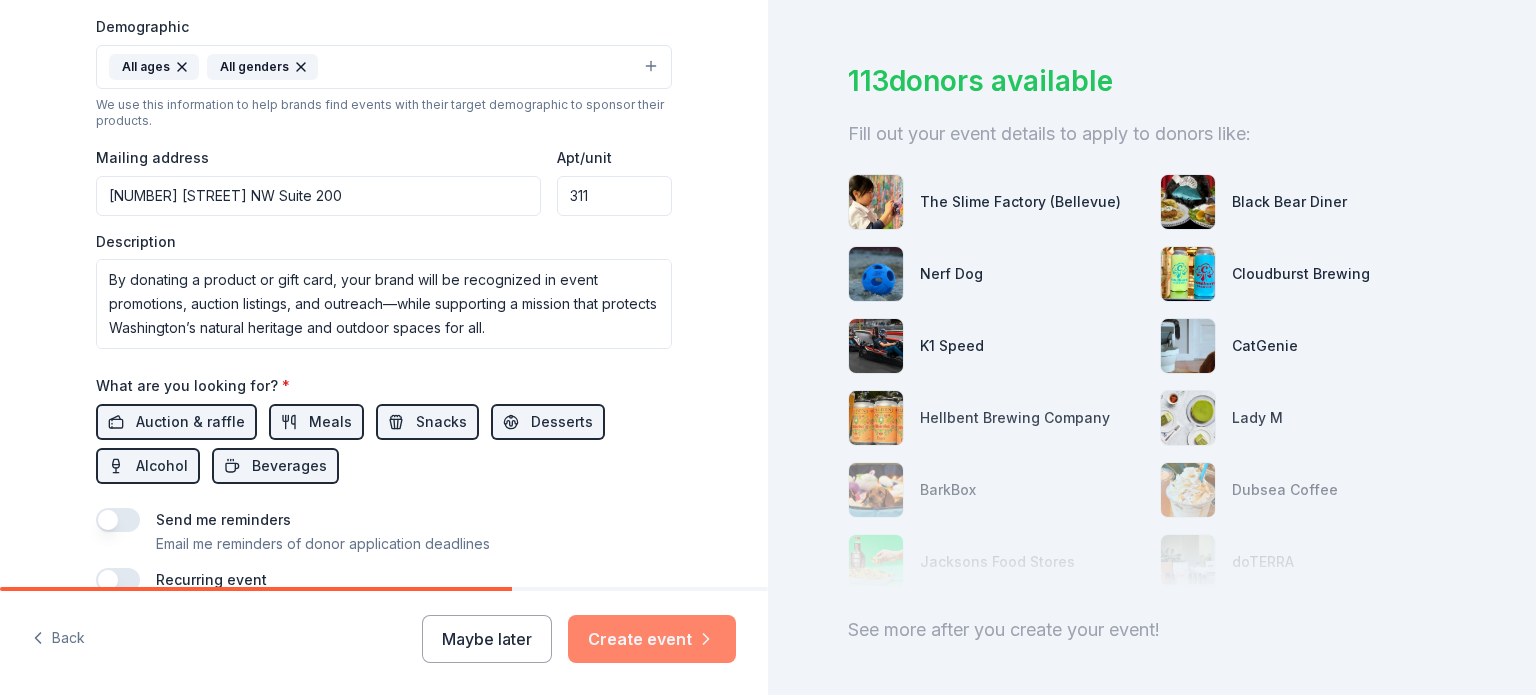 click on "Create event" at bounding box center (652, 639) 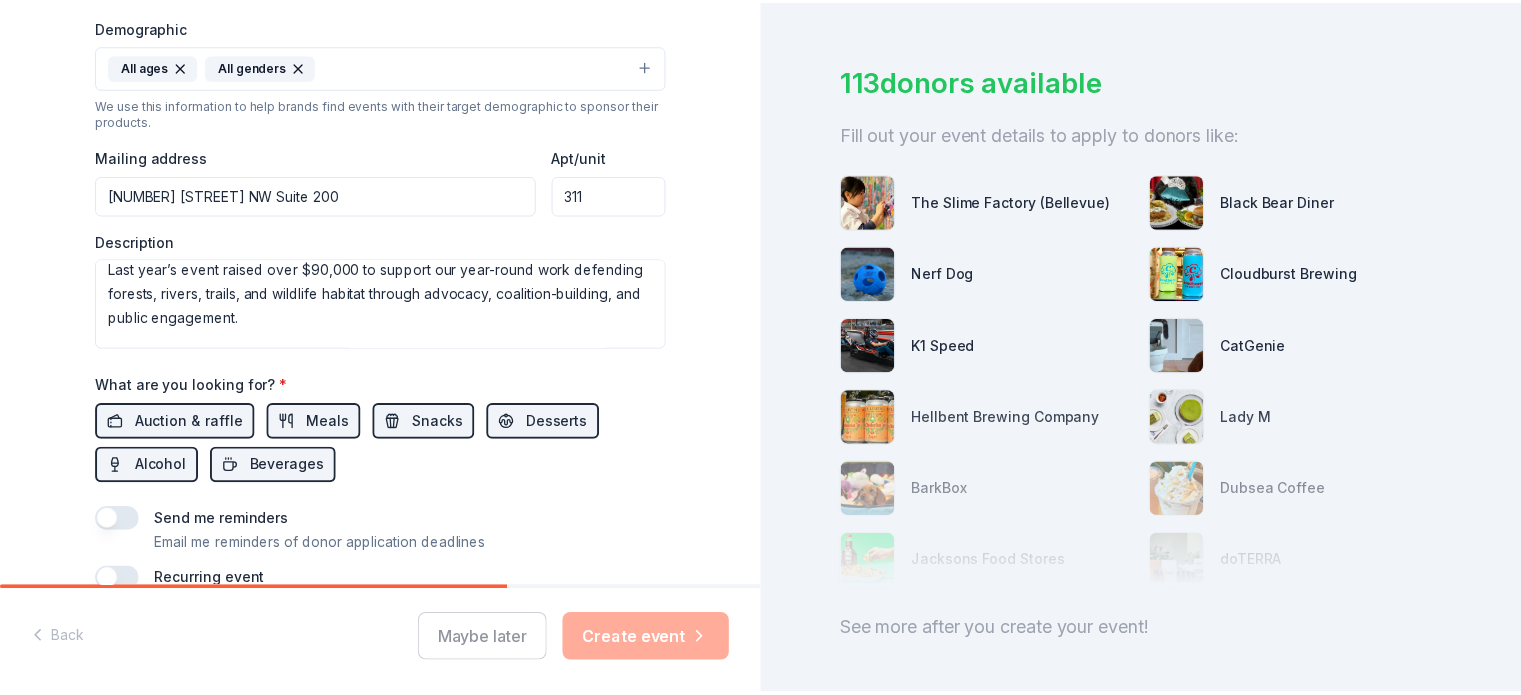 scroll, scrollTop: 0, scrollLeft: 0, axis: both 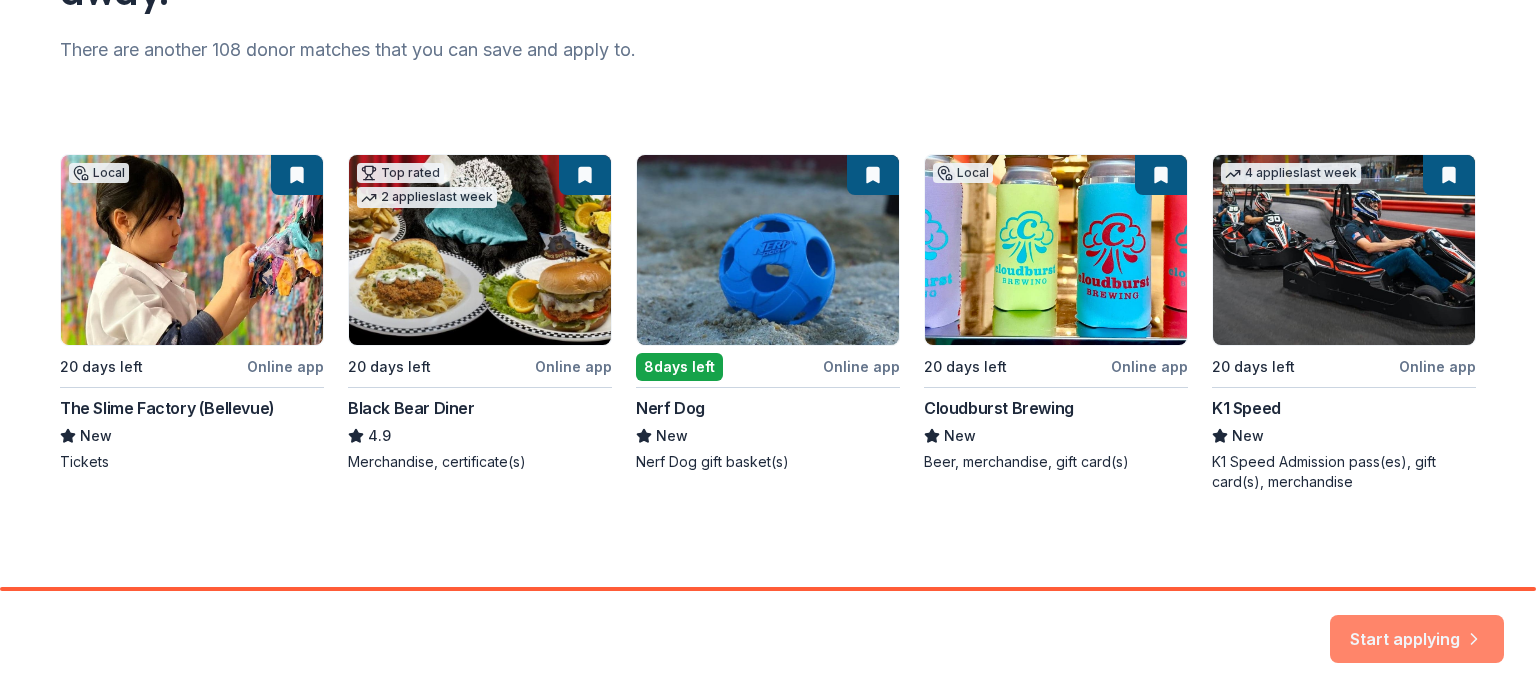 click on "Start applying" at bounding box center (1417, 629) 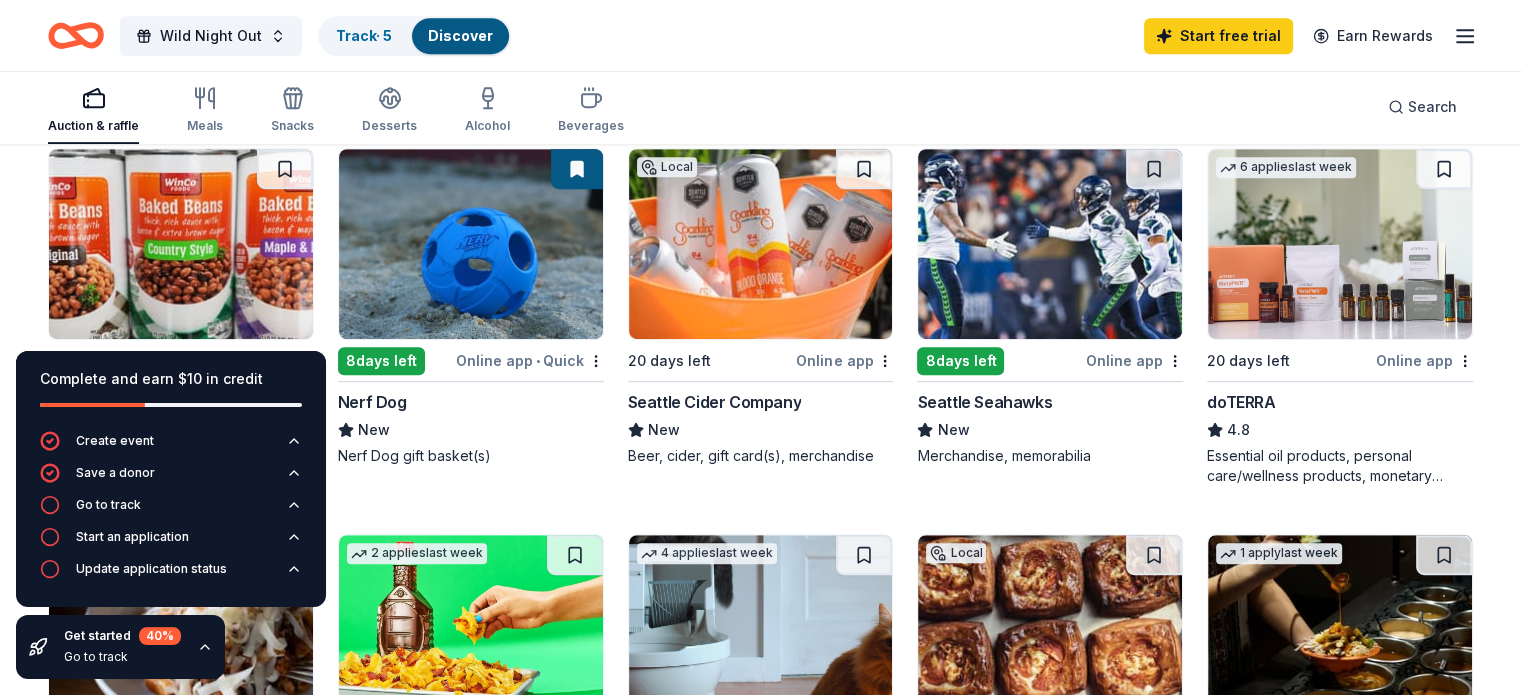 scroll, scrollTop: 1000, scrollLeft: 0, axis: vertical 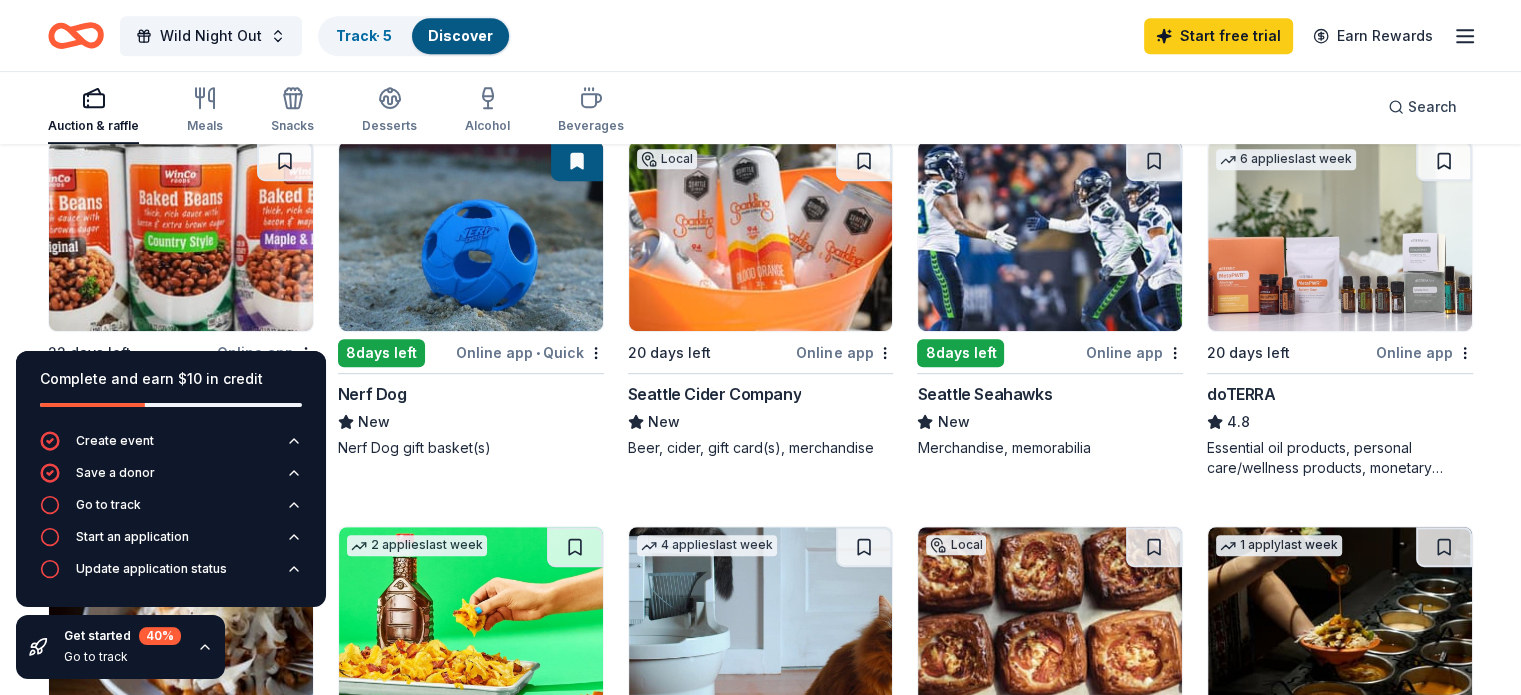 click on "Seattle Seahawks" at bounding box center (984, 394) 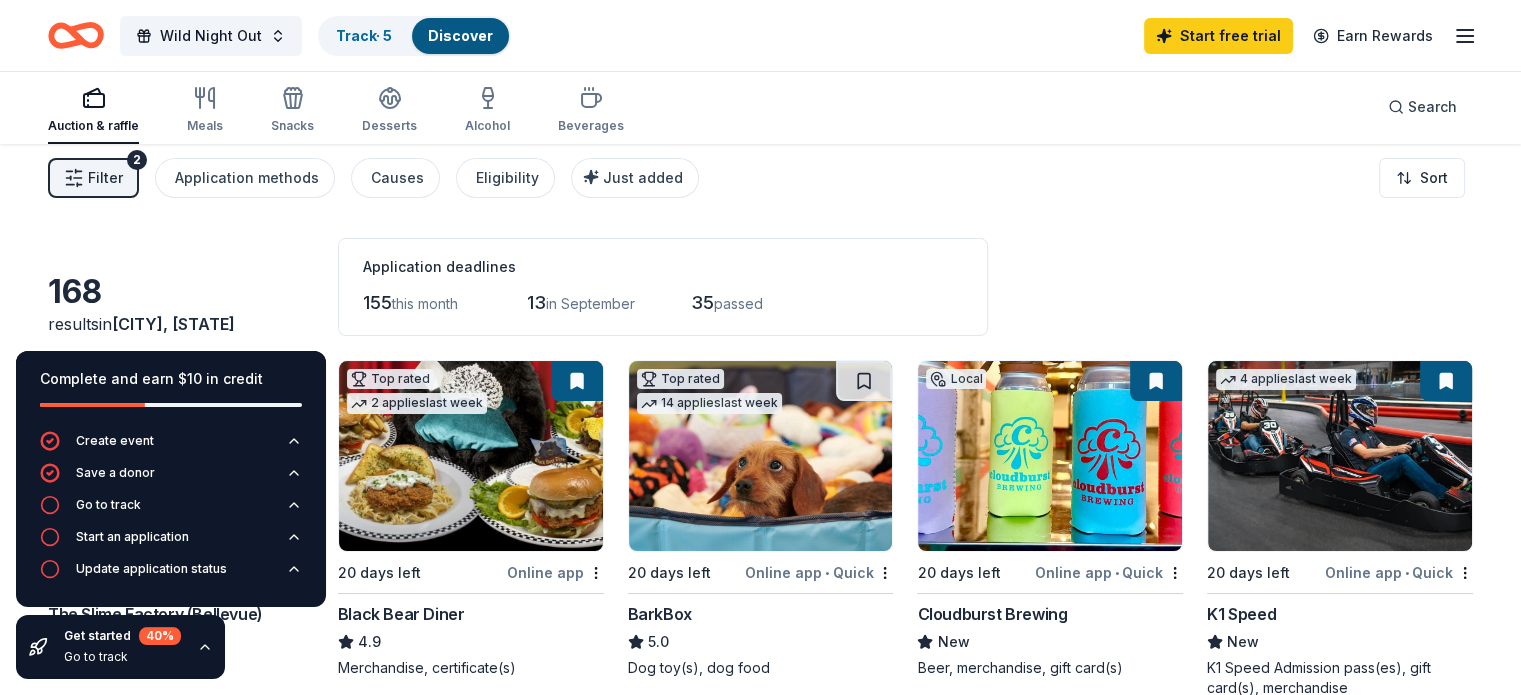 scroll, scrollTop: 0, scrollLeft: 0, axis: both 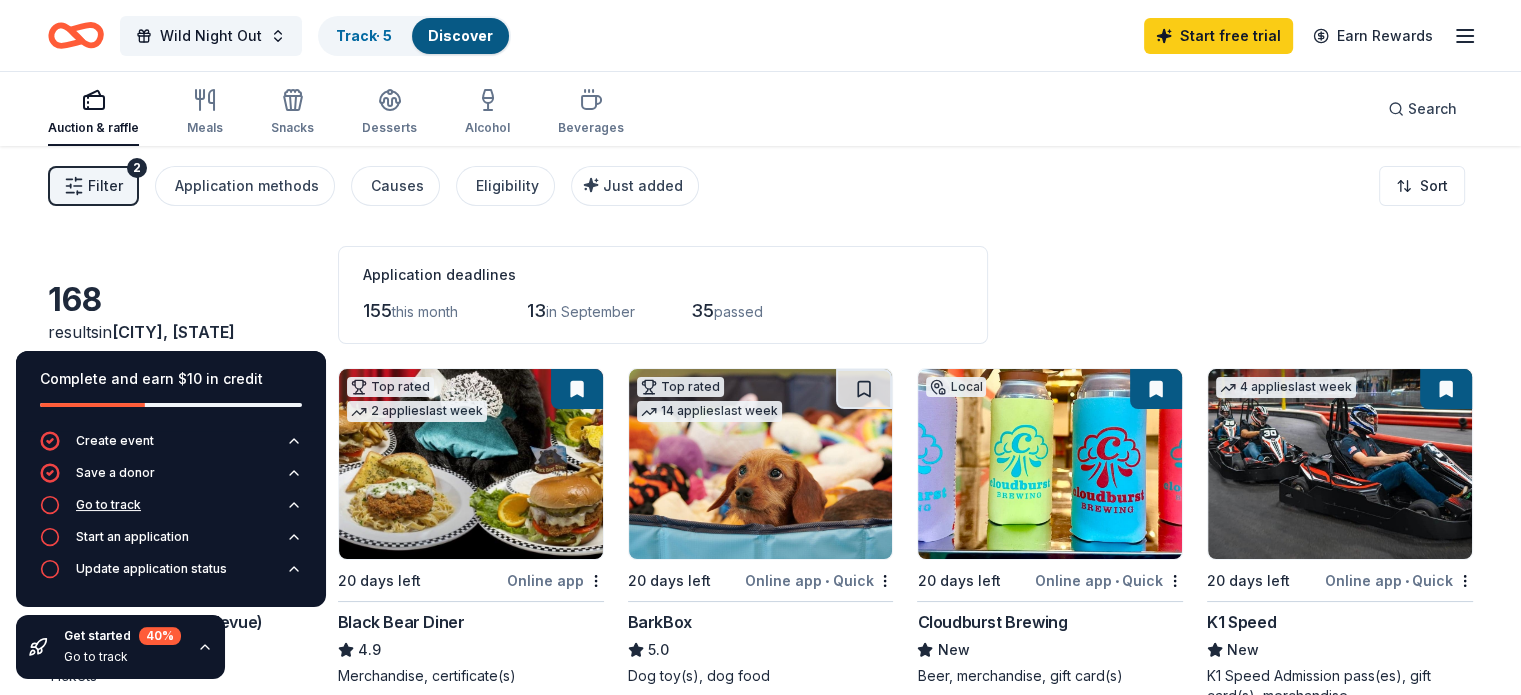 click on "Go to track" at bounding box center [108, 505] 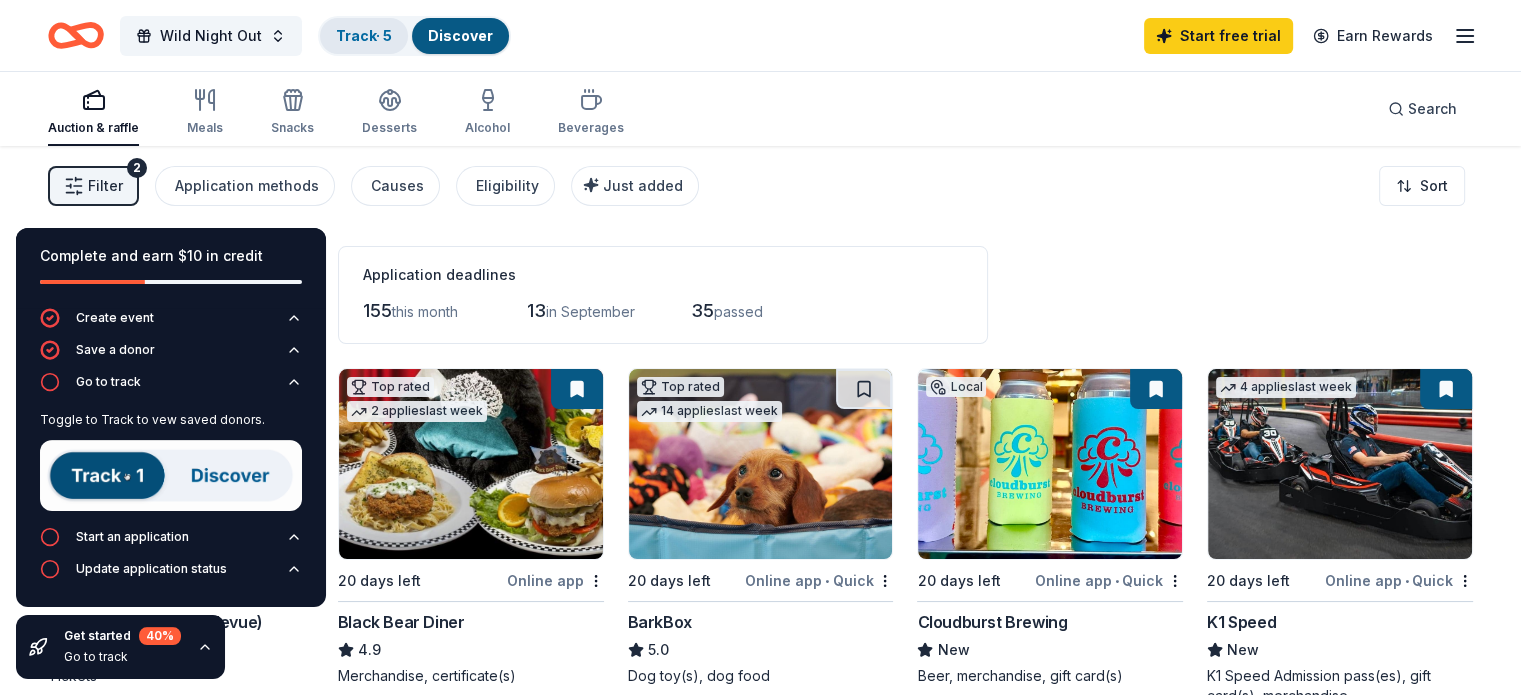 click on "Track  · 5" at bounding box center (364, 35) 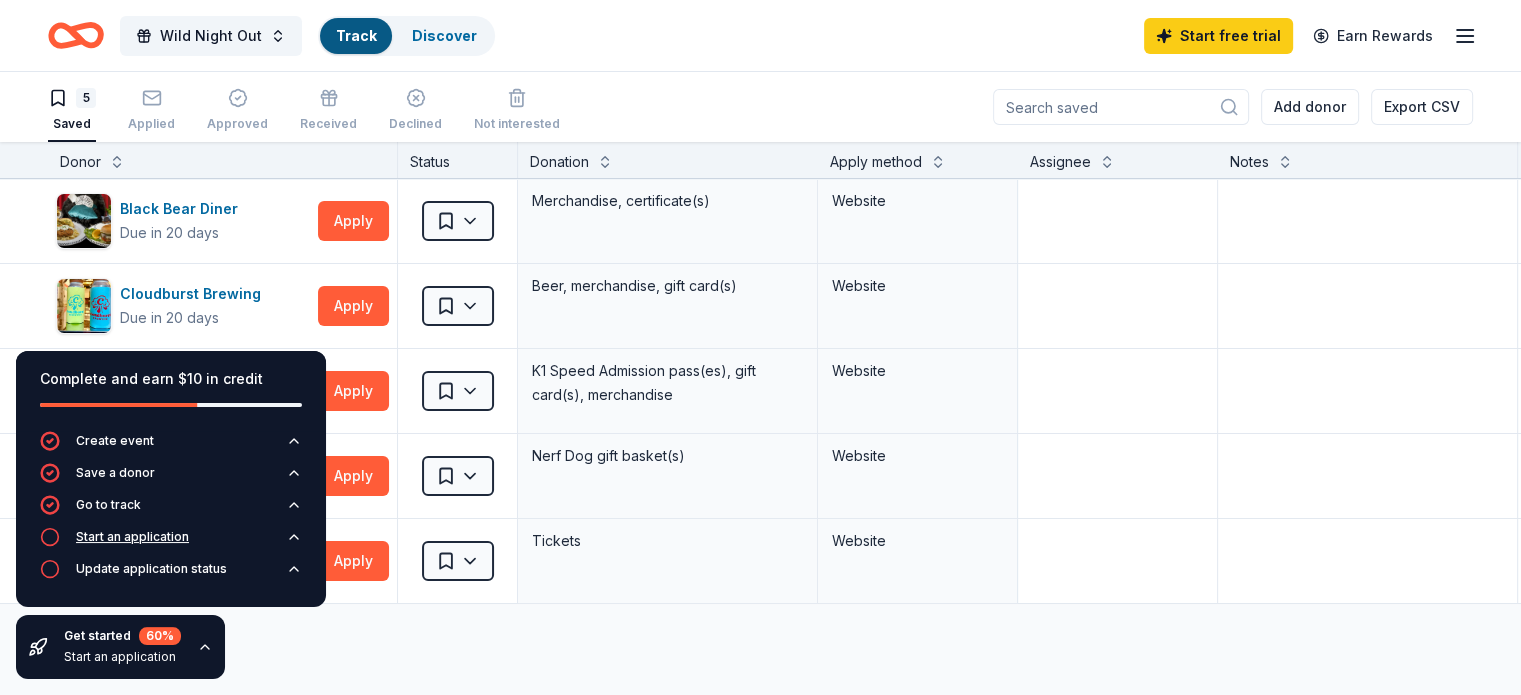 scroll, scrollTop: 0, scrollLeft: 0, axis: both 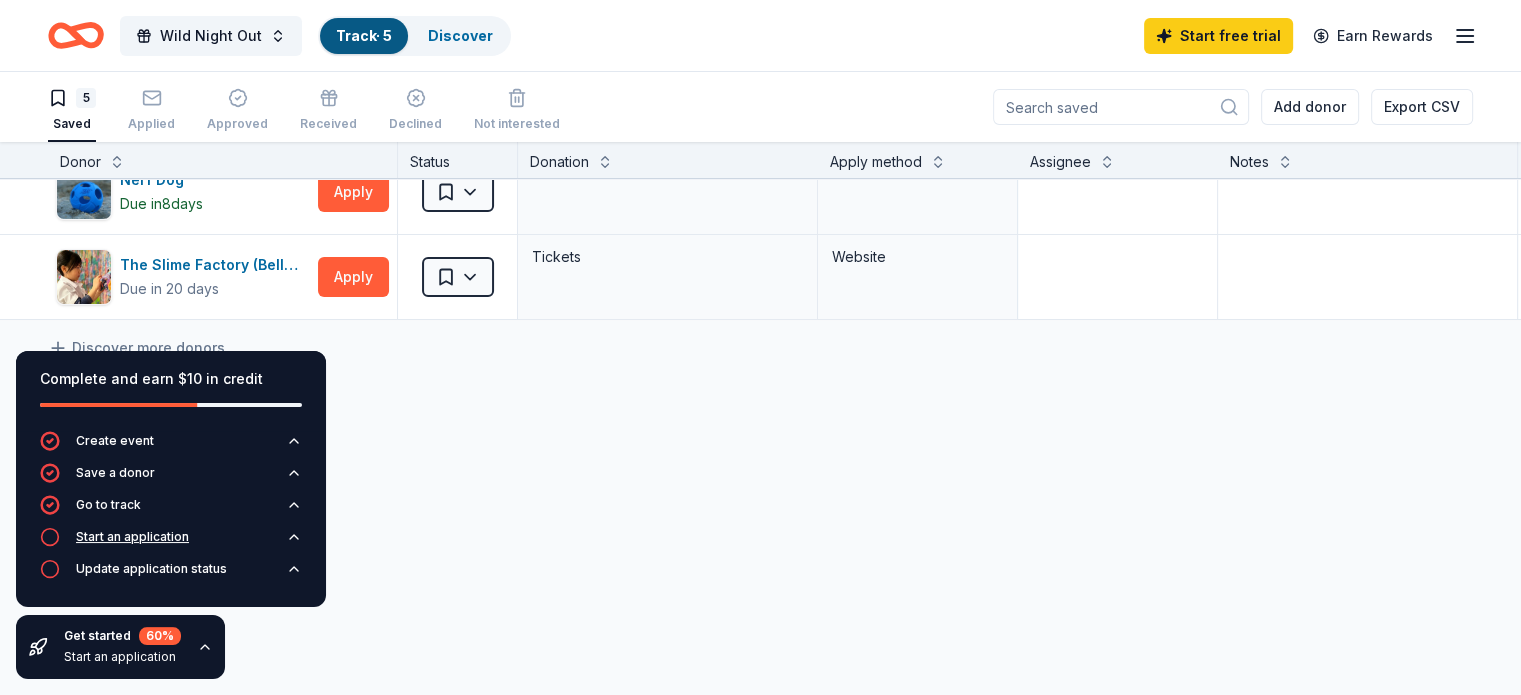 click on "Start an application" at bounding box center [132, 537] 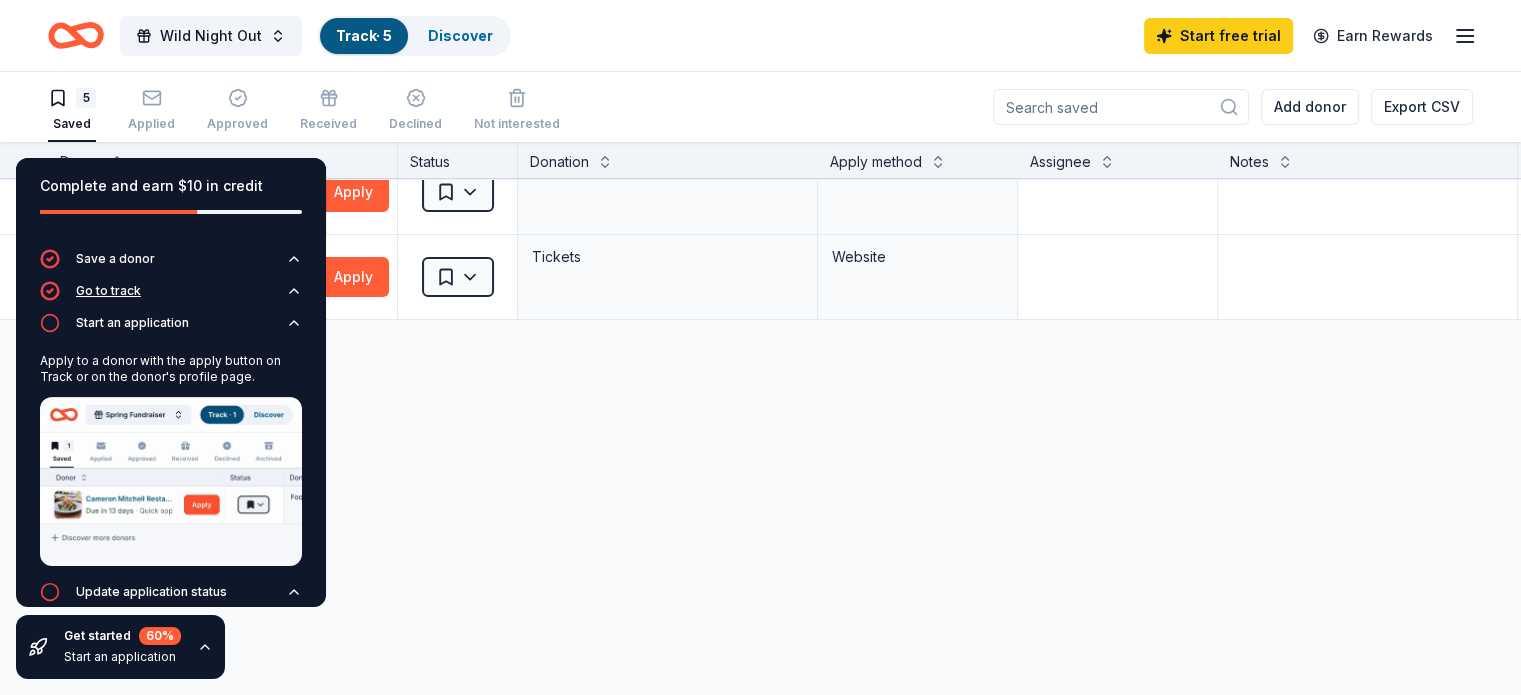 scroll, scrollTop: 33, scrollLeft: 0, axis: vertical 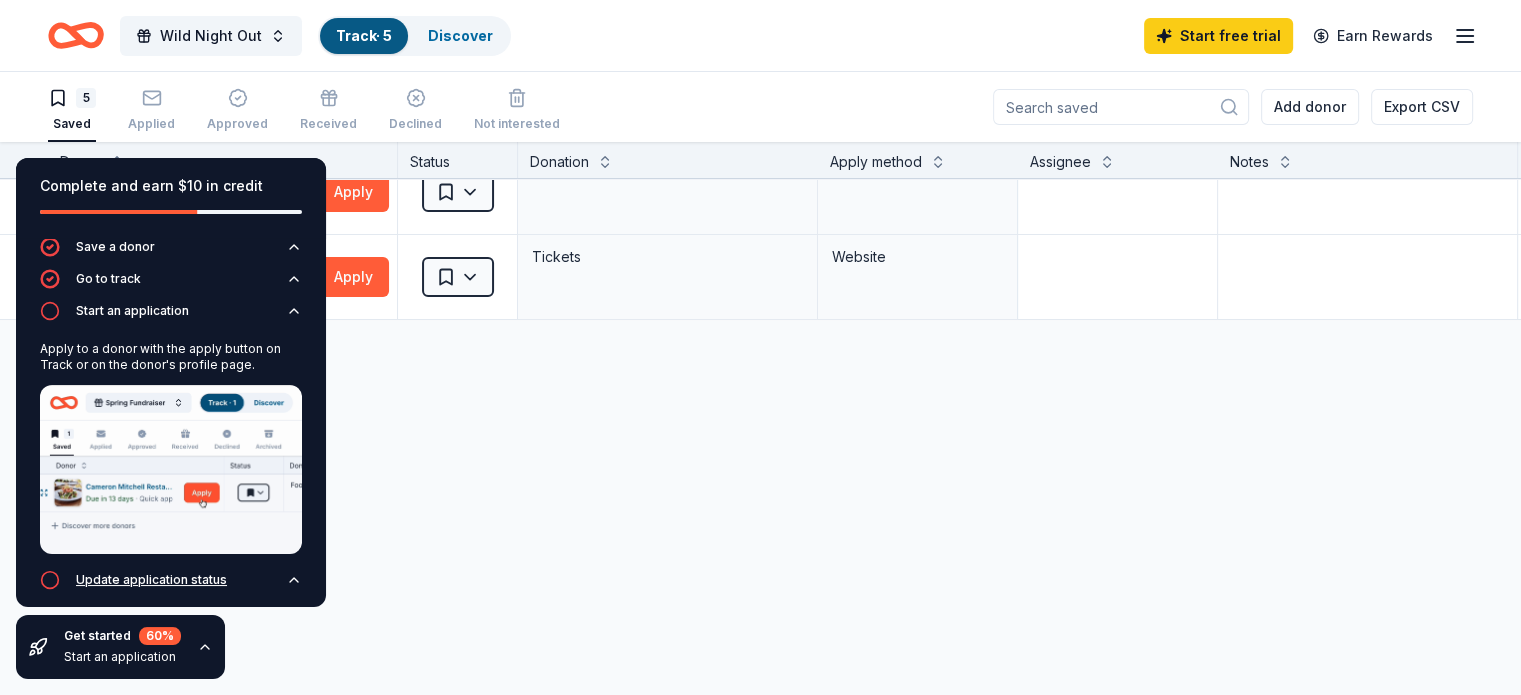click on "Update application status" at bounding box center (151, 580) 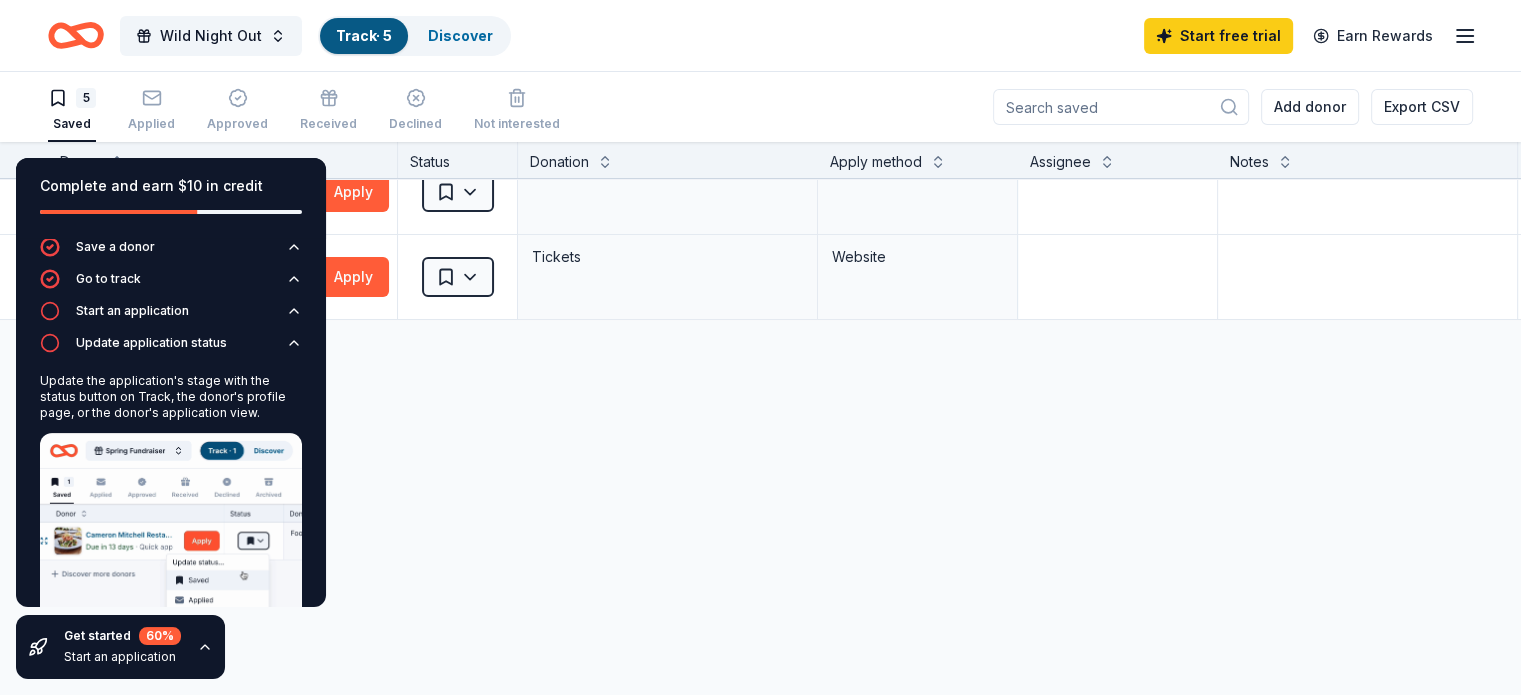 click on "Track  · 5" at bounding box center [364, 35] 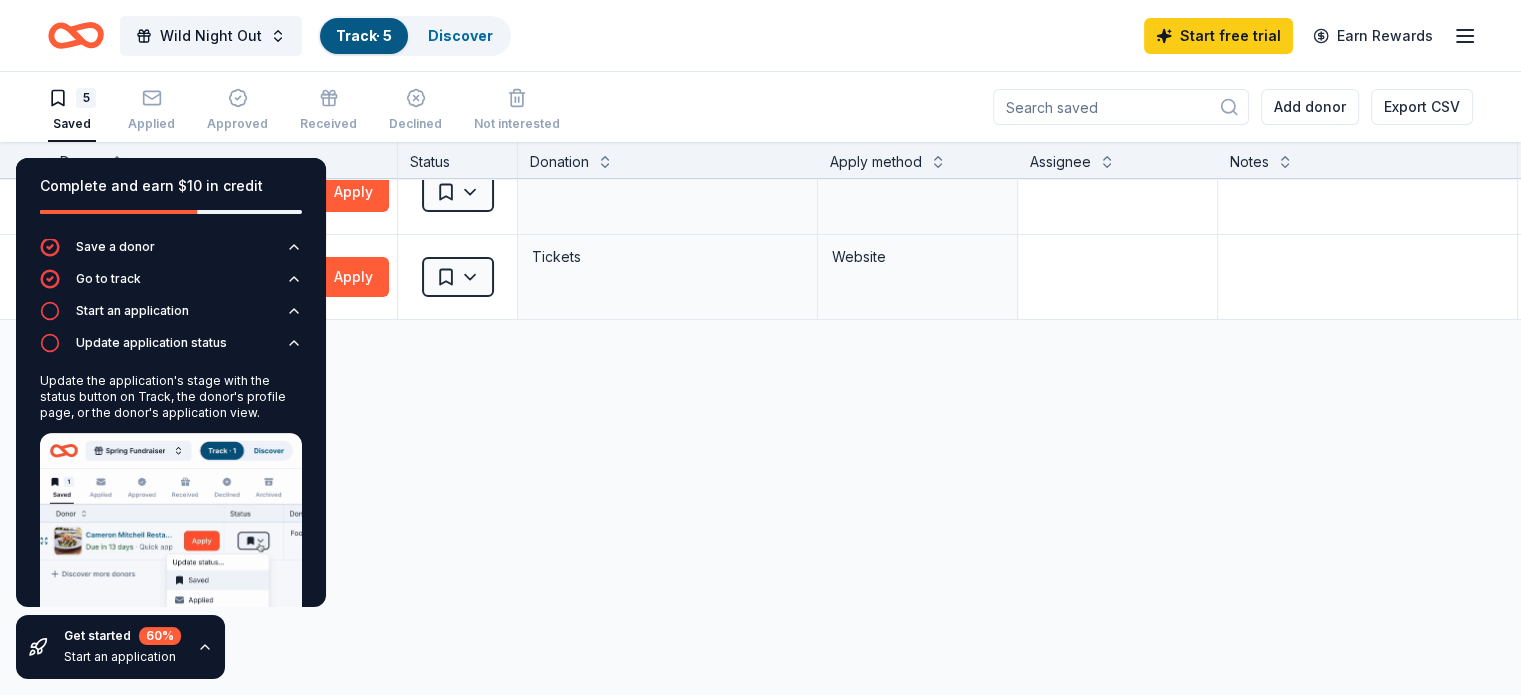 click on "Track  · 5" at bounding box center (364, 35) 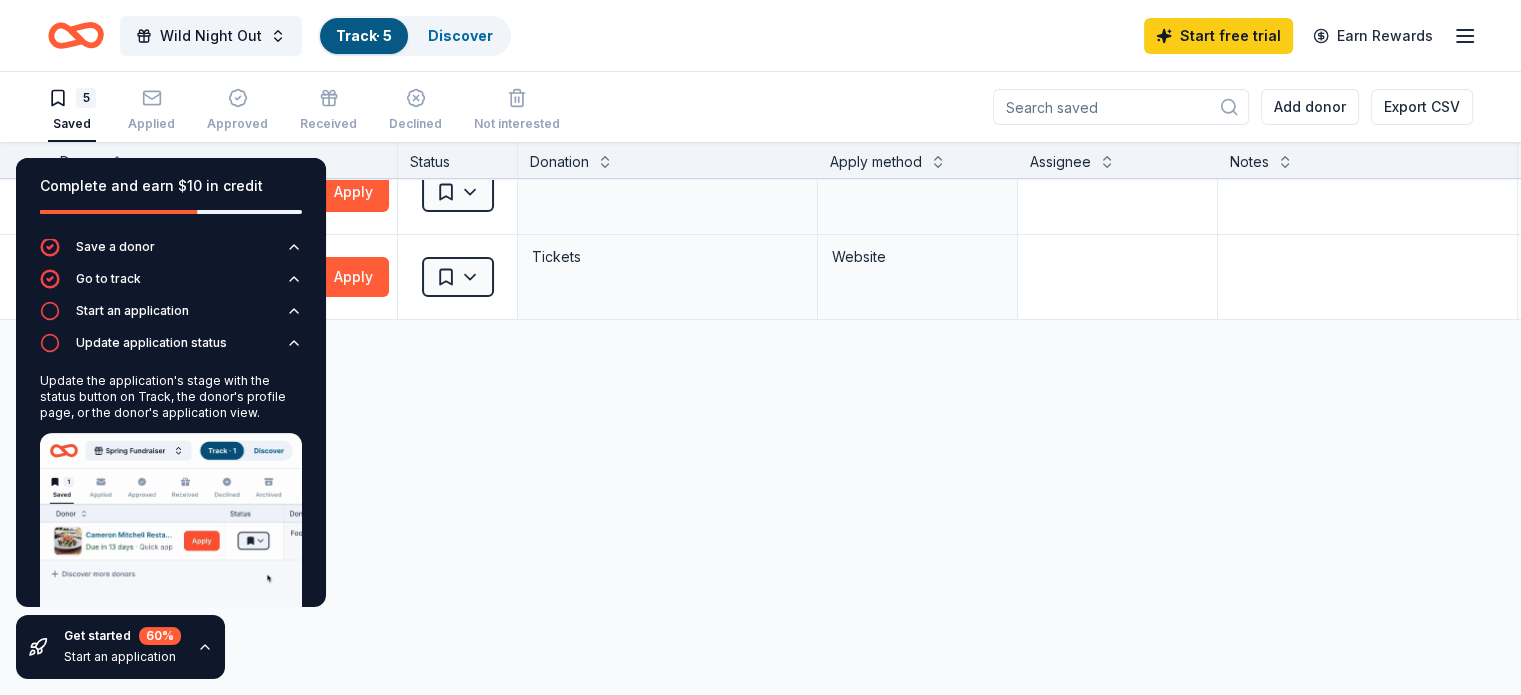 scroll, scrollTop: 0, scrollLeft: 0, axis: both 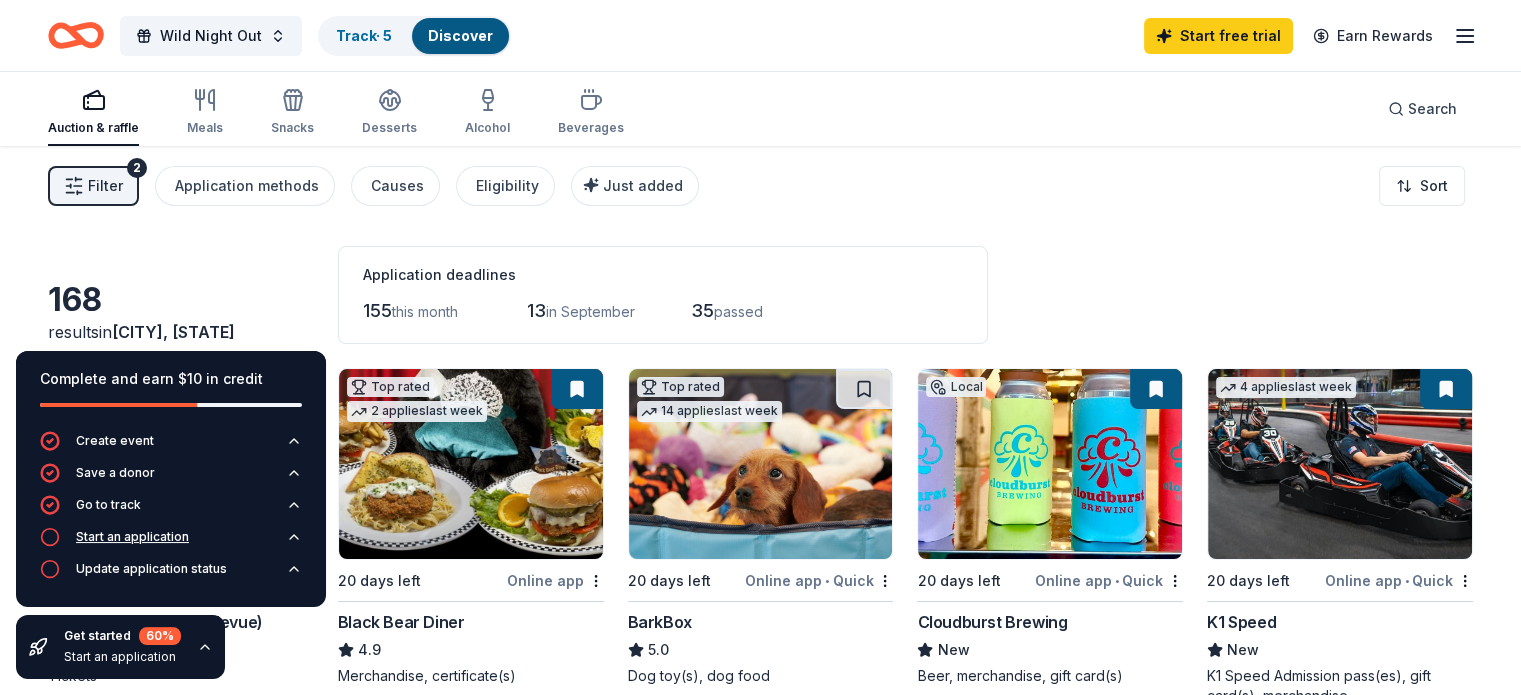 click on "Start an application" at bounding box center (114, 537) 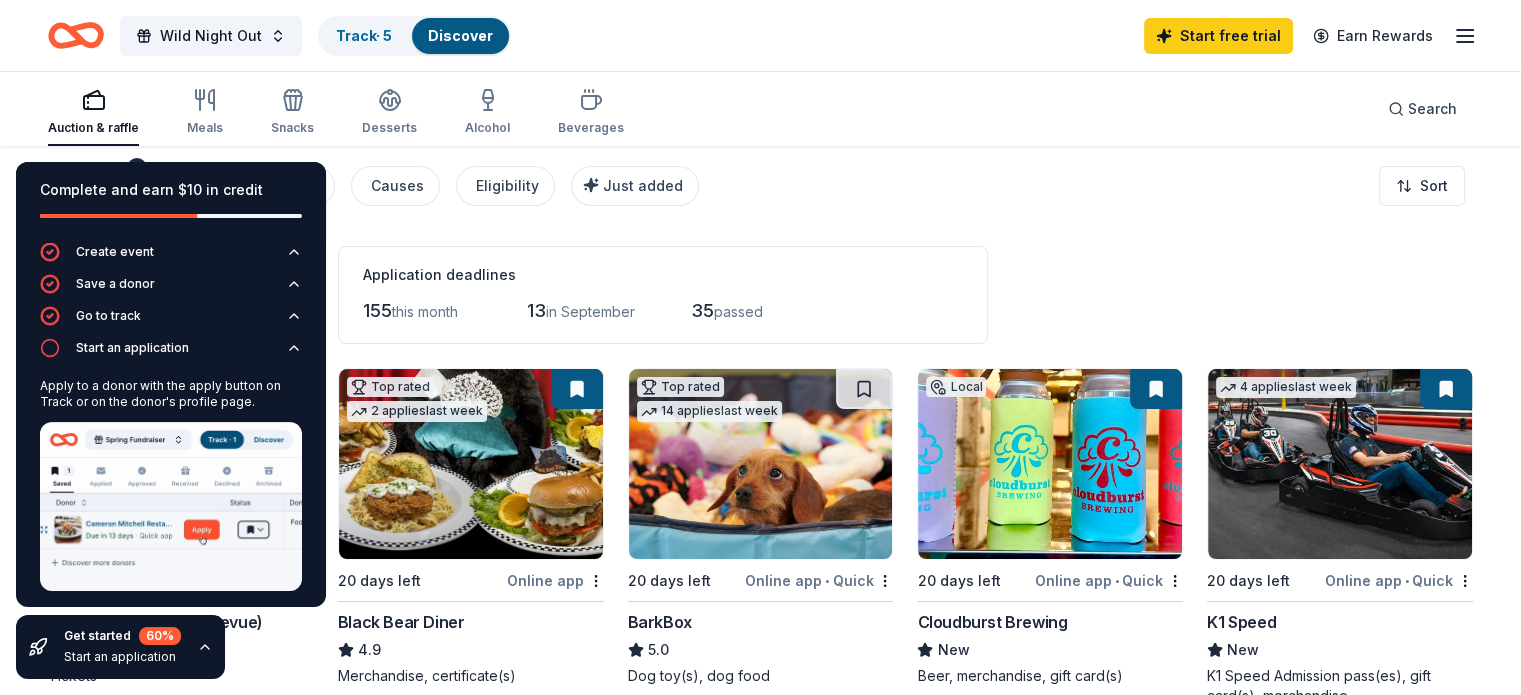 click on "Filter 2 Application methods Causes Eligibility Just added Sort" at bounding box center (760, 186) 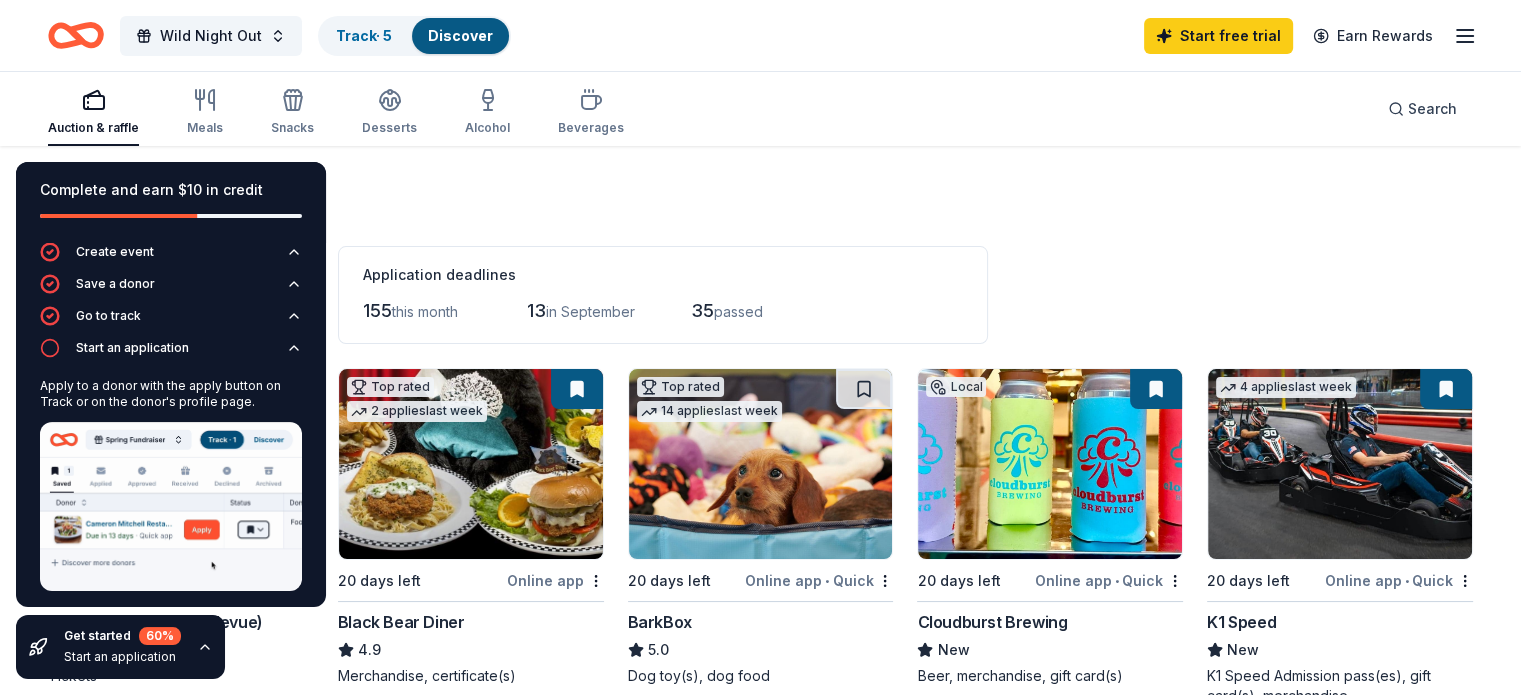 scroll, scrollTop: 100, scrollLeft: 0, axis: vertical 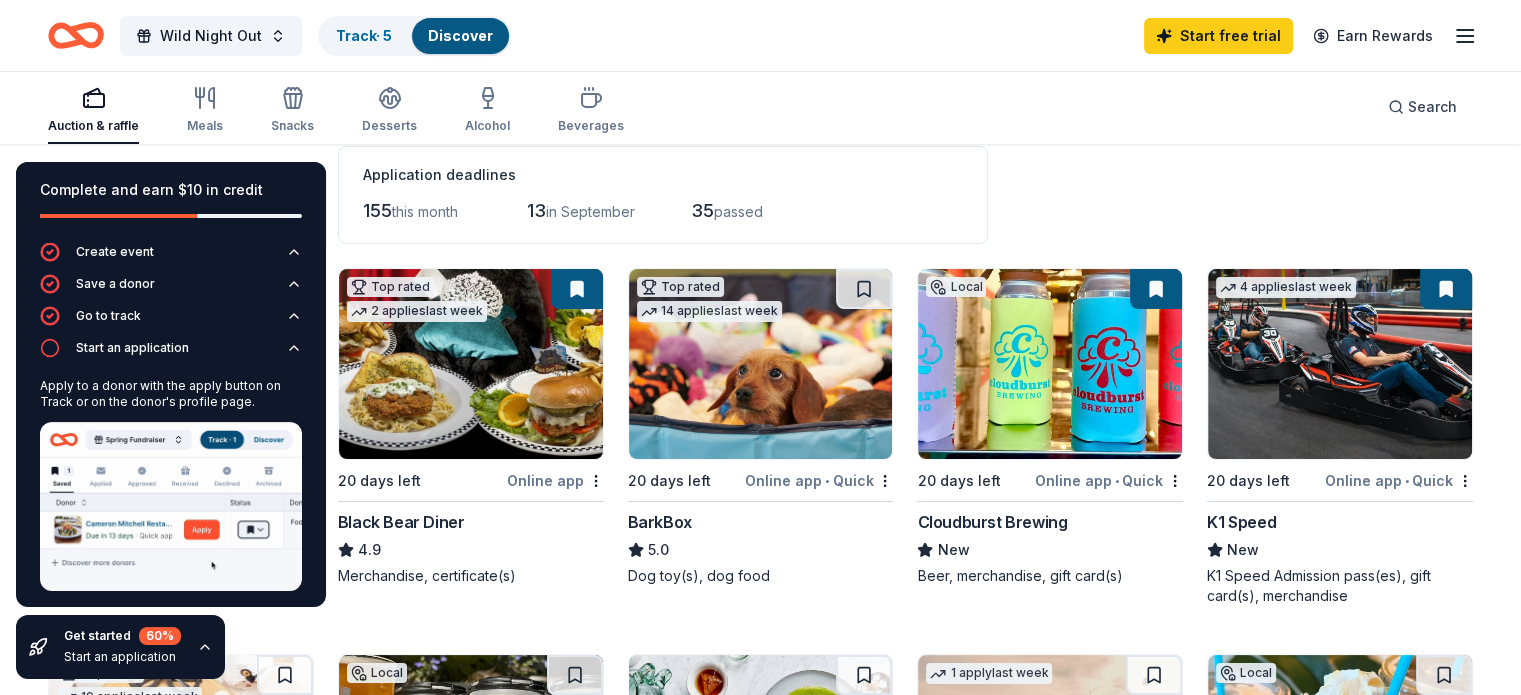 click on "BarkBox" at bounding box center [660, 522] 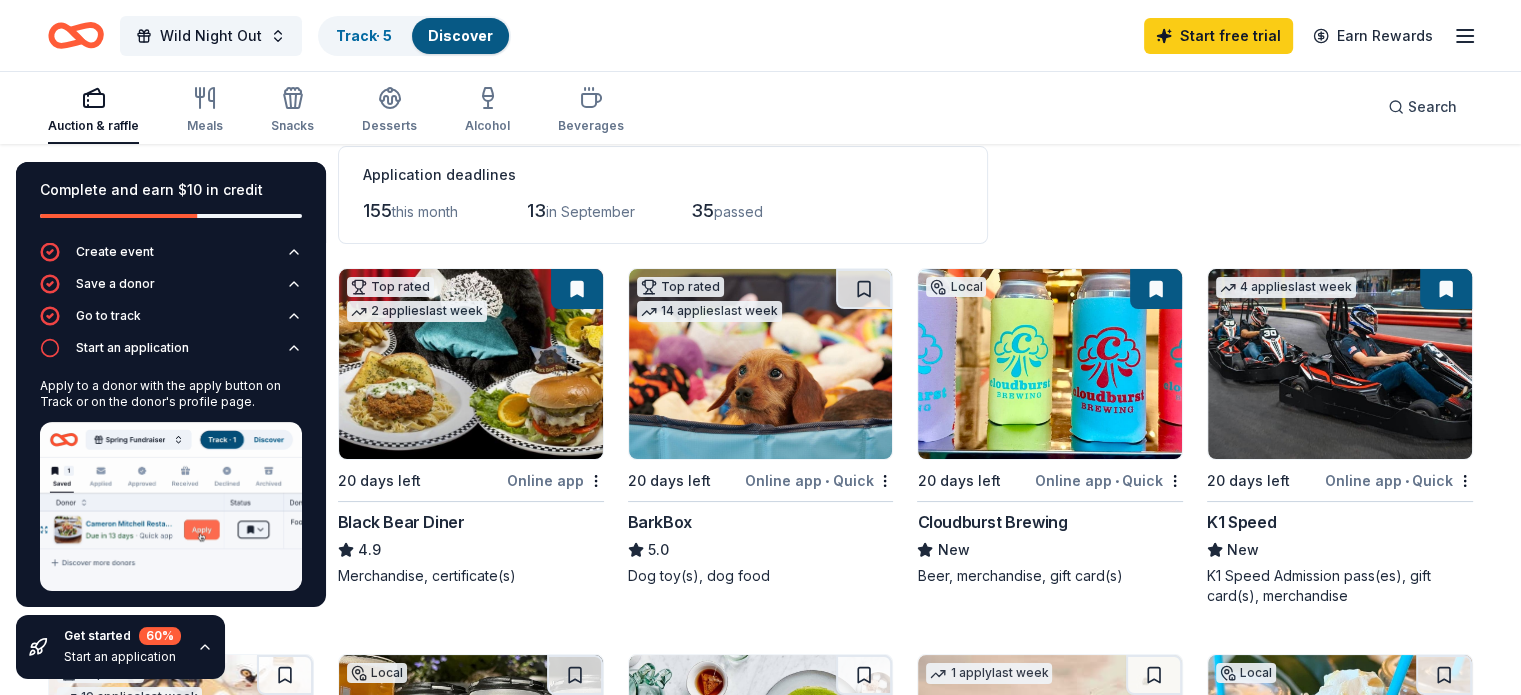 click at bounding box center [1050, 364] 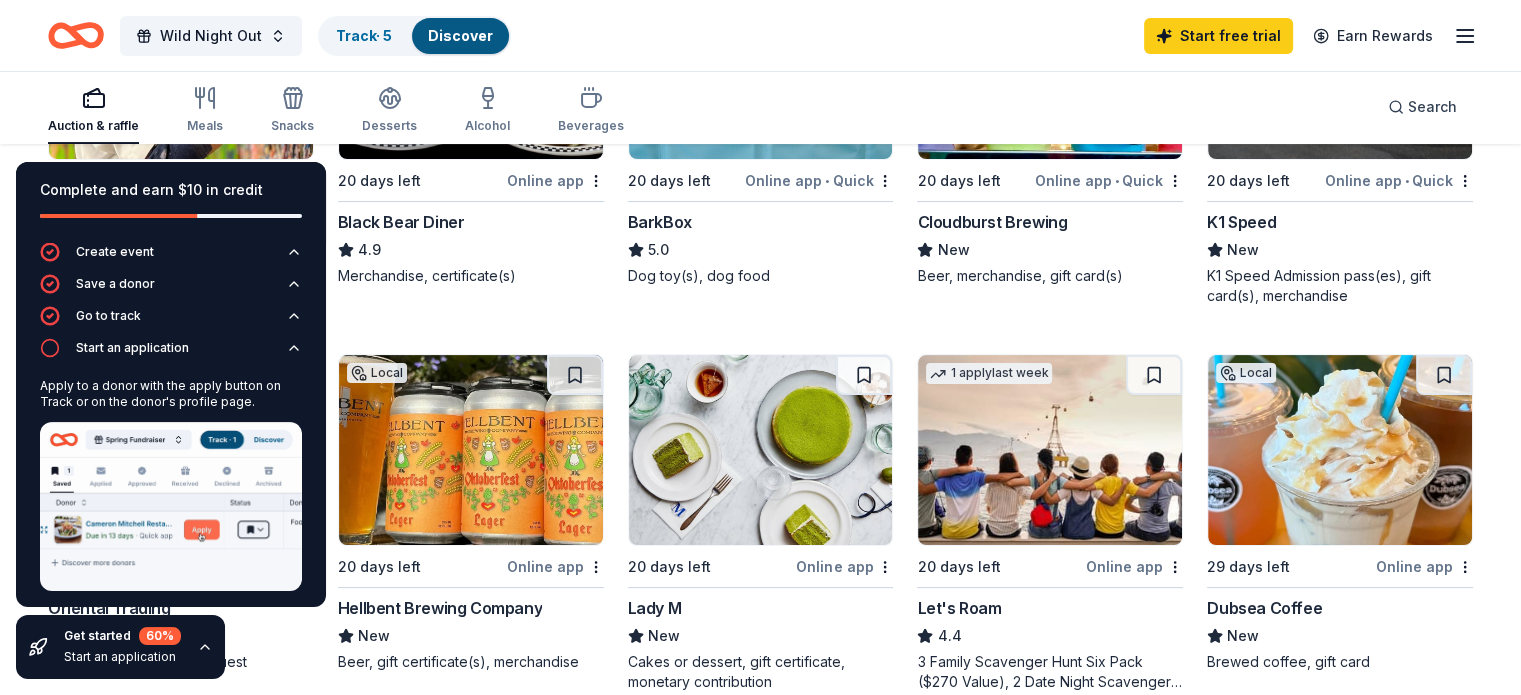 scroll, scrollTop: 500, scrollLeft: 0, axis: vertical 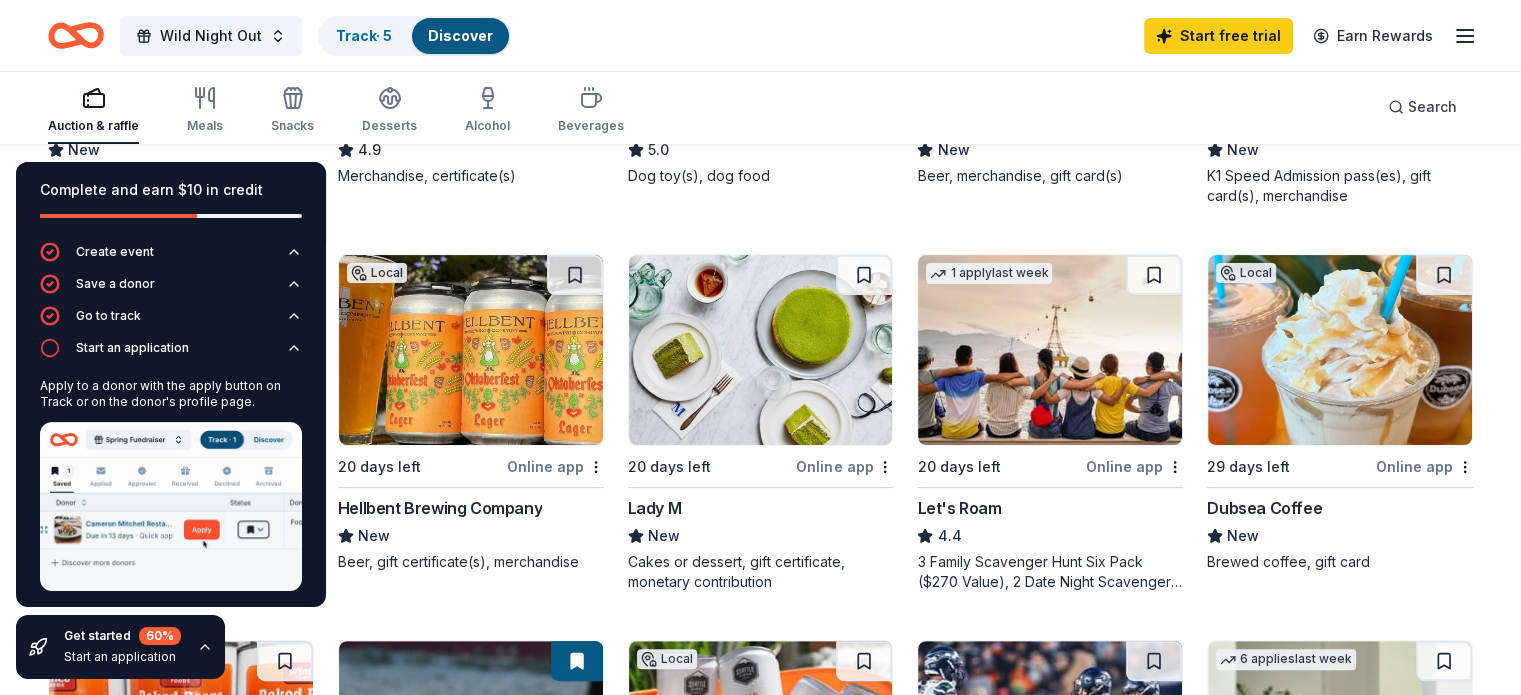 click at bounding box center (1050, 350) 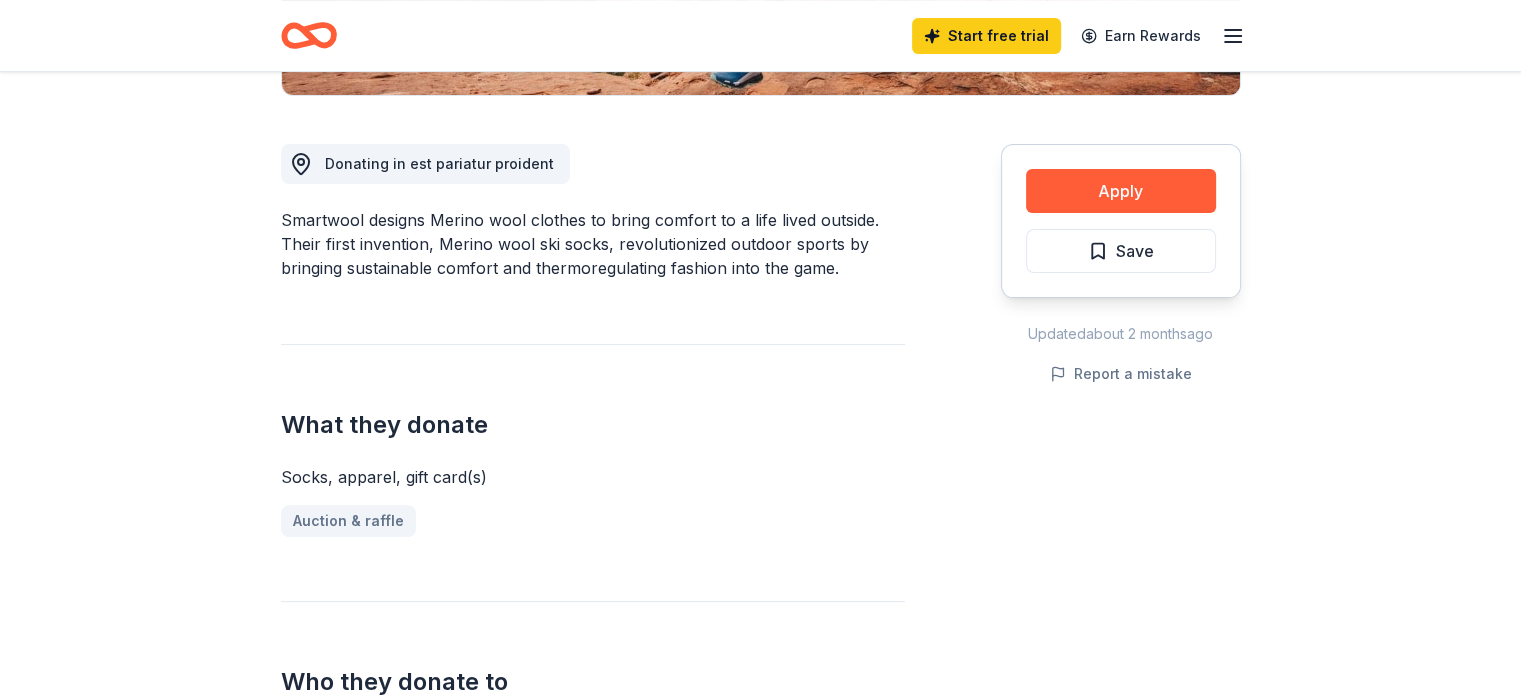 scroll, scrollTop: 400, scrollLeft: 0, axis: vertical 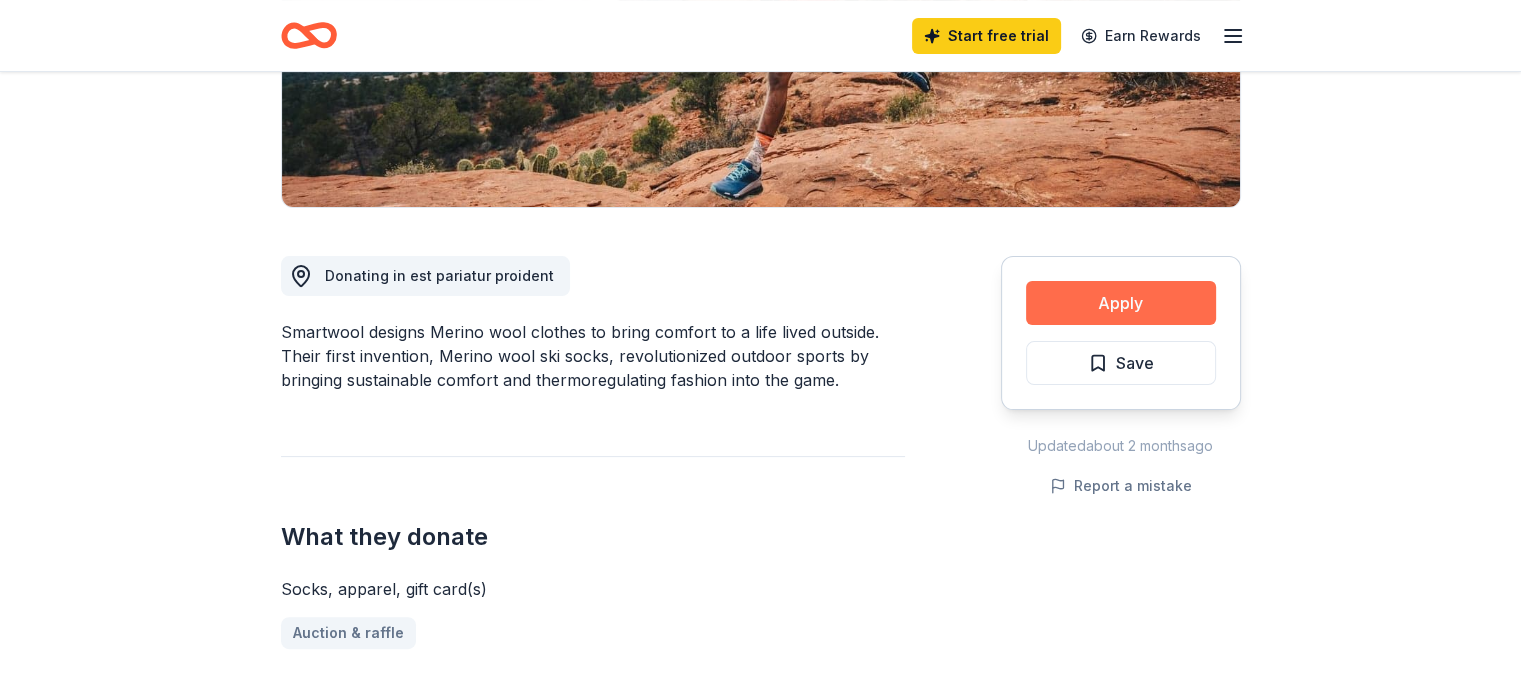 click on "Apply" at bounding box center [1121, 303] 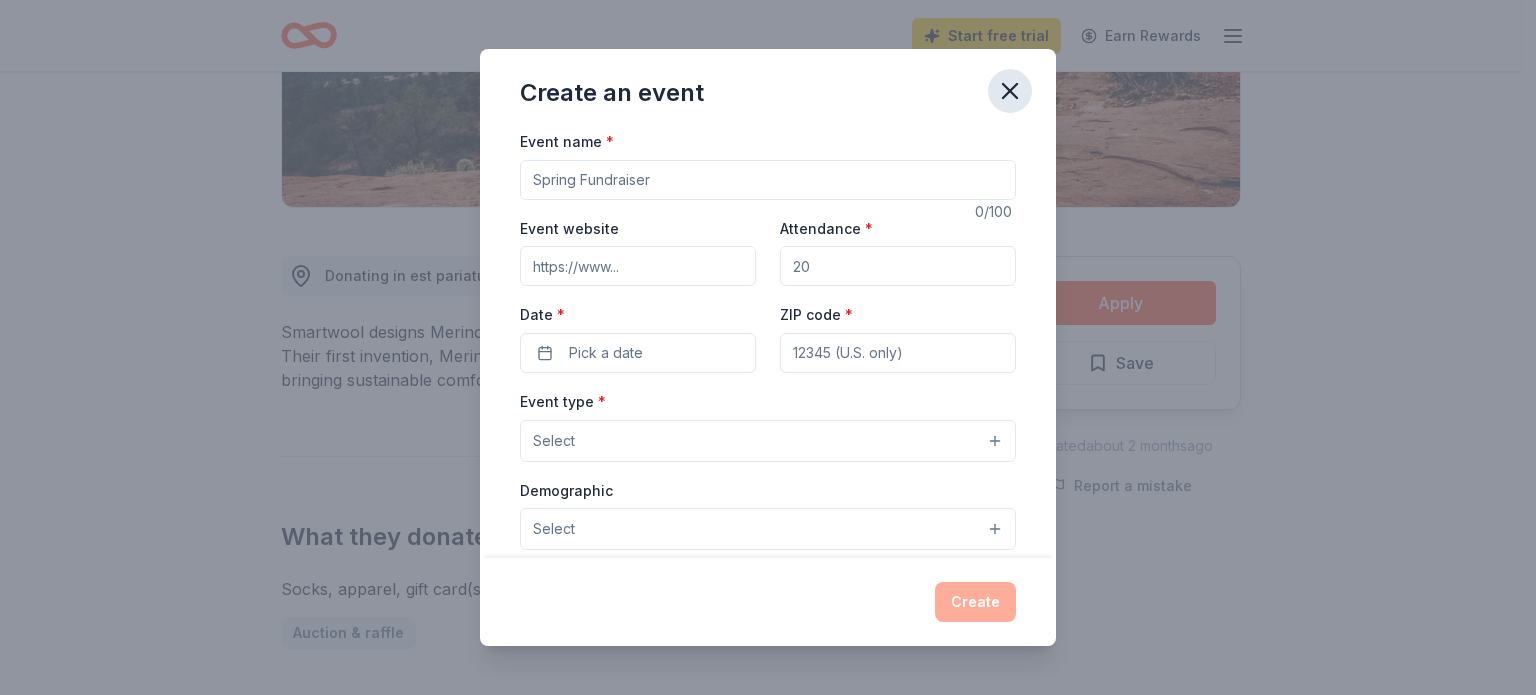 click 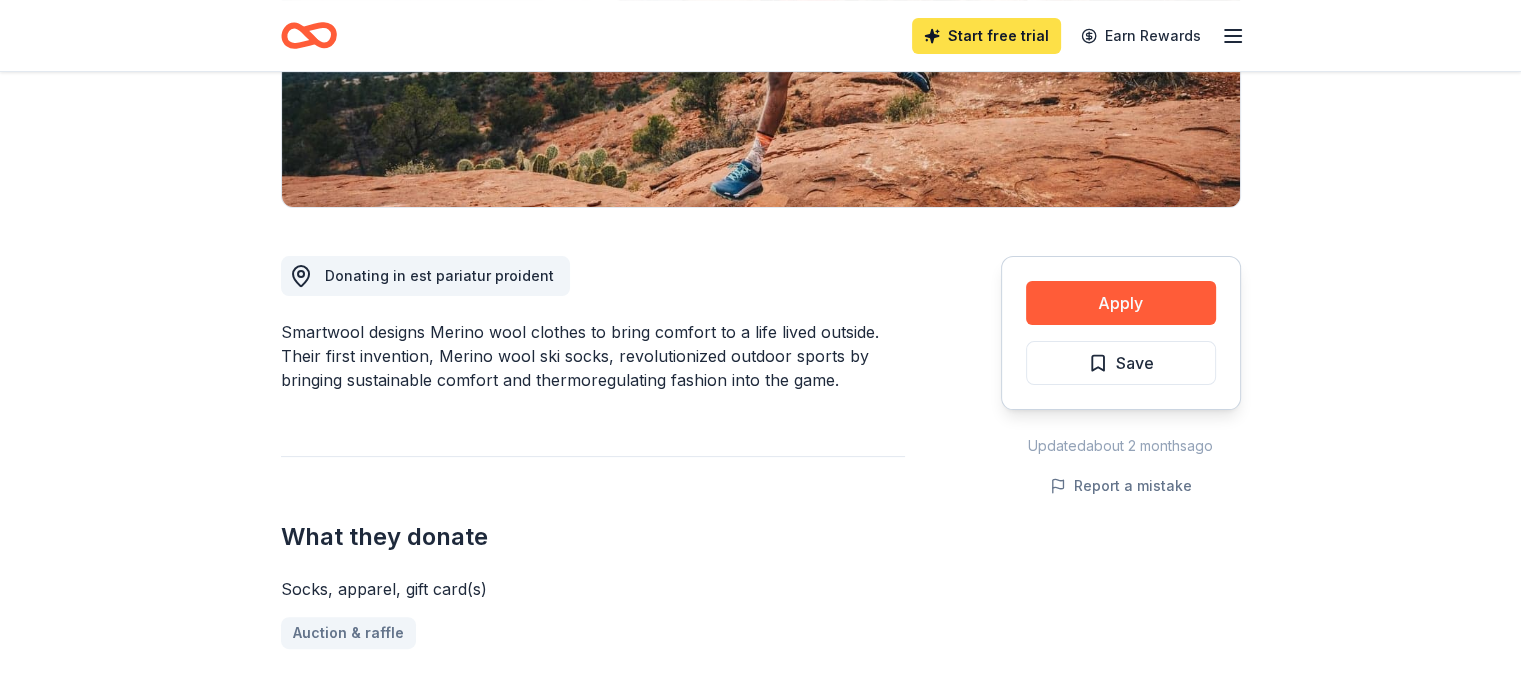 type 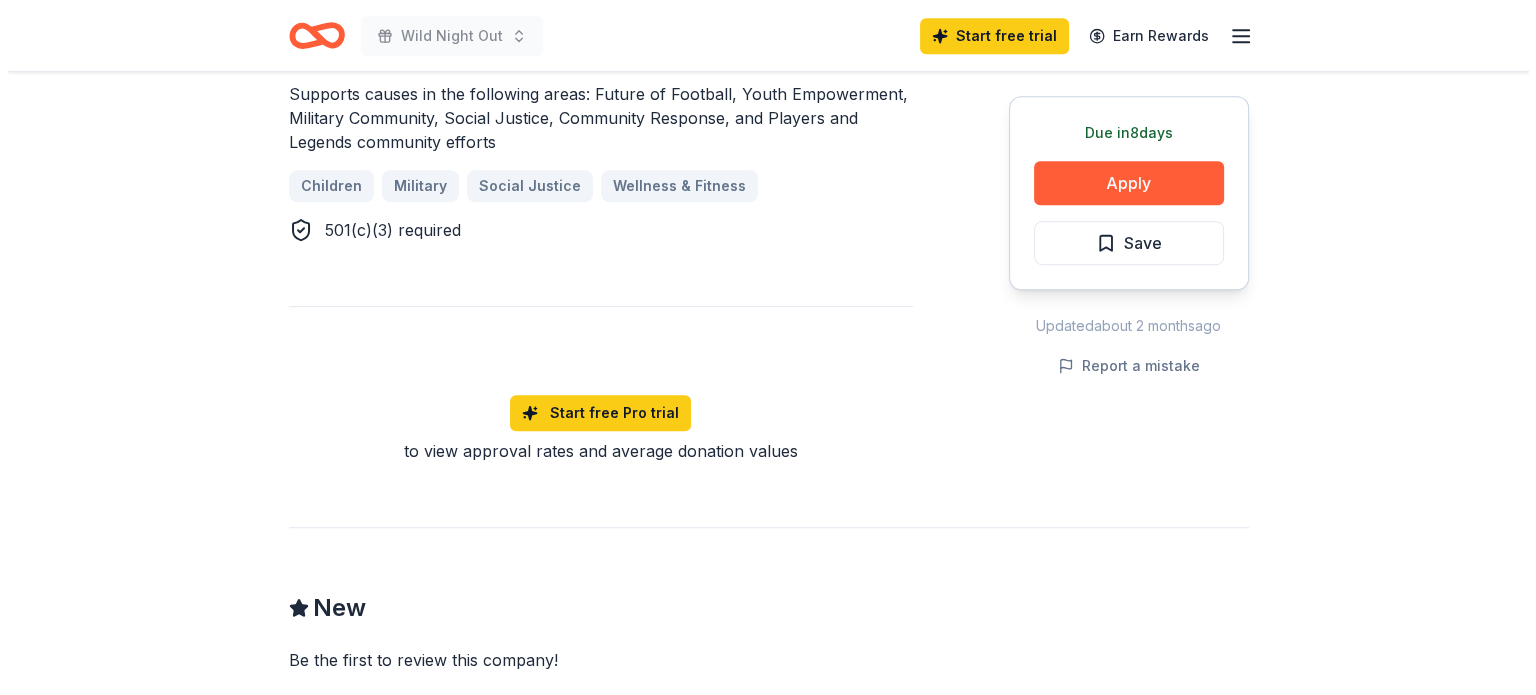 scroll, scrollTop: 700, scrollLeft: 0, axis: vertical 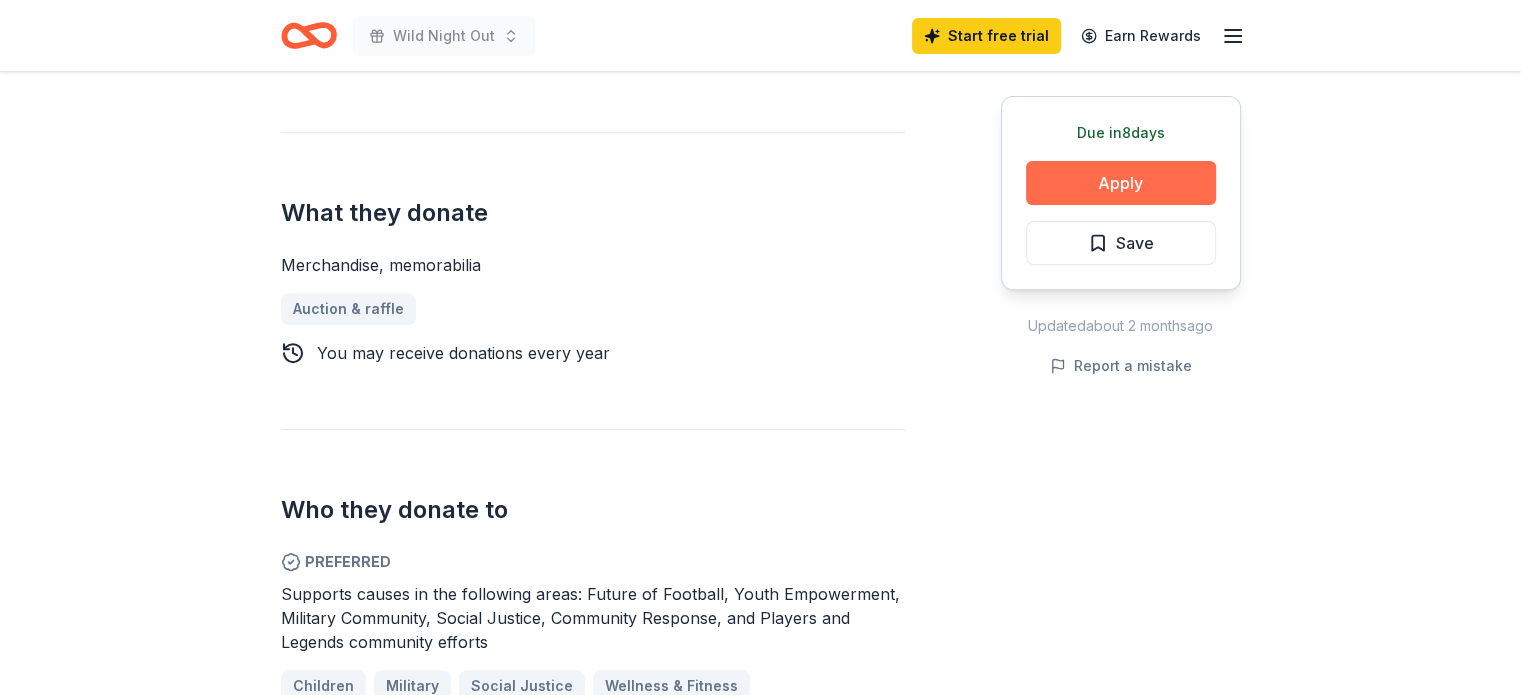 click on "Apply" at bounding box center (1121, 183) 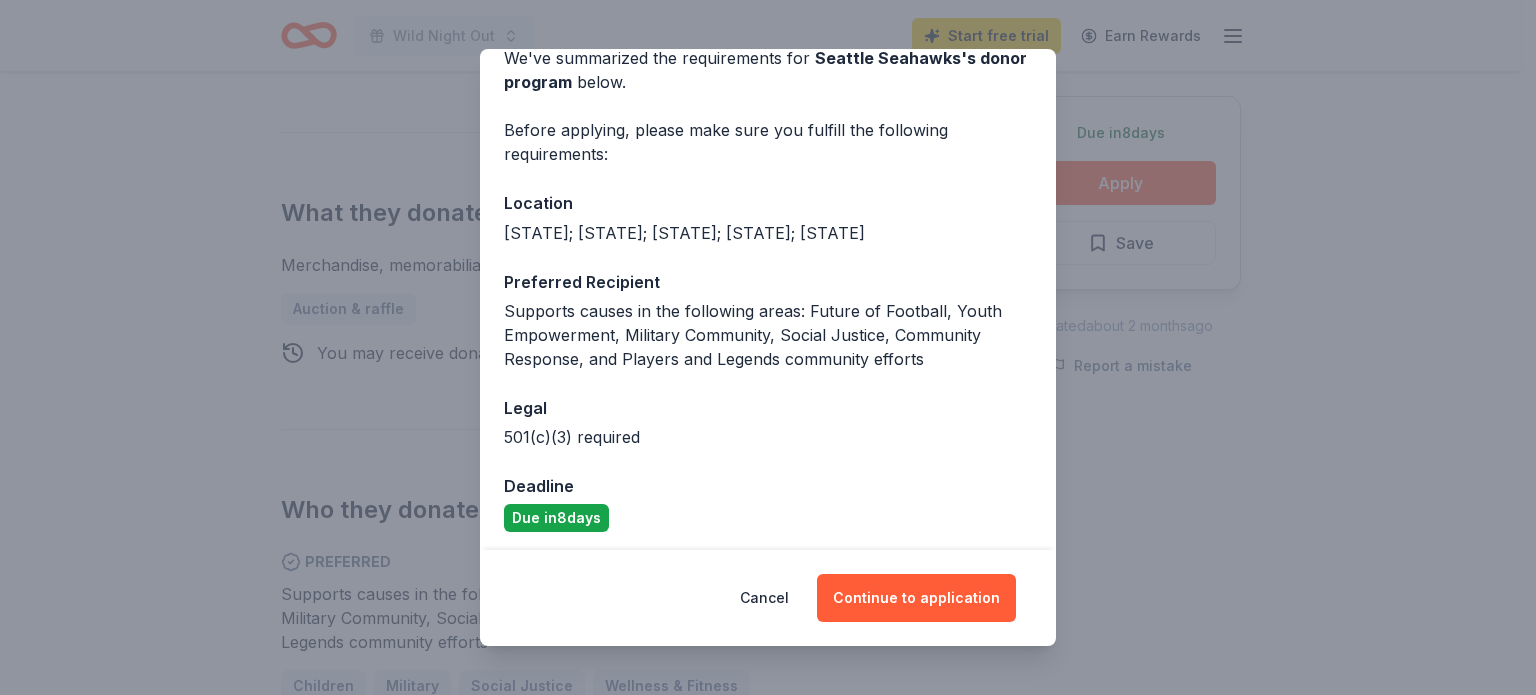 scroll, scrollTop: 104, scrollLeft: 0, axis: vertical 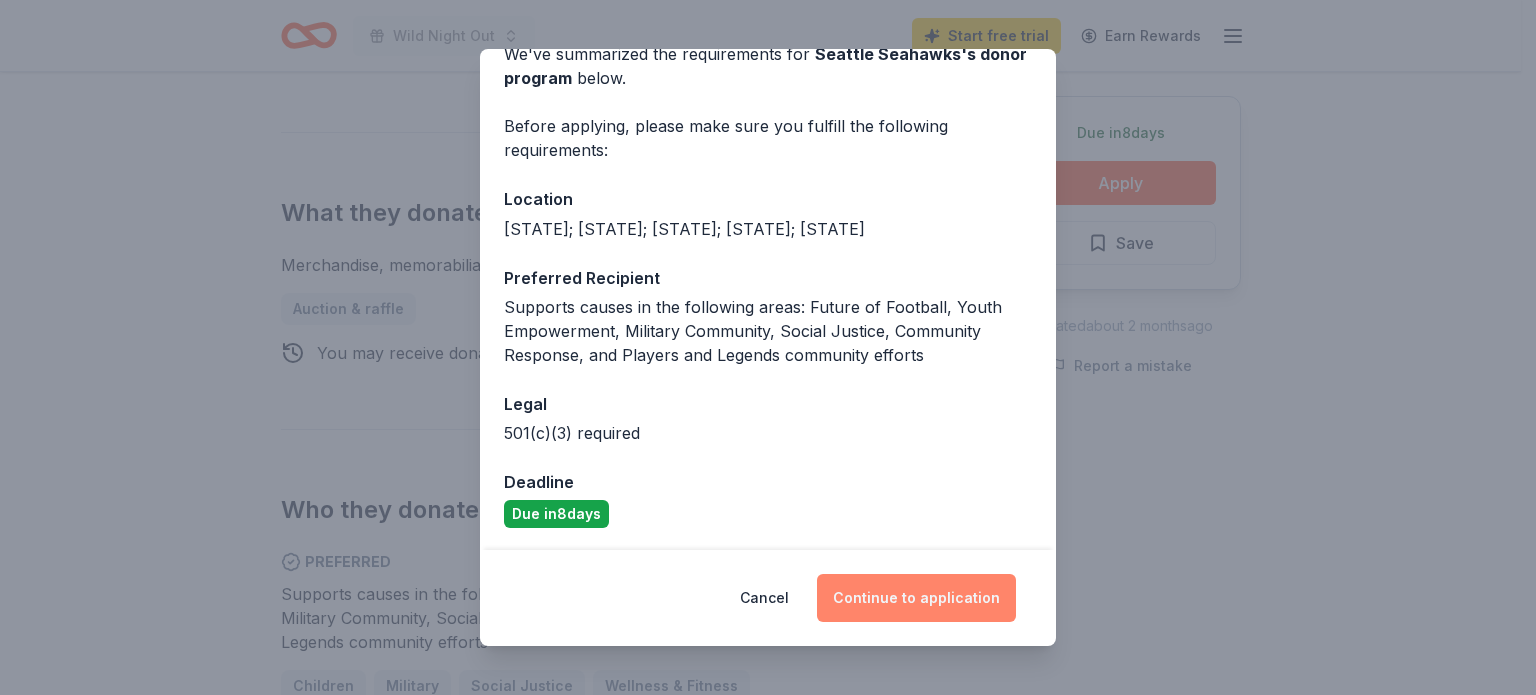 click on "Continue to application" at bounding box center [916, 598] 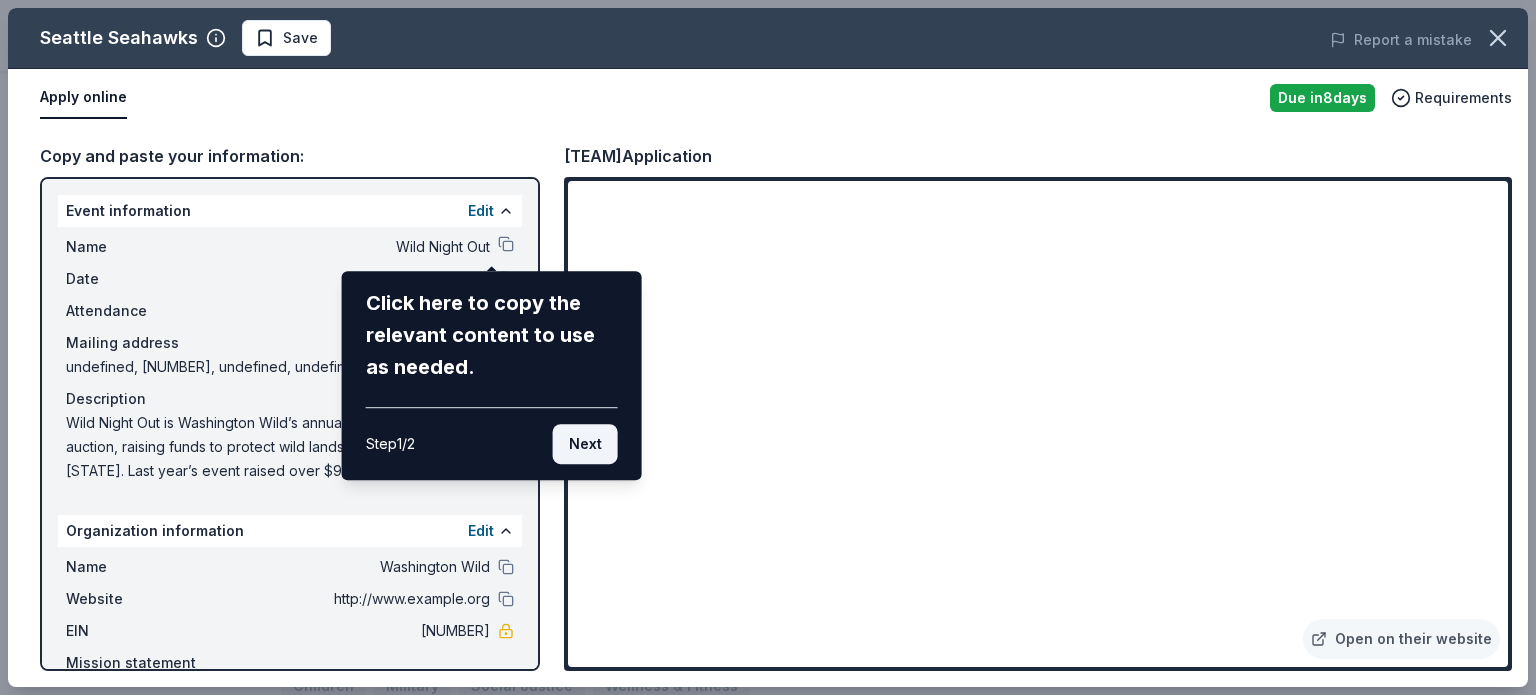 click on "Next" at bounding box center [585, 444] 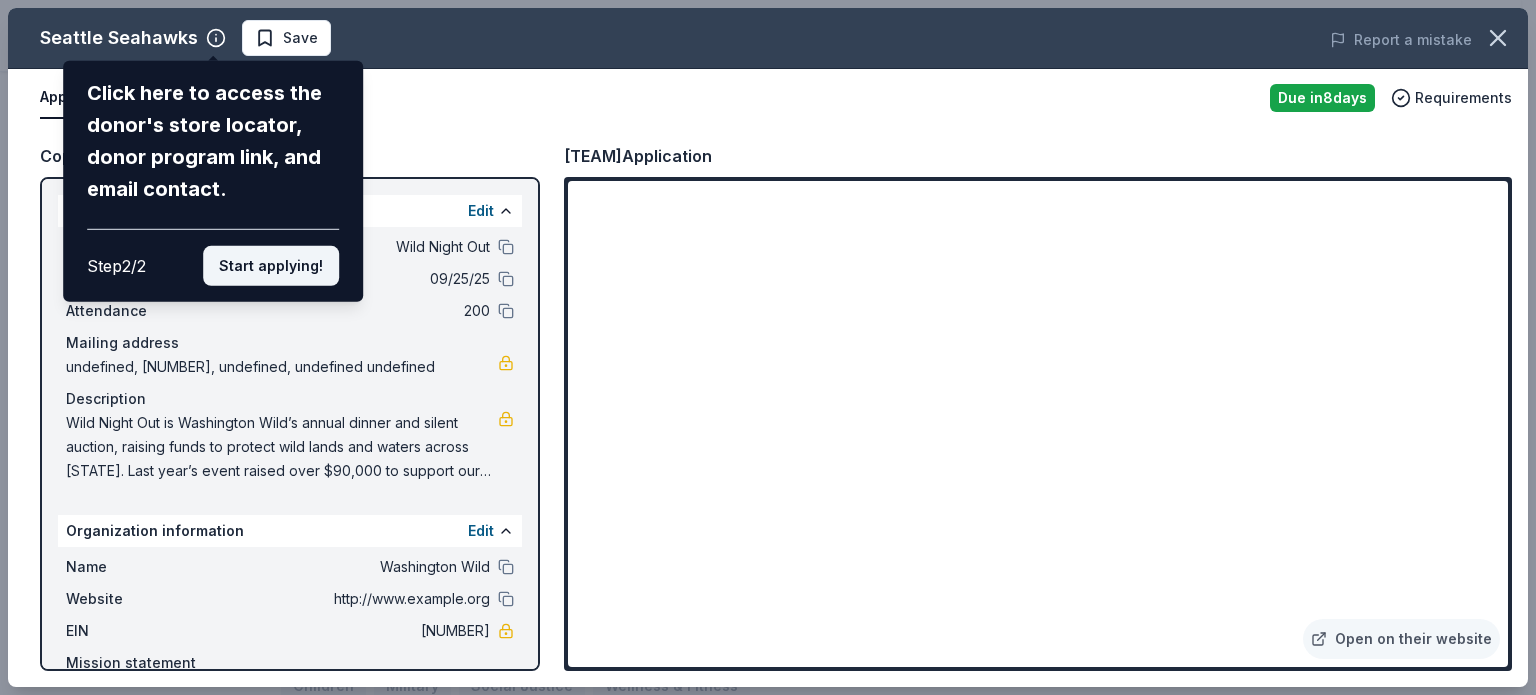 click on "Start applying!" at bounding box center (271, 266) 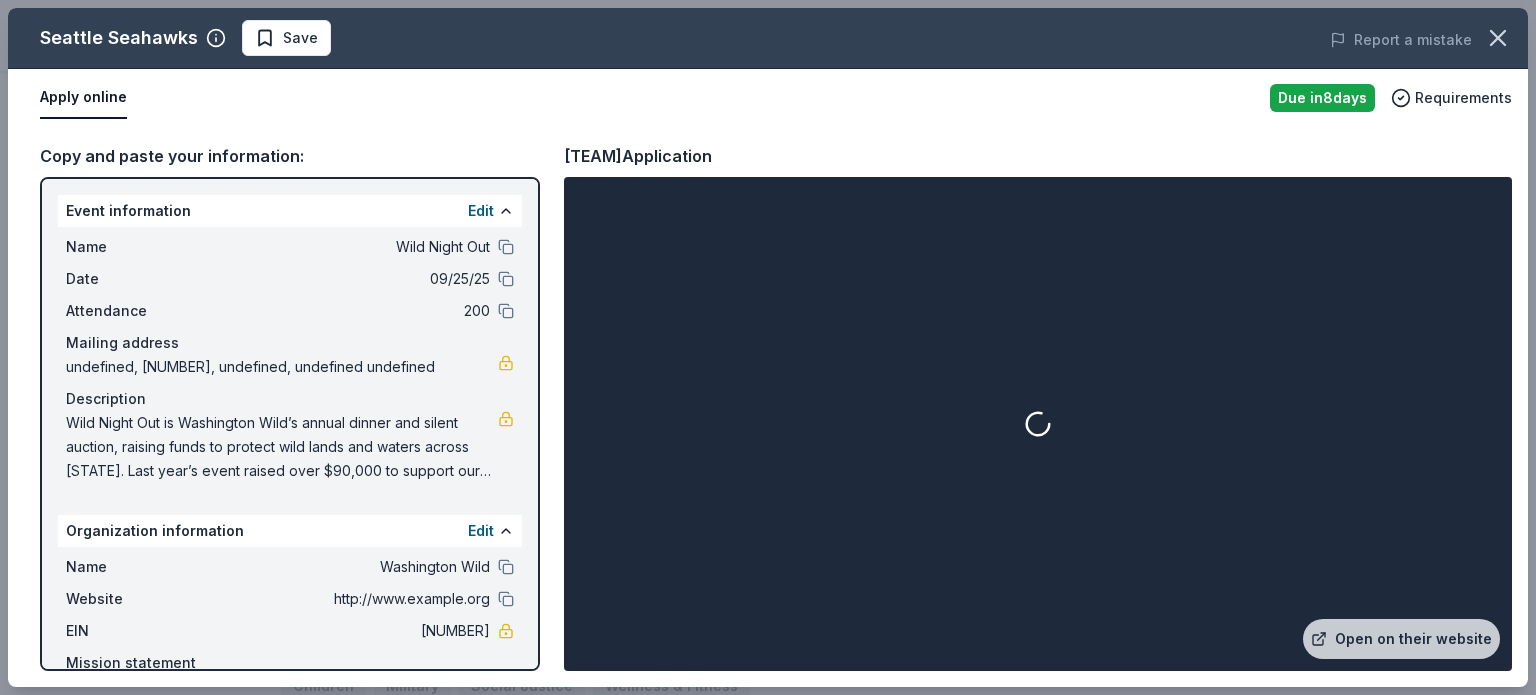 click at bounding box center (1038, 424) 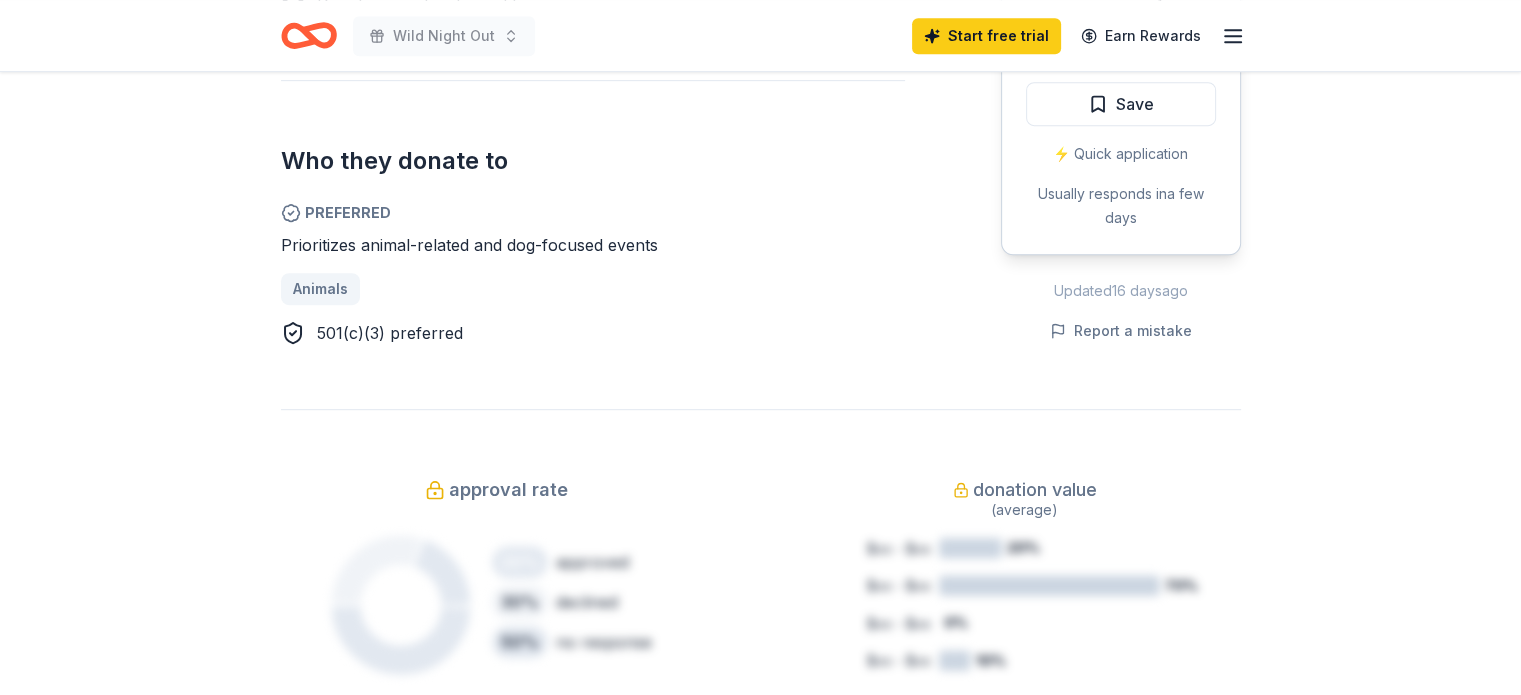 scroll, scrollTop: 1100, scrollLeft: 0, axis: vertical 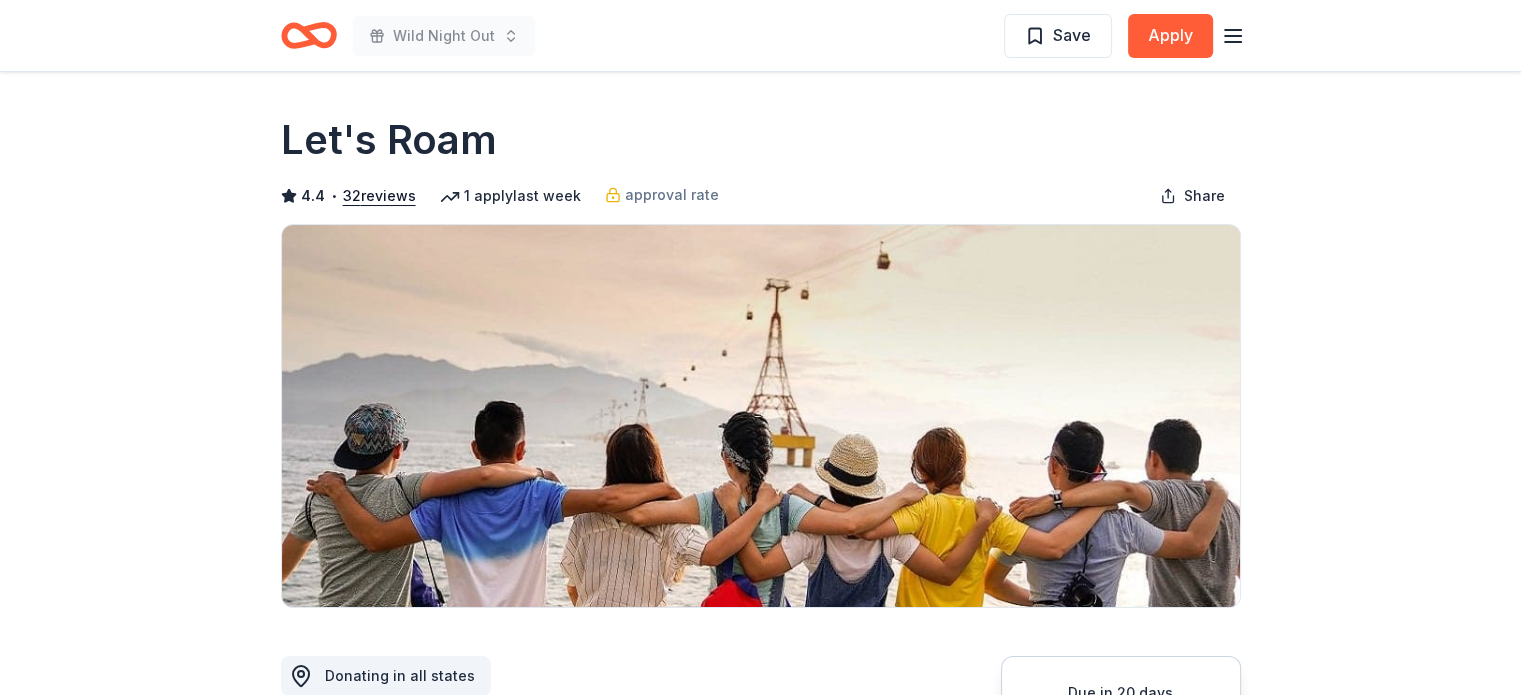 click on "Let's Roam" at bounding box center (389, 140) 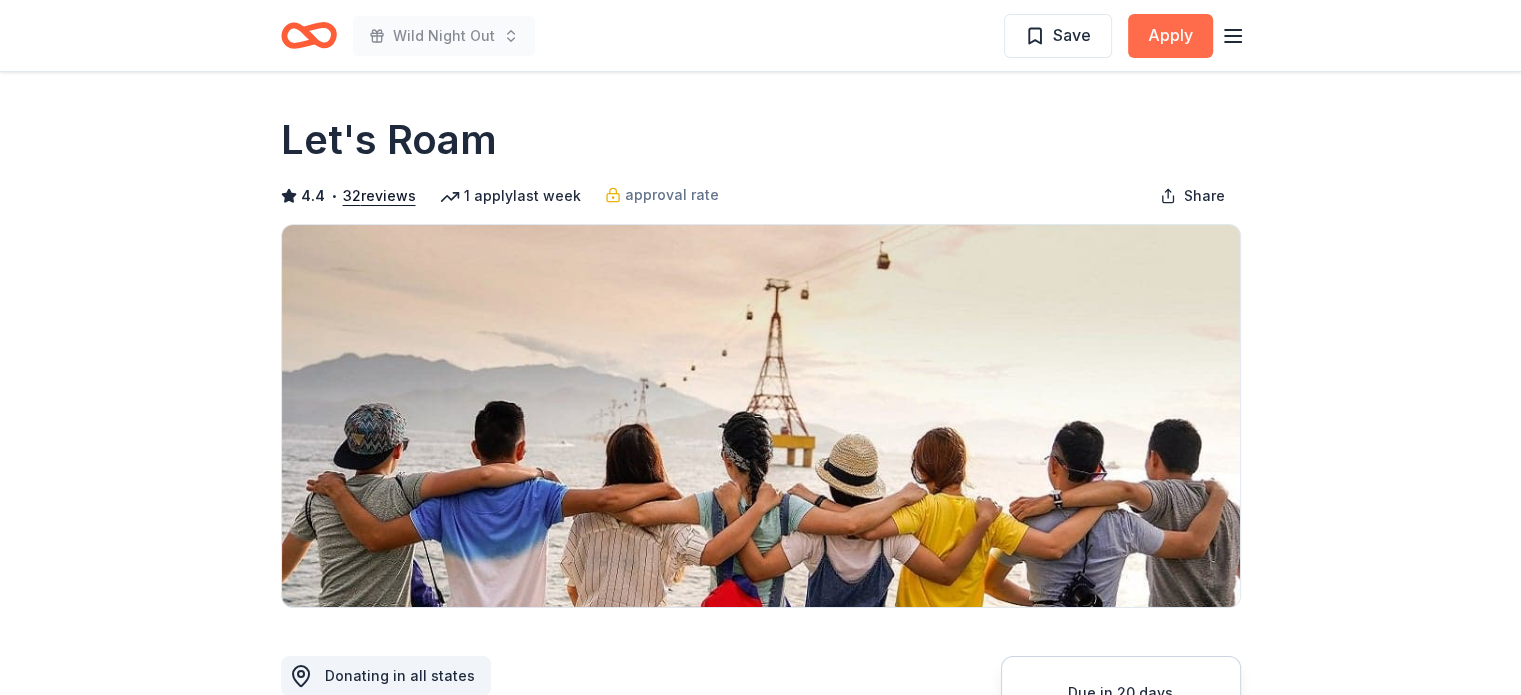 click on "Apply" at bounding box center [1170, 36] 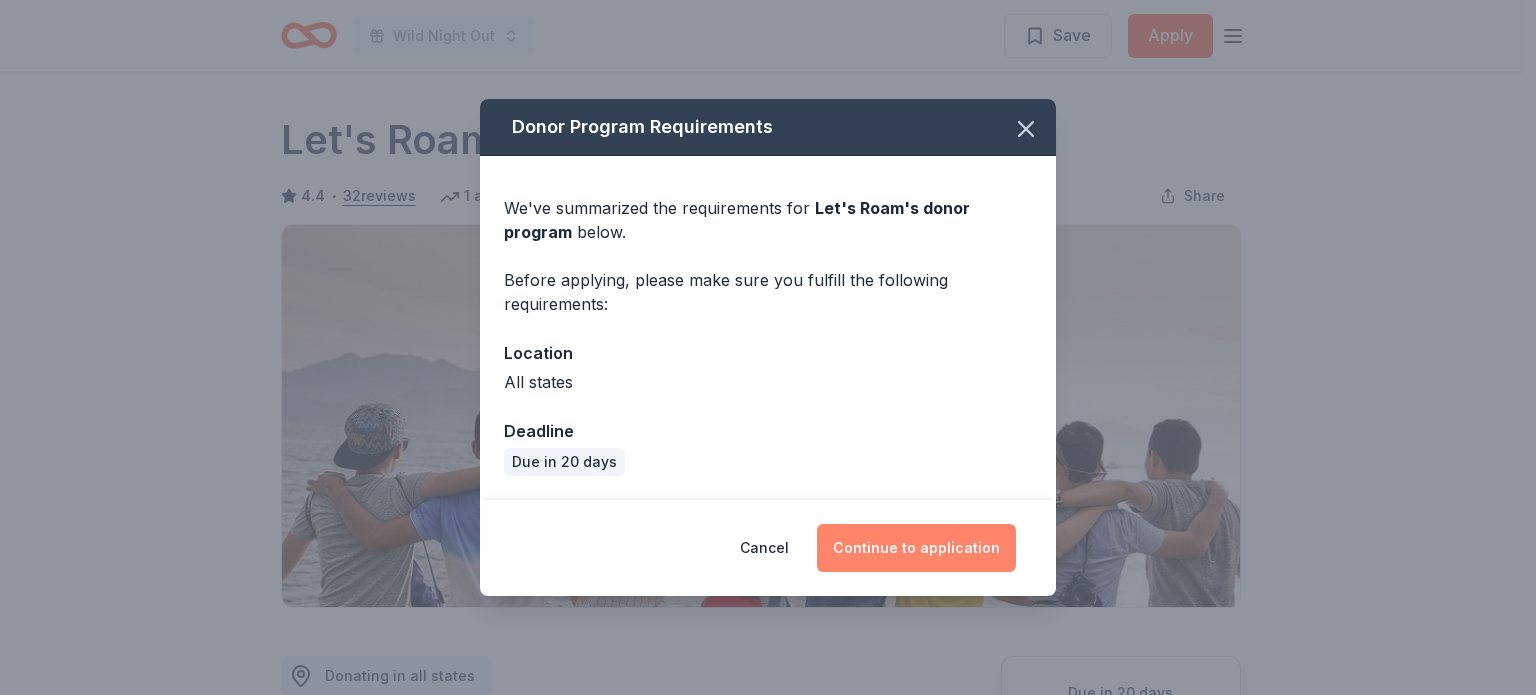click on "Continue to application" at bounding box center [916, 548] 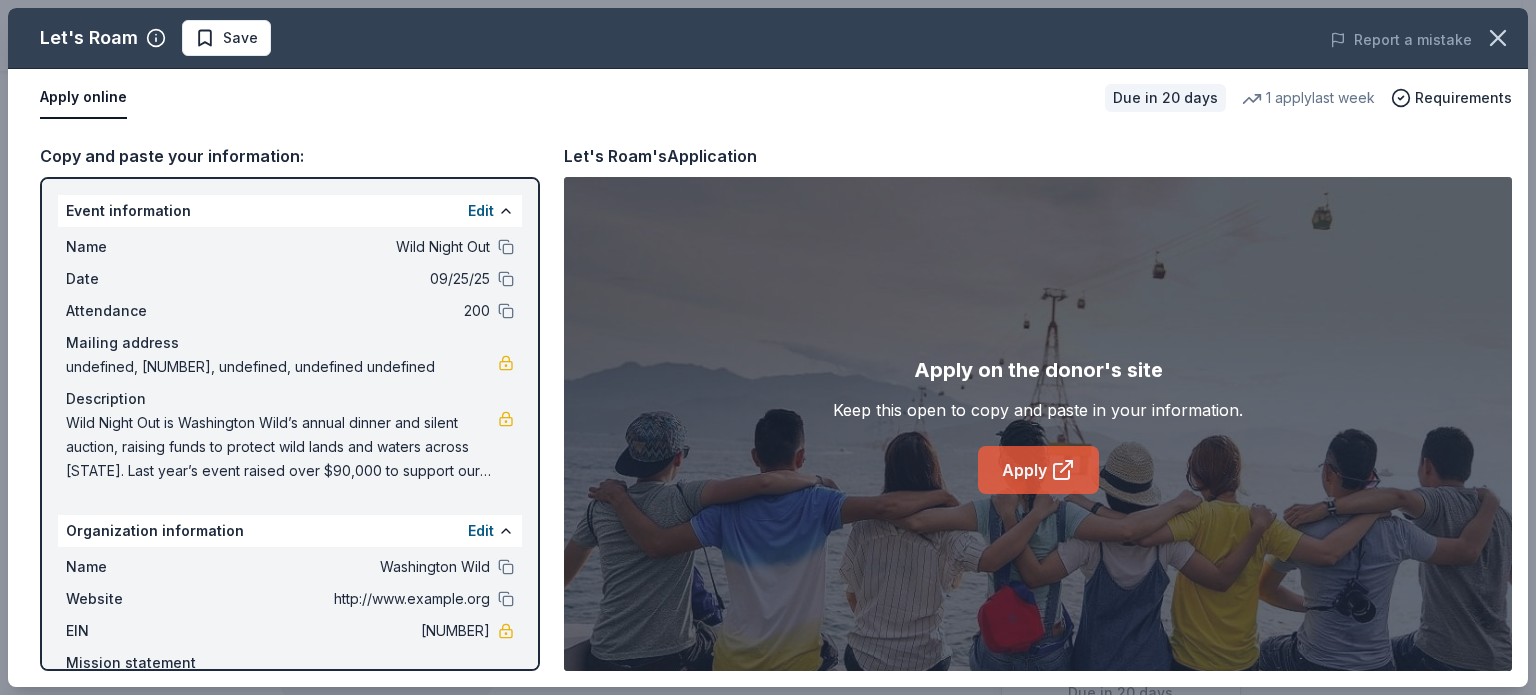 click 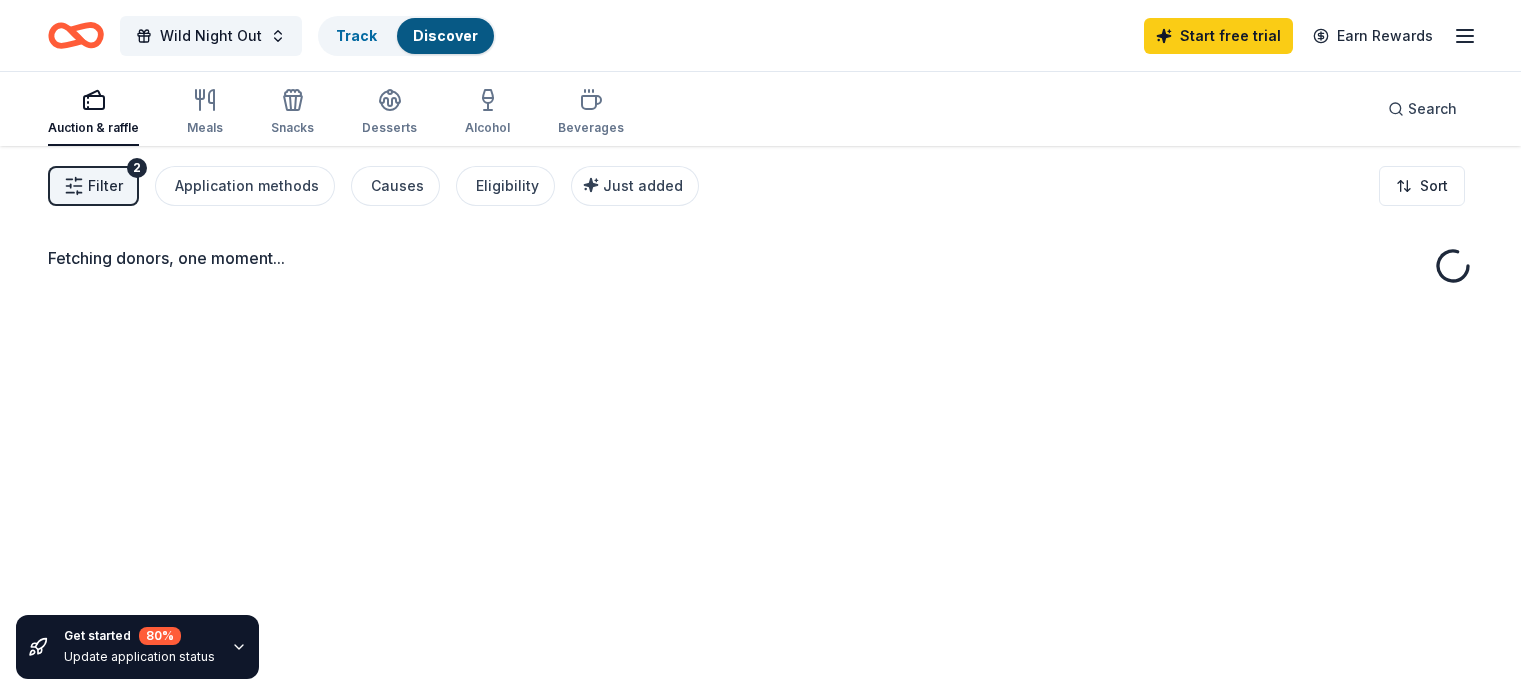 scroll, scrollTop: 0, scrollLeft: 0, axis: both 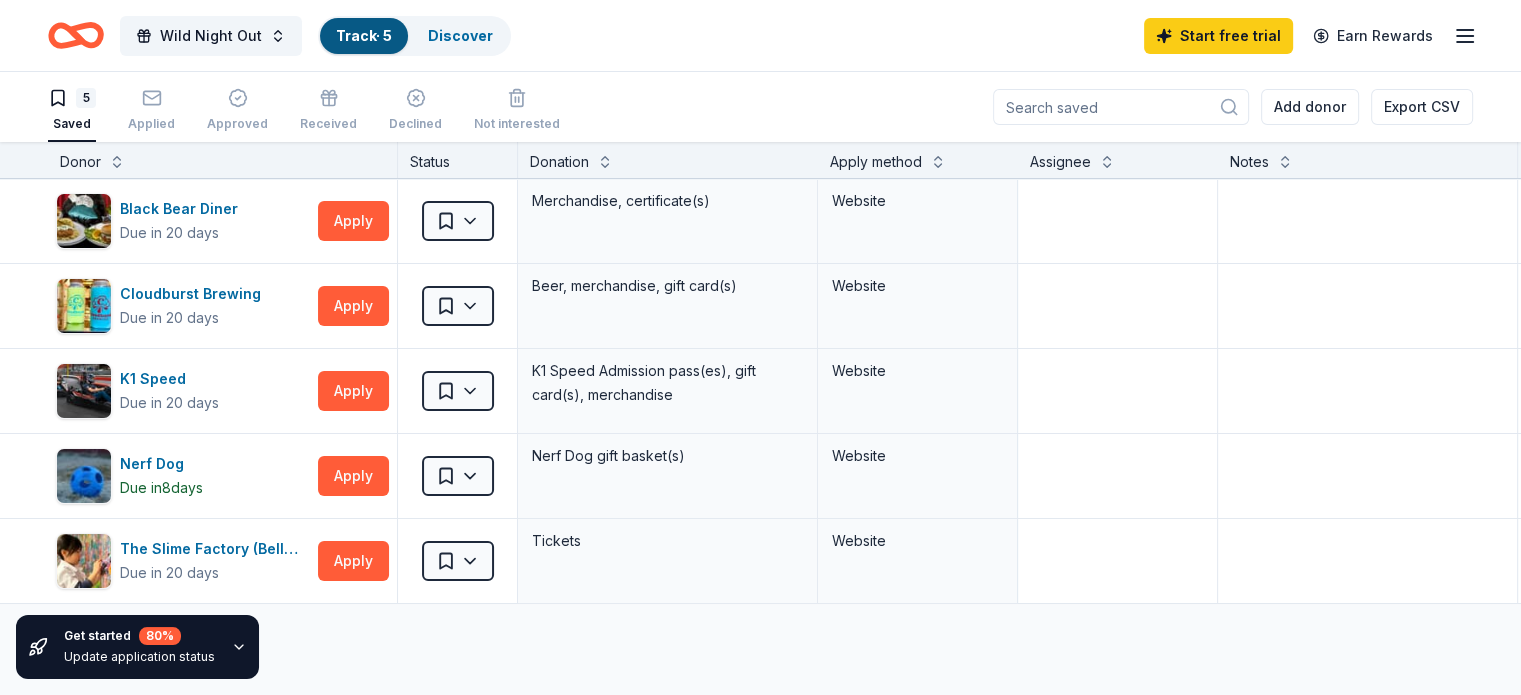 click 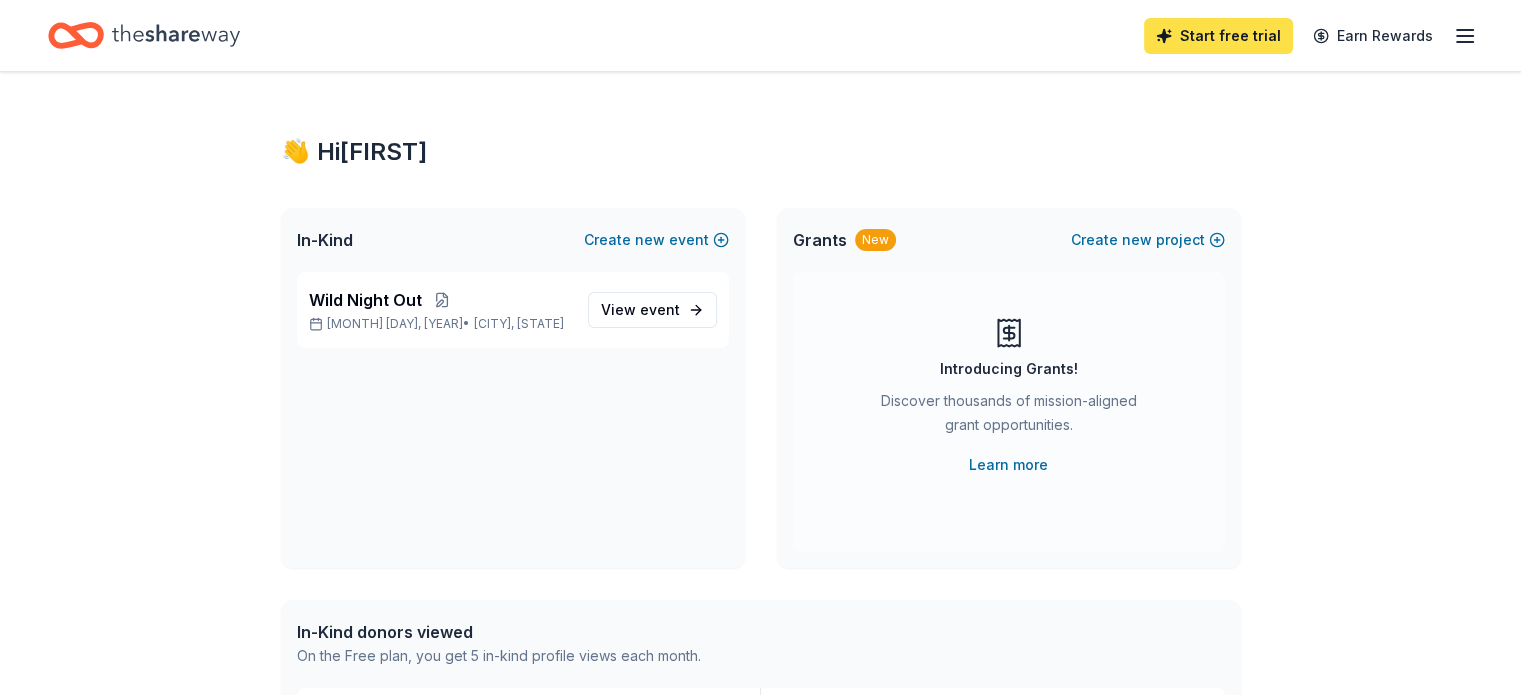 click on "Start free  trial" at bounding box center (1218, 36) 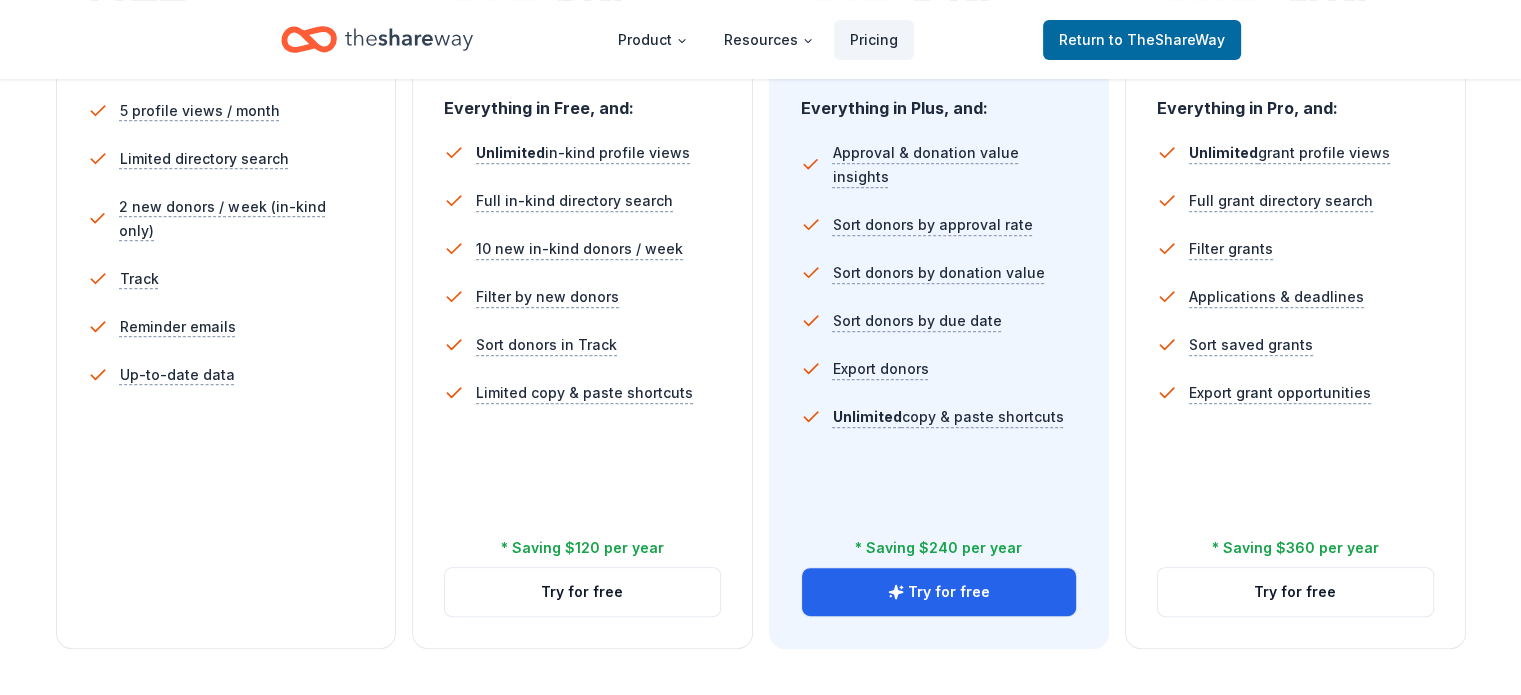 scroll, scrollTop: 600, scrollLeft: 0, axis: vertical 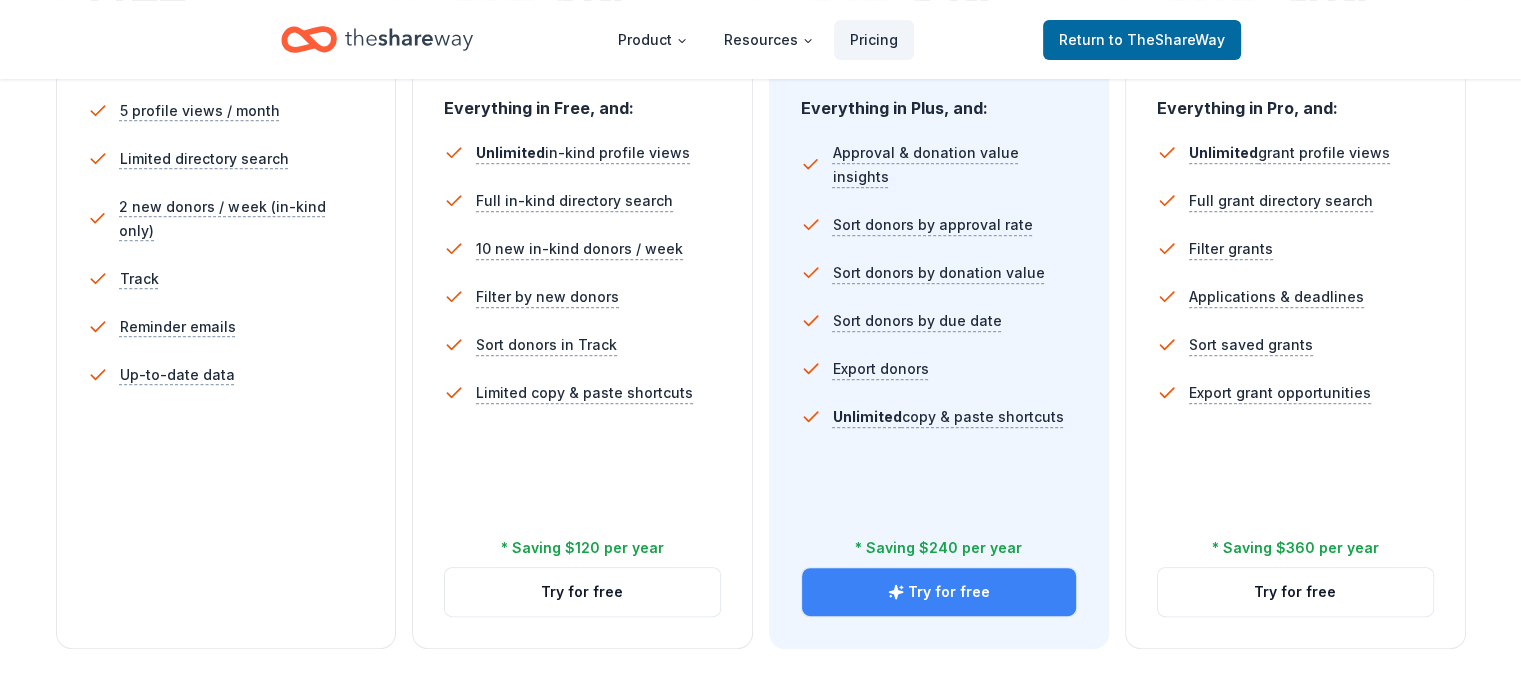 click on "Try for free" at bounding box center [939, 592] 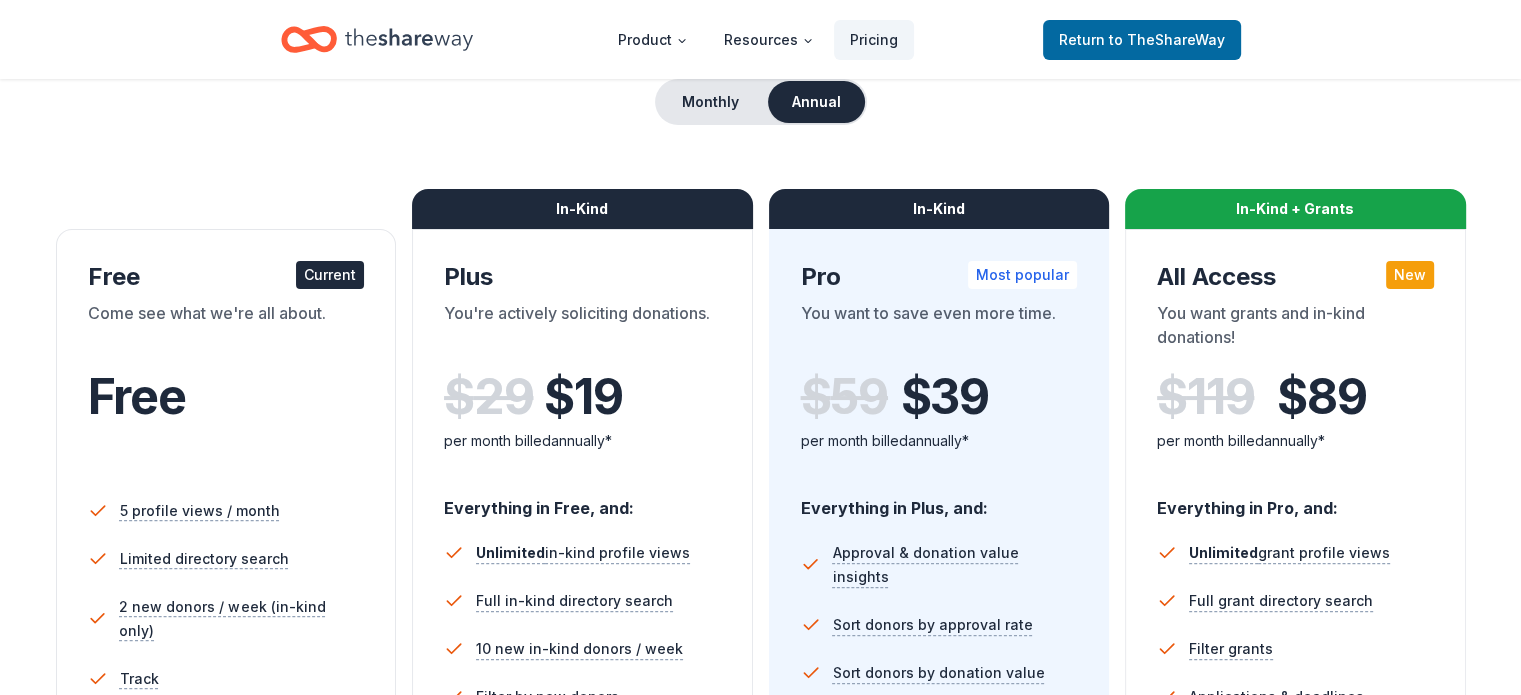scroll, scrollTop: 0, scrollLeft: 0, axis: both 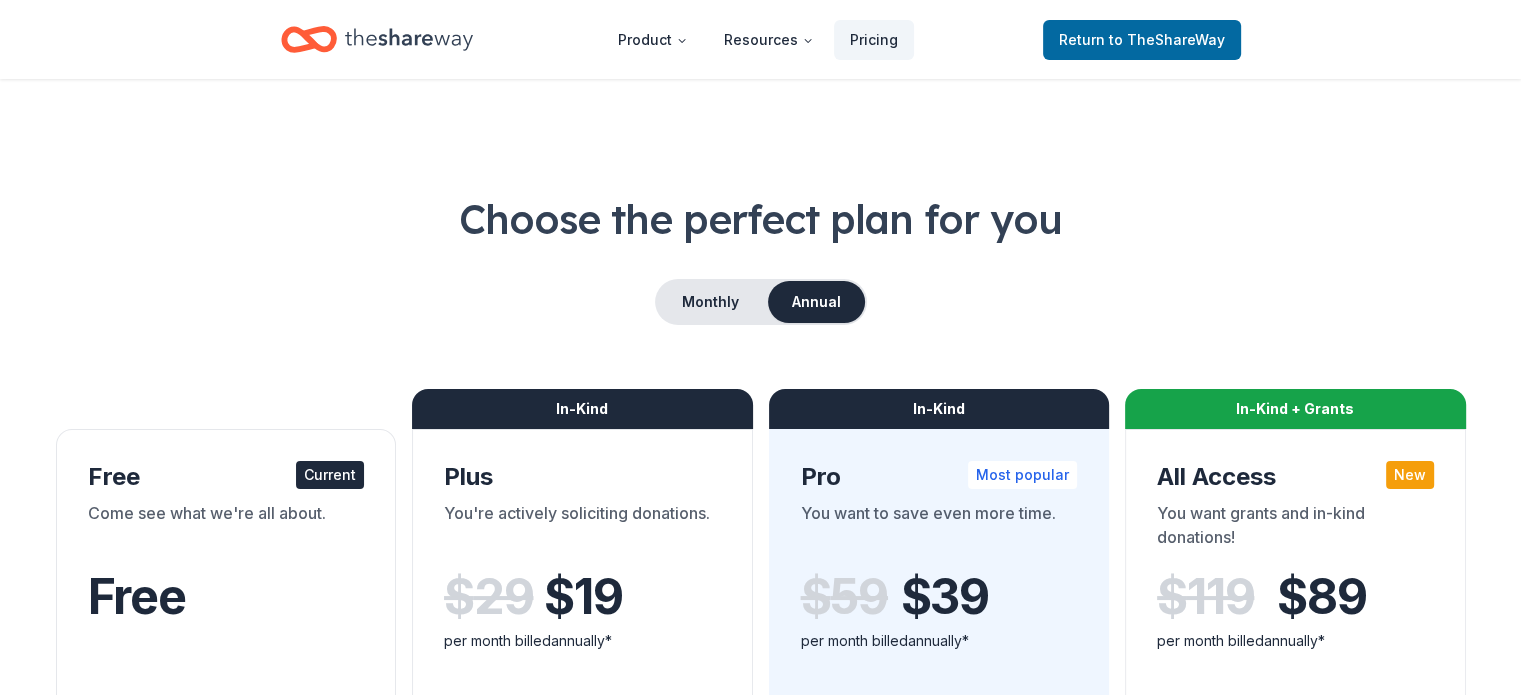 click 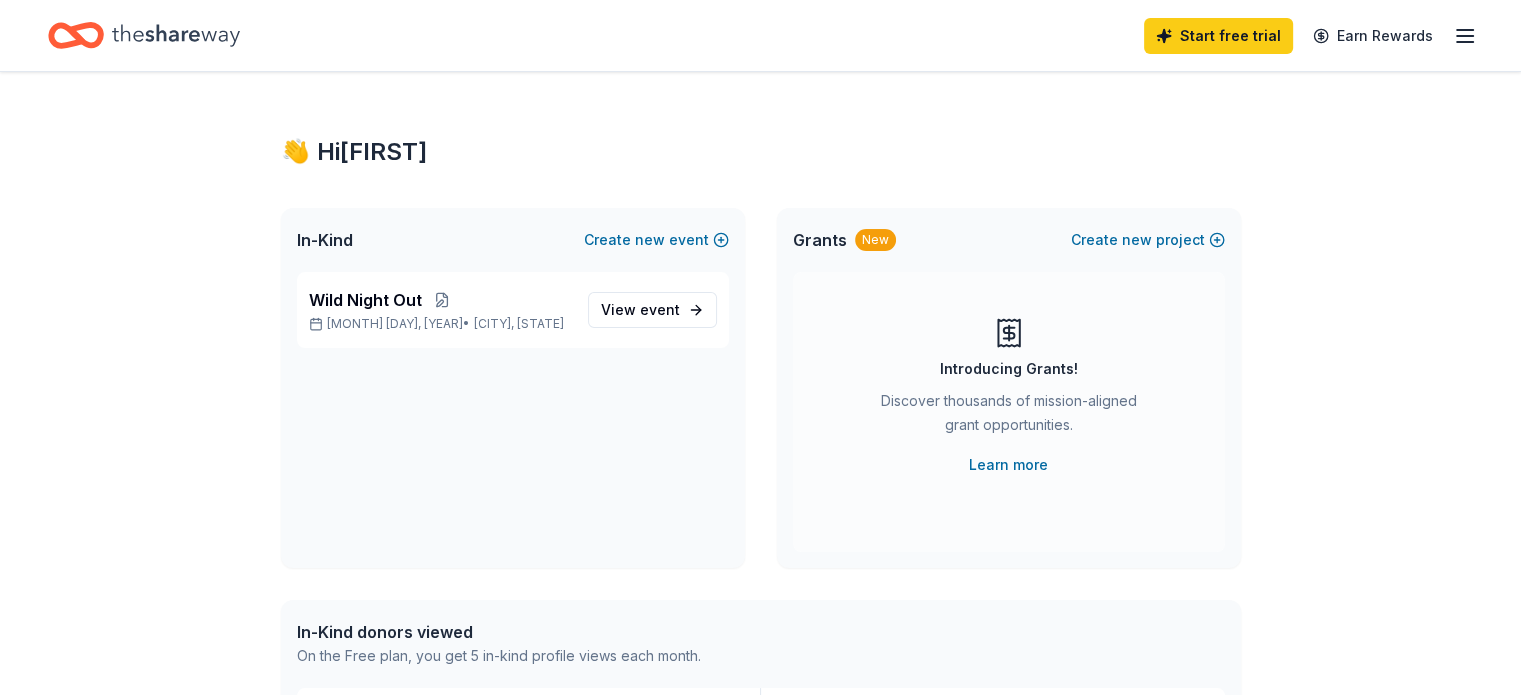 click on "In-Kind" at bounding box center (325, 240) 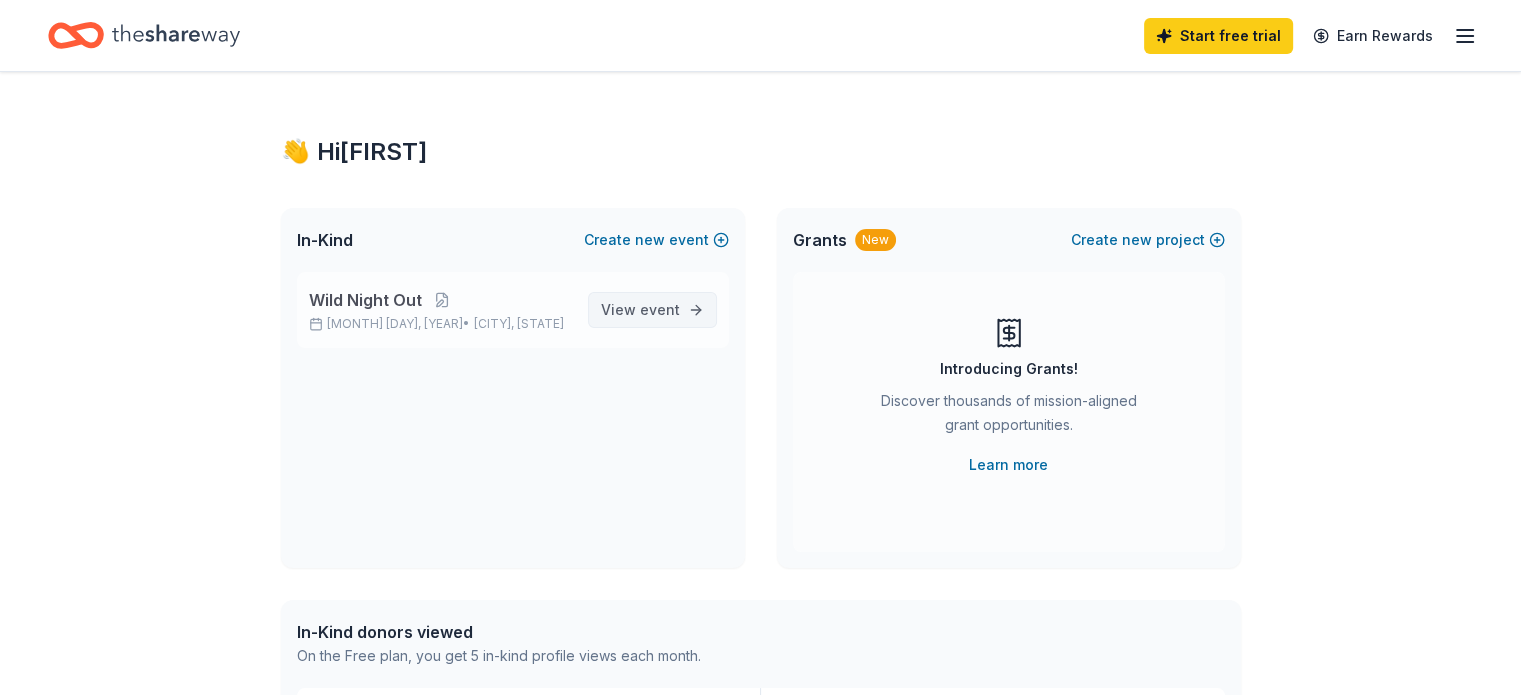 click on "event" at bounding box center [660, 309] 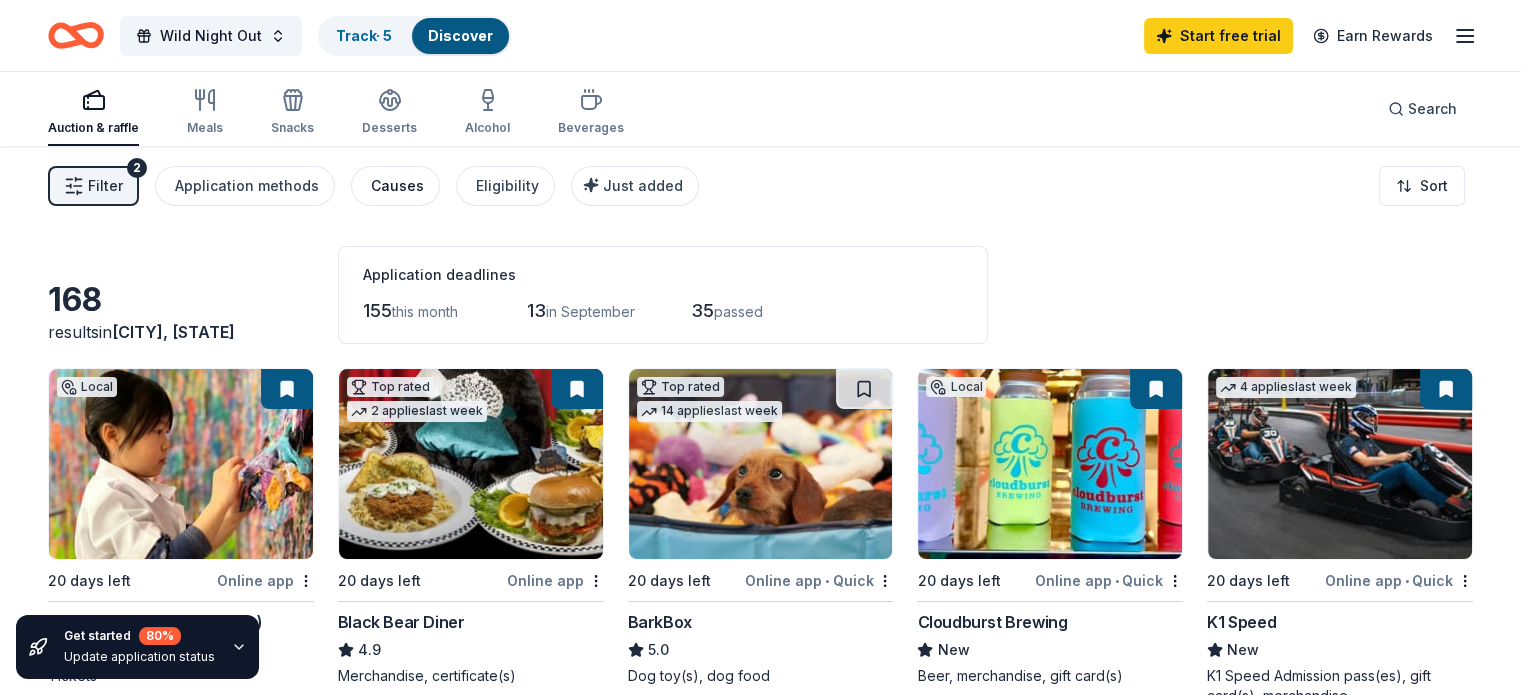 click on "Causes" at bounding box center (397, 186) 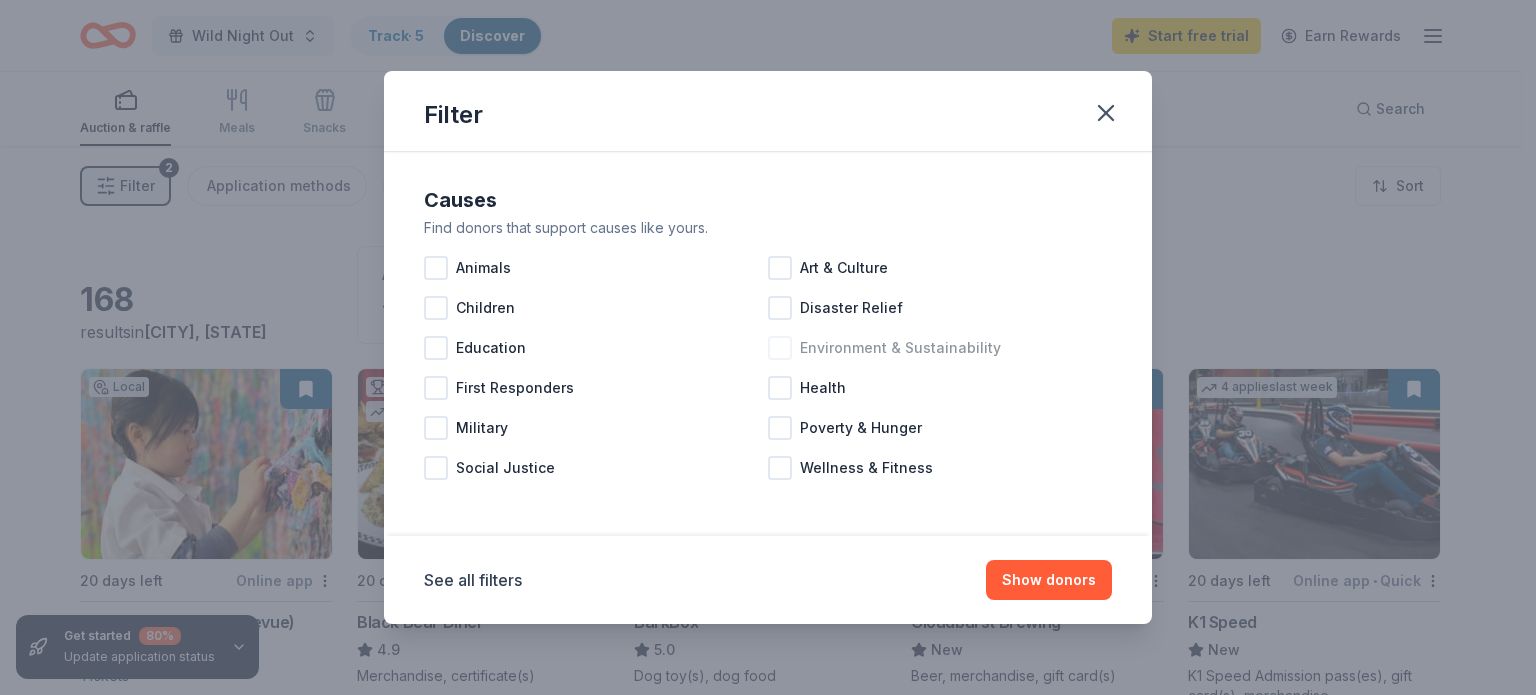 click at bounding box center [780, 348] 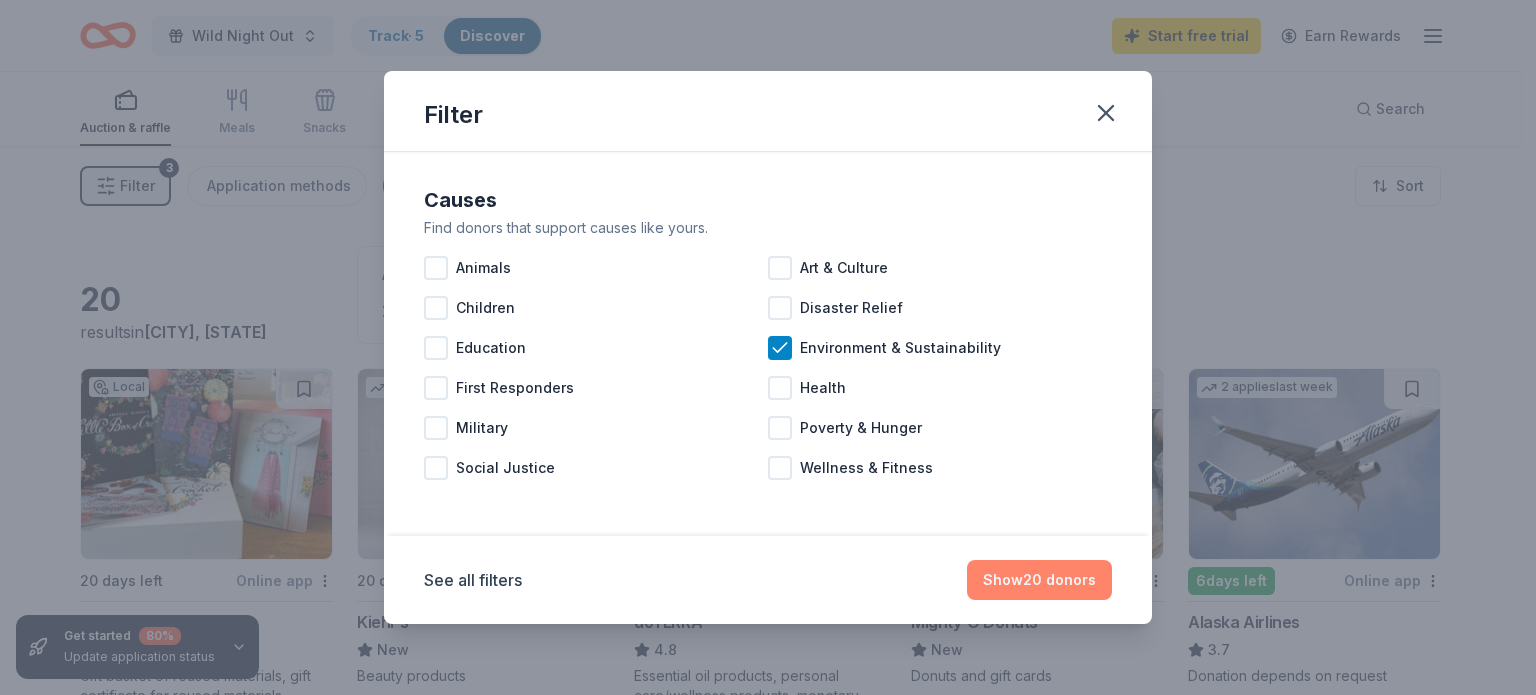click on "Show  20   donors" at bounding box center [1039, 580] 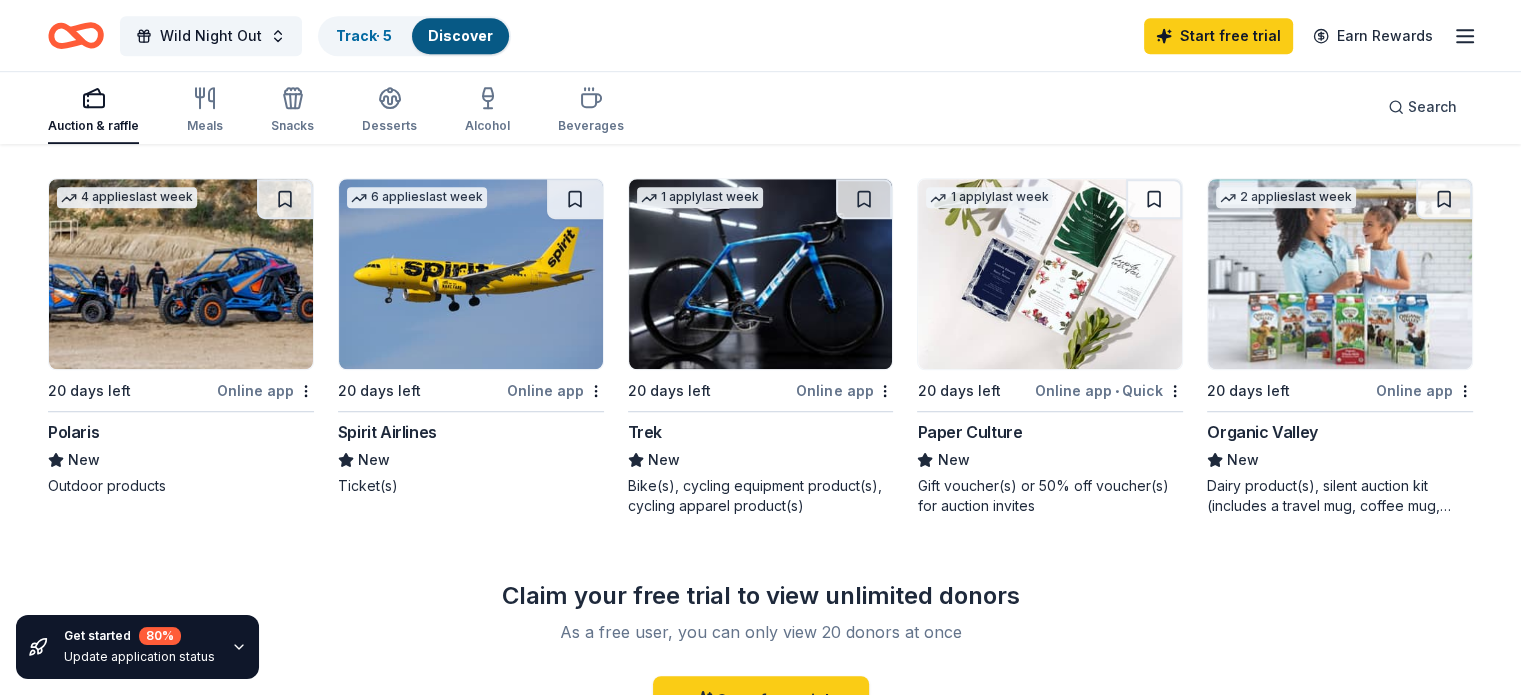 scroll, scrollTop: 1300, scrollLeft: 0, axis: vertical 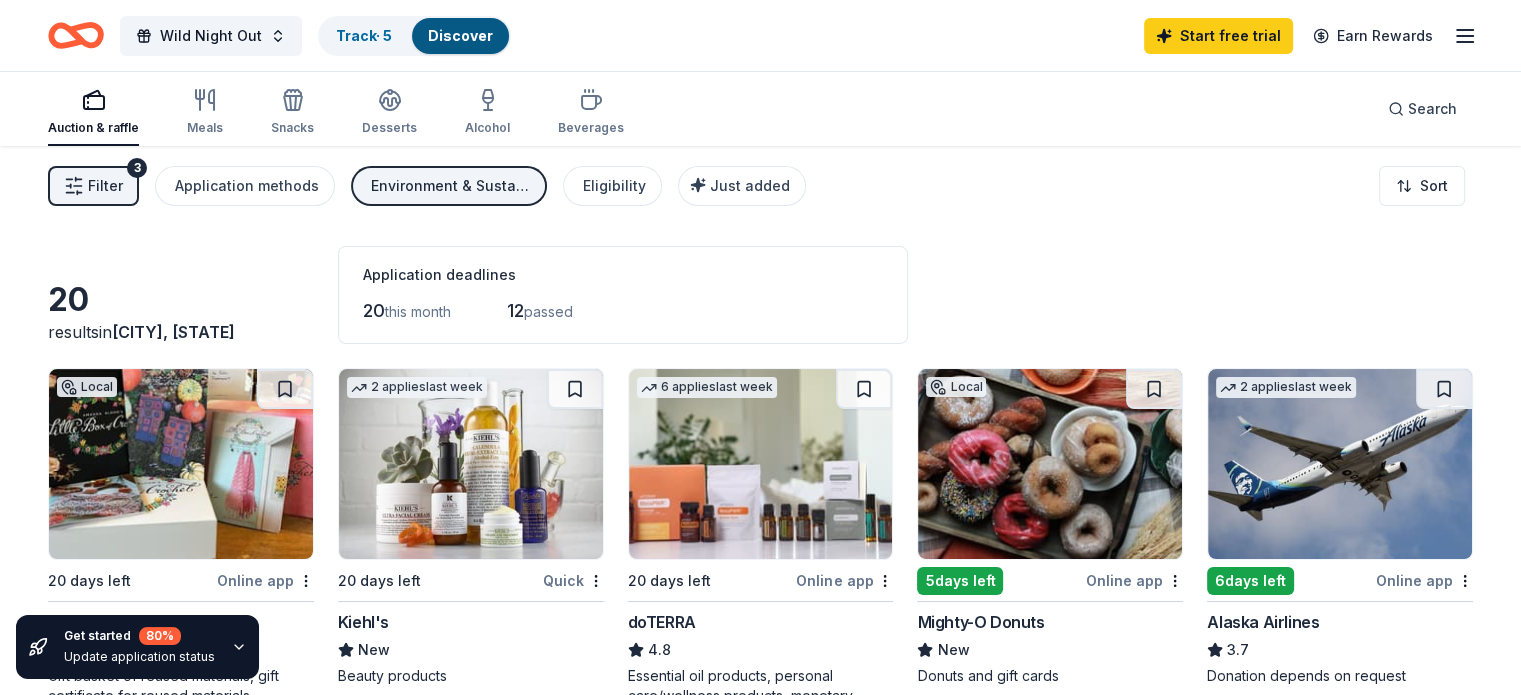 click on "Environment & Sustainability" at bounding box center (451, 186) 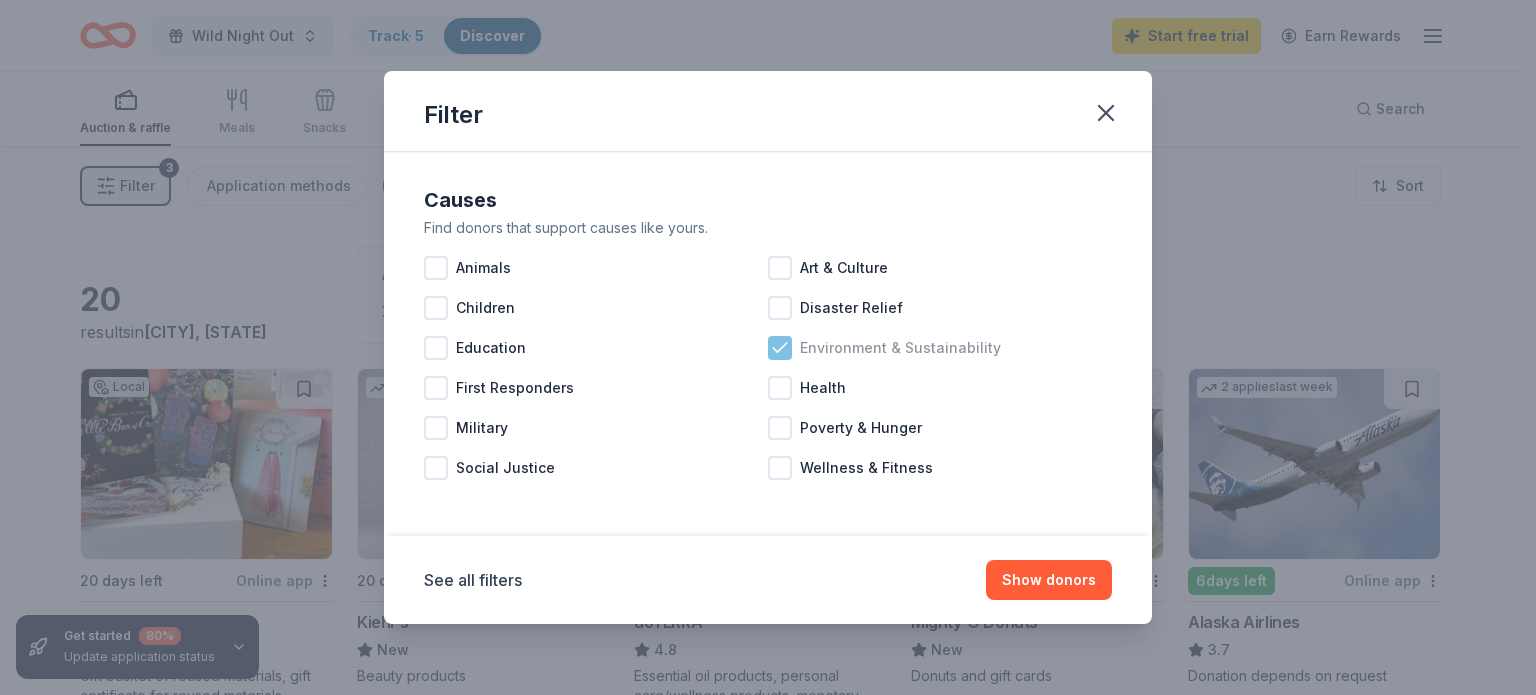 click 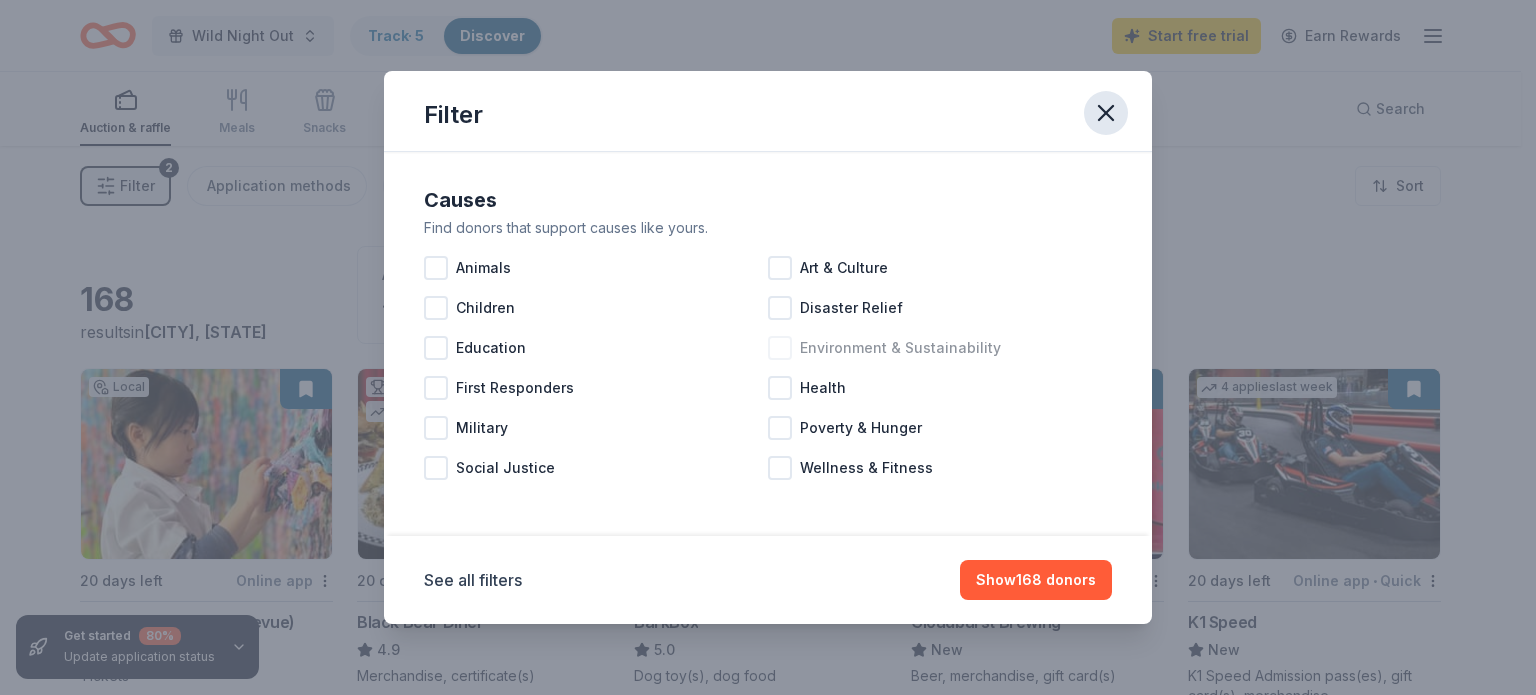 click 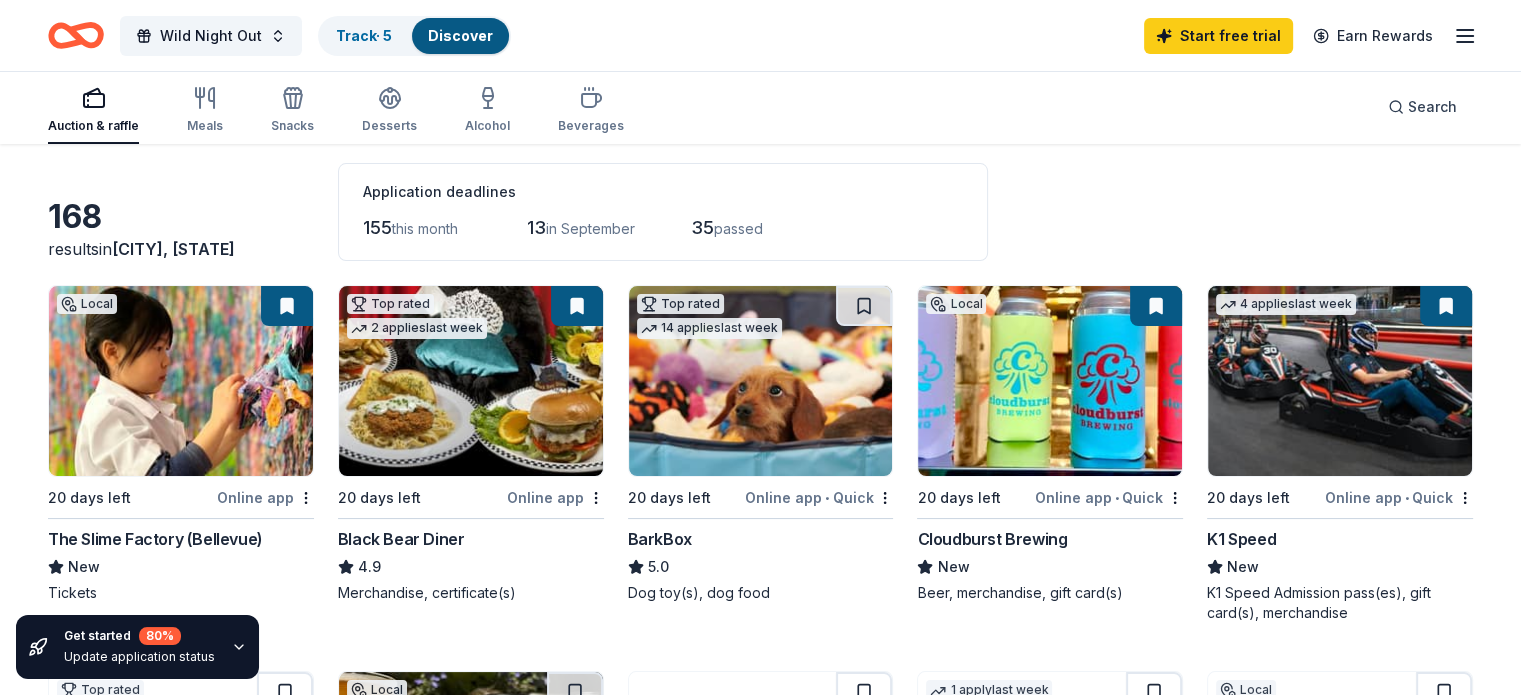scroll, scrollTop: 0, scrollLeft: 0, axis: both 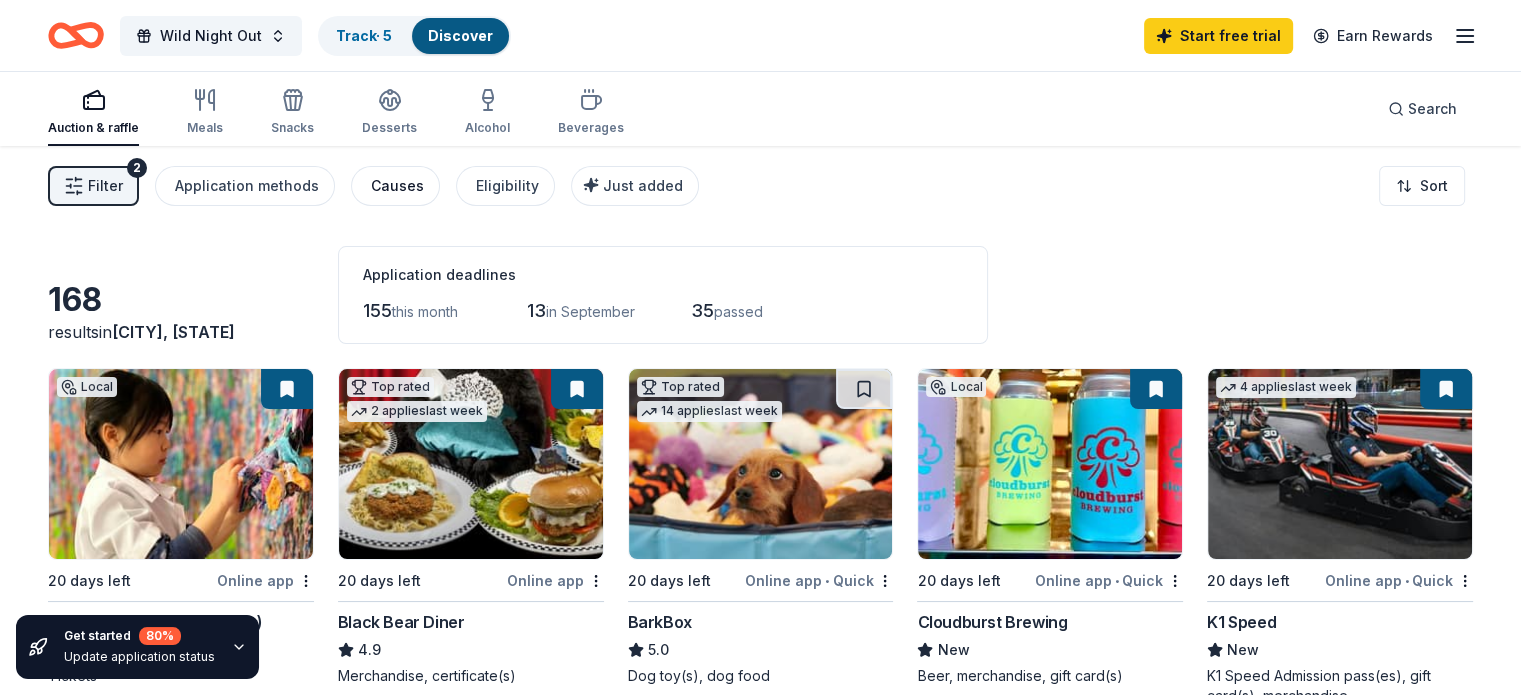 click on "Causes" at bounding box center [397, 186] 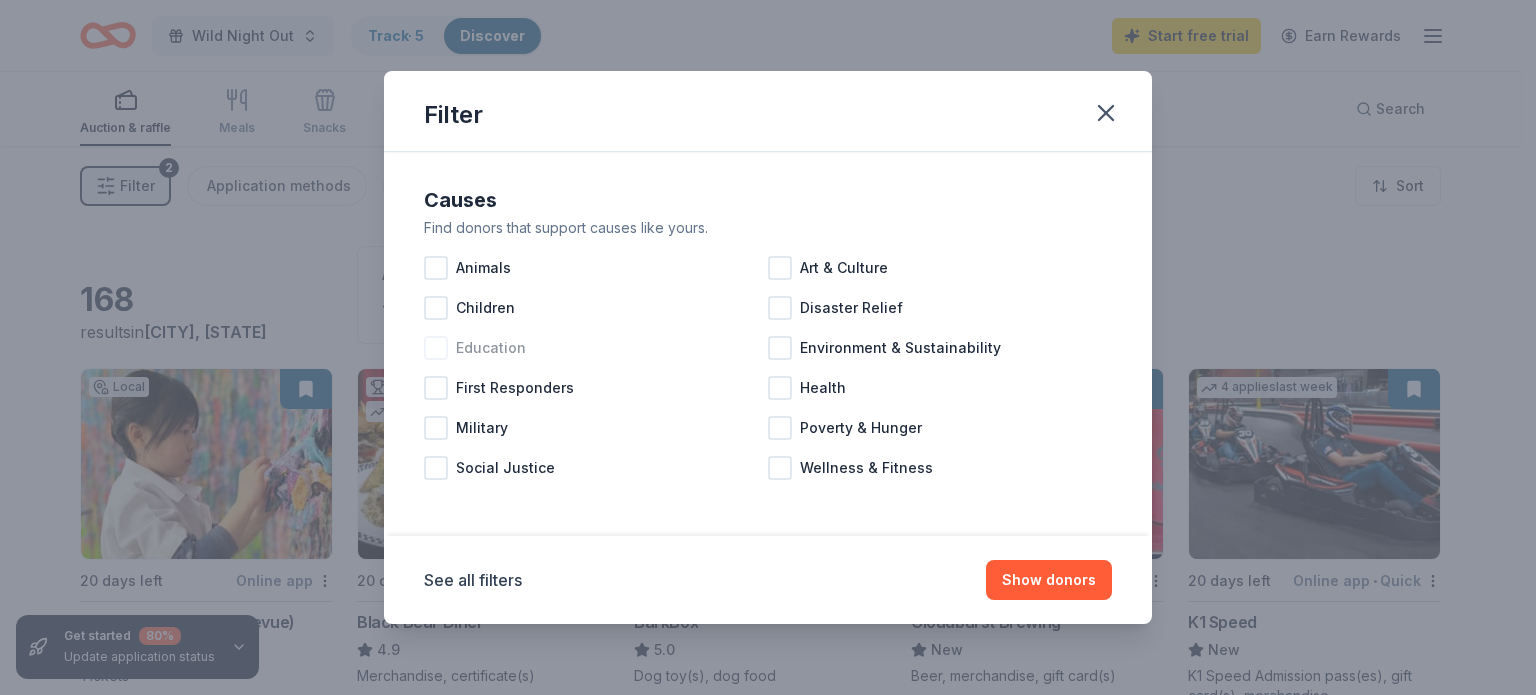 click at bounding box center [436, 348] 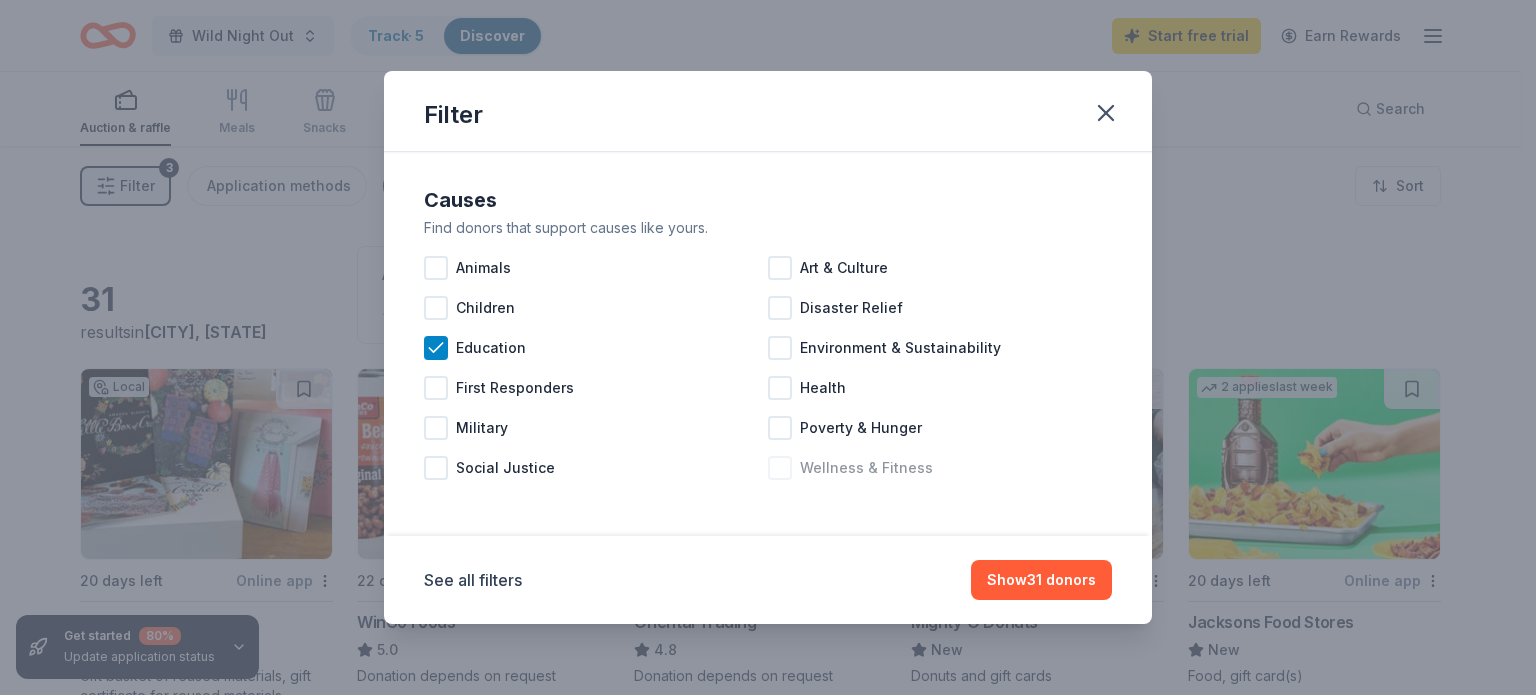 click at bounding box center (780, 468) 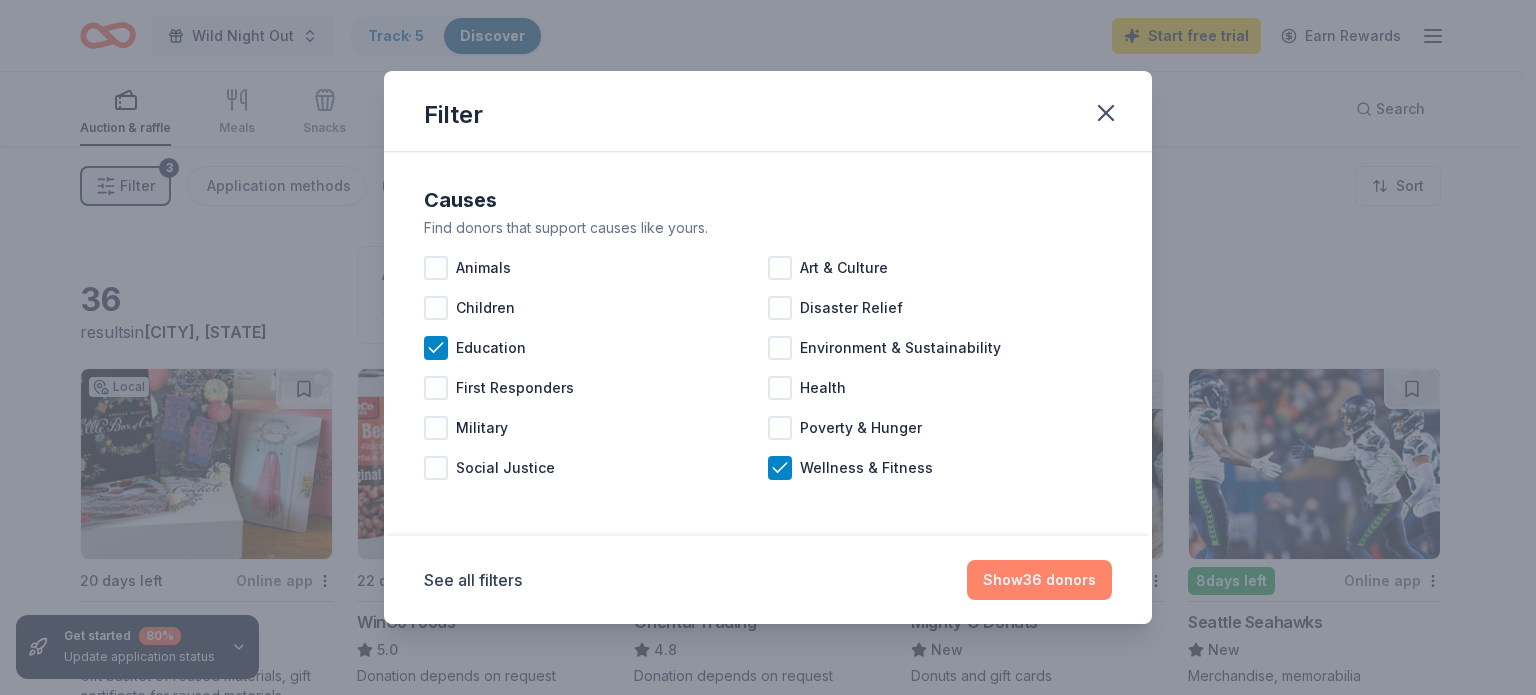 click on "Show  36   donors" at bounding box center [1039, 580] 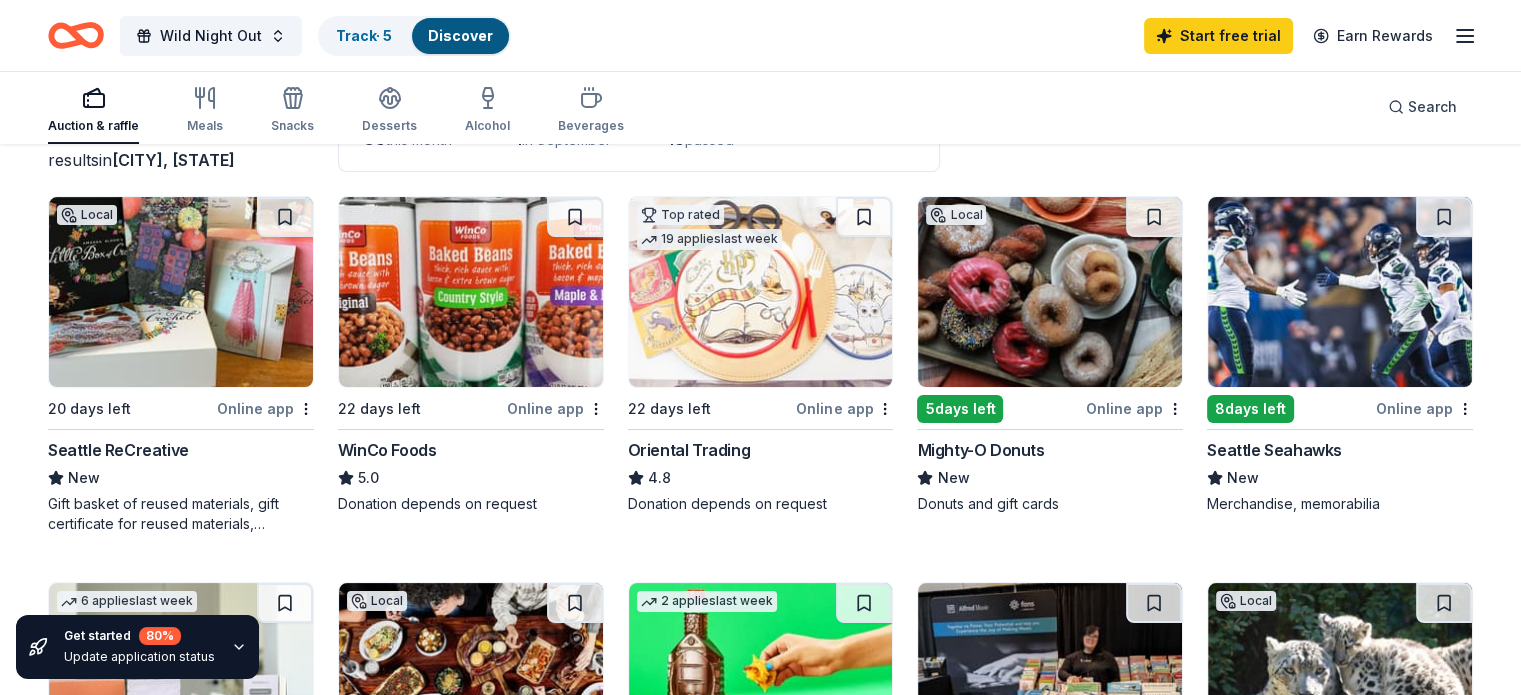 scroll, scrollTop: 0, scrollLeft: 0, axis: both 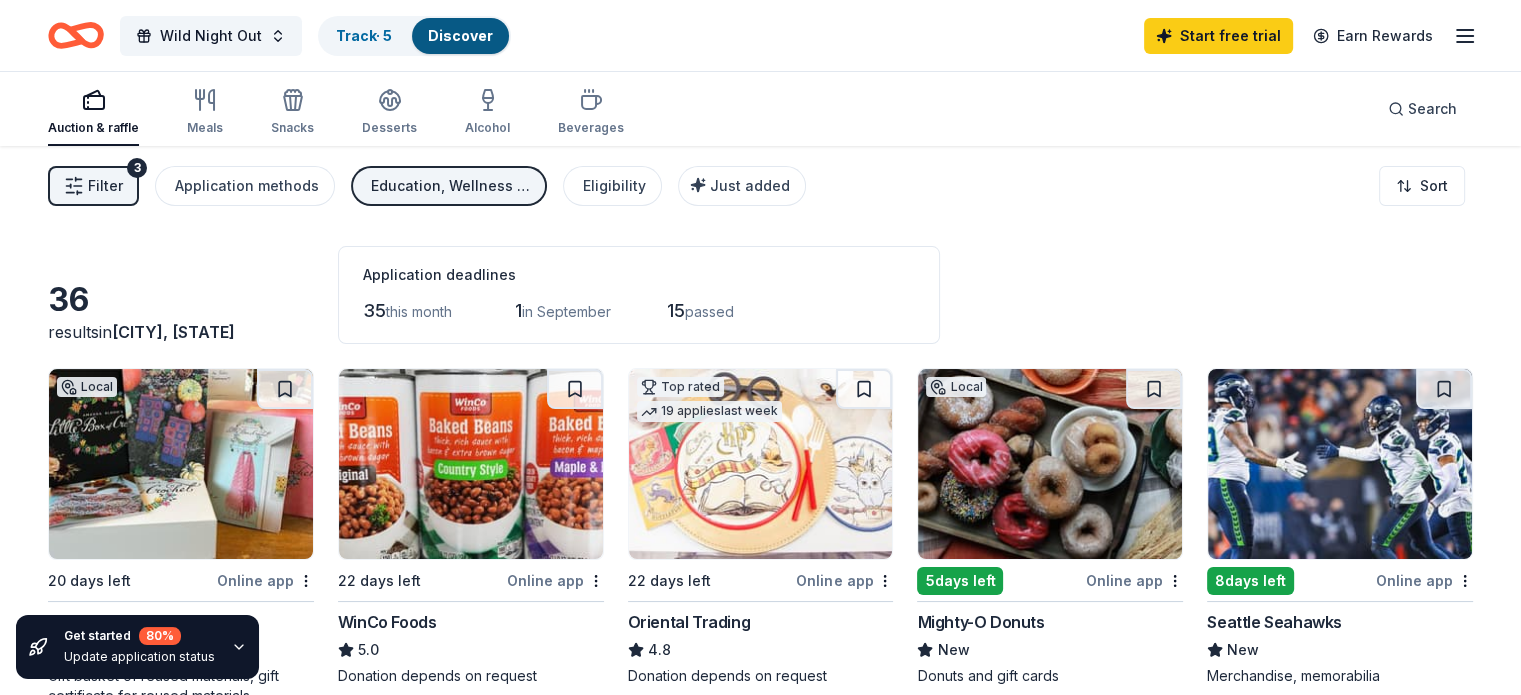 click on "Education, Wellness & Fitness" at bounding box center [451, 186] 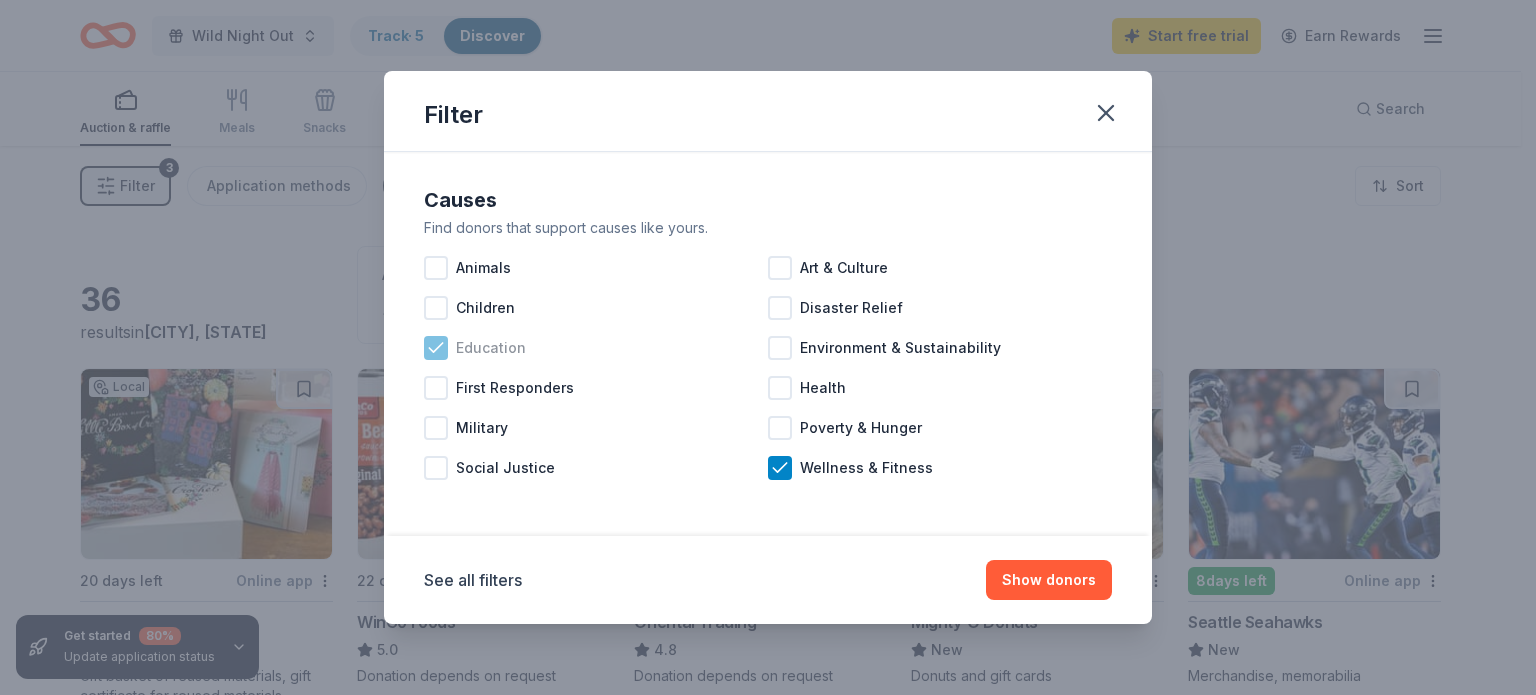 click 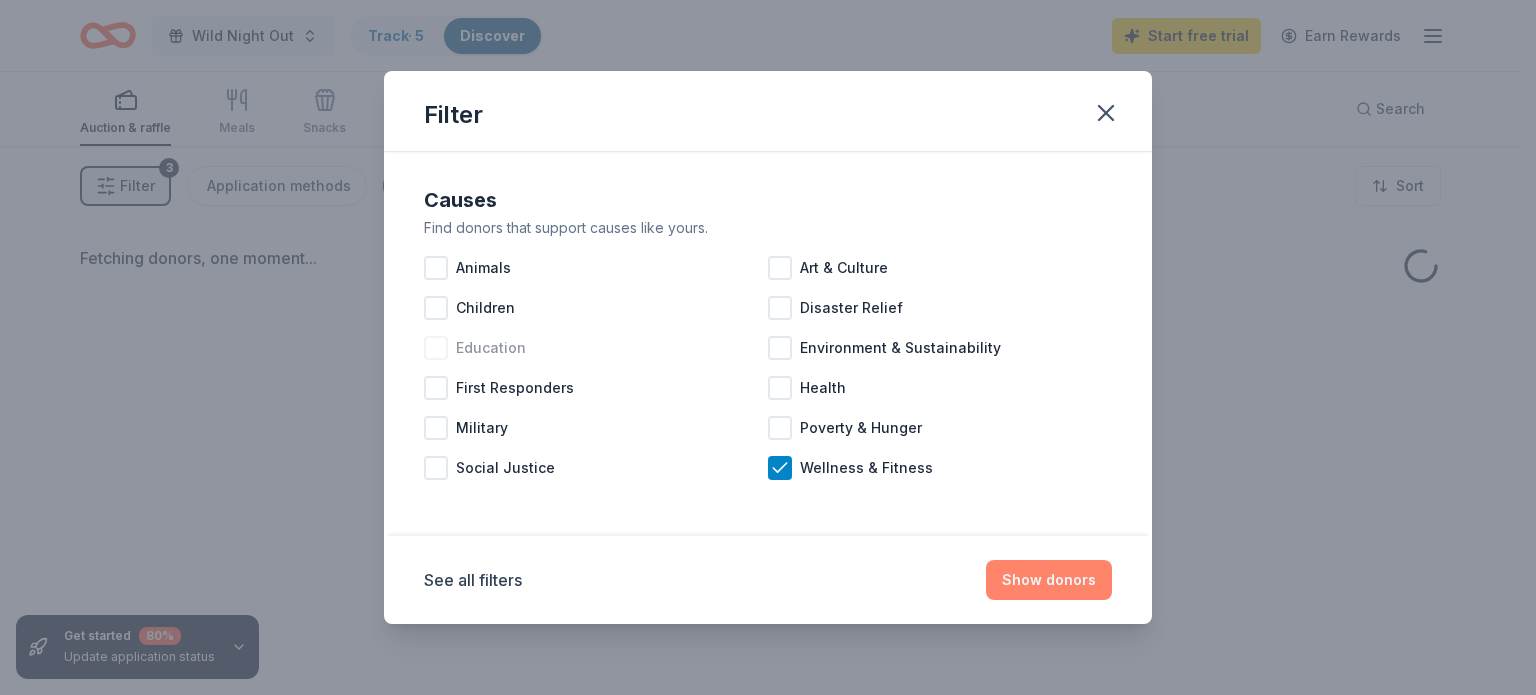 drag, startPoint x: 1063, startPoint y: 591, endPoint x: 1061, endPoint y: 578, distance: 13.152946 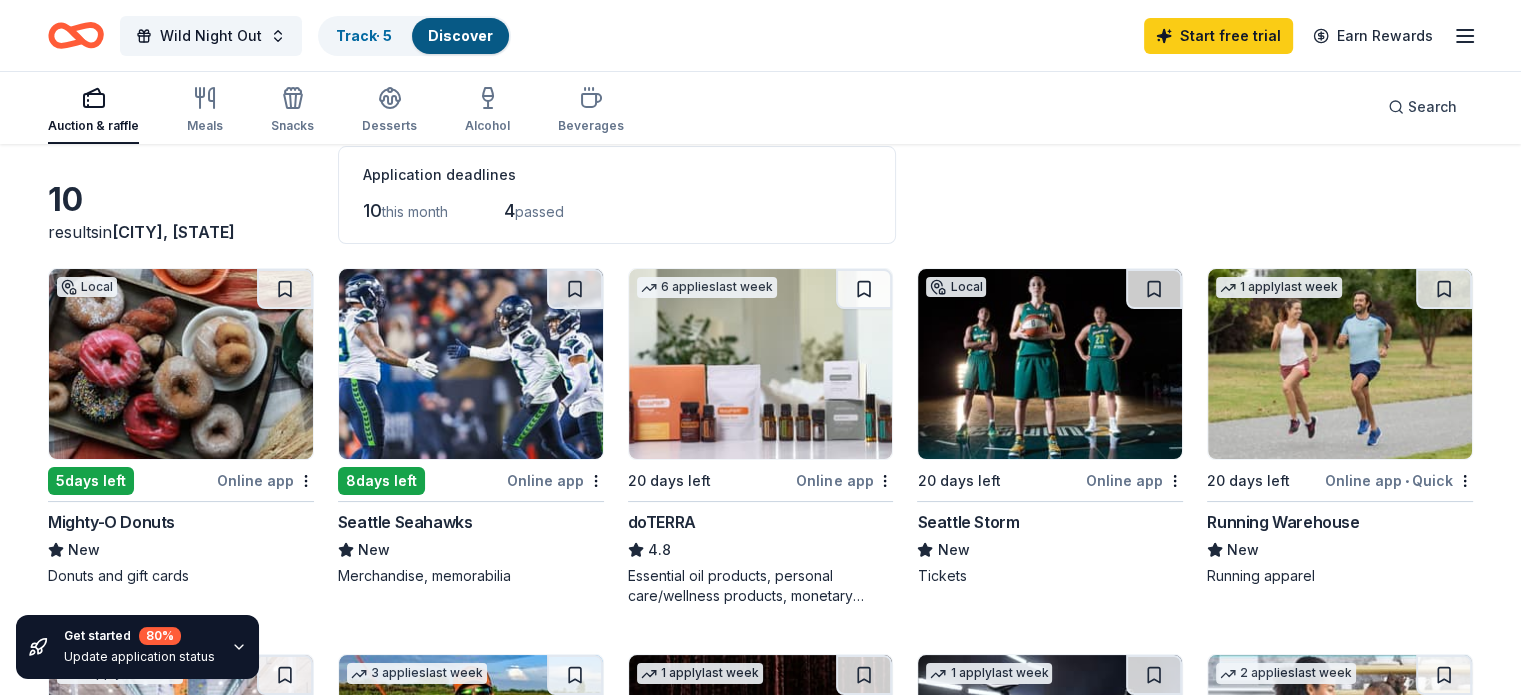 scroll, scrollTop: 0, scrollLeft: 0, axis: both 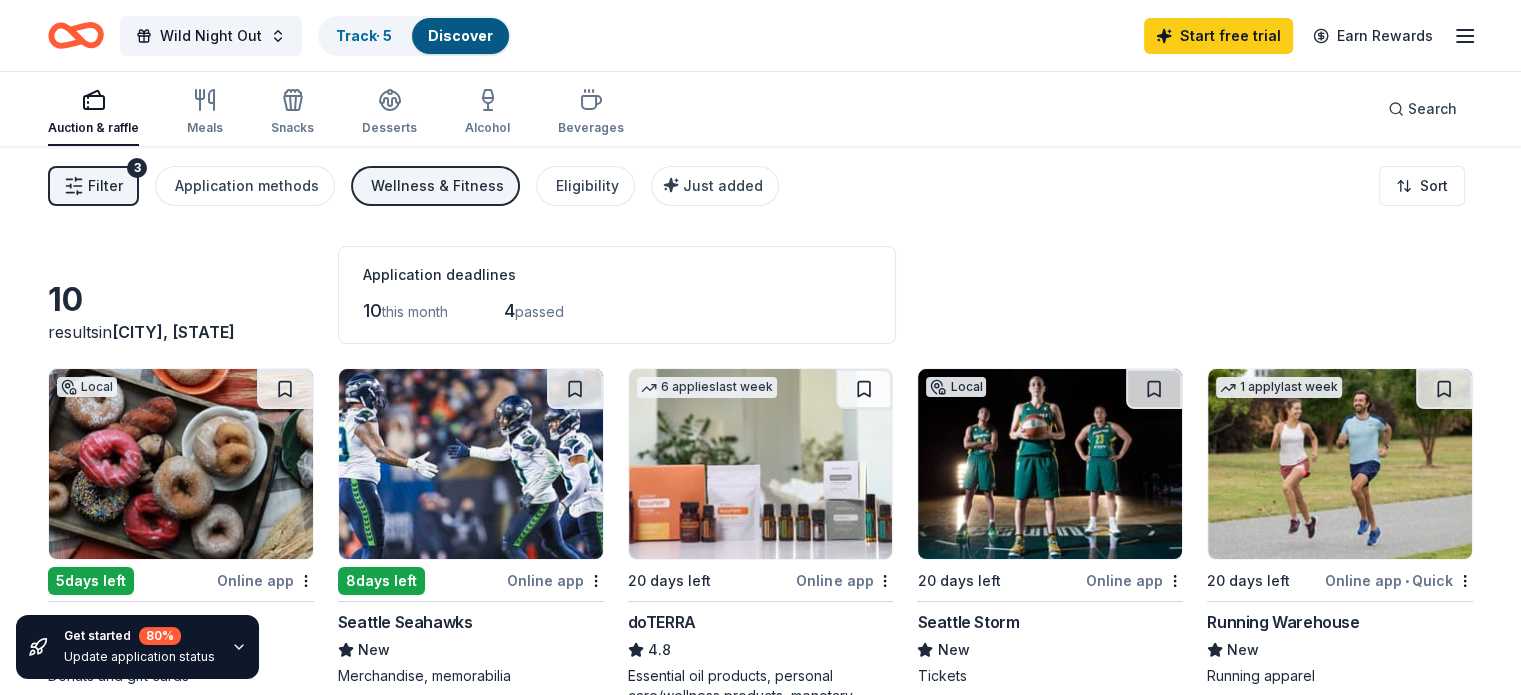 click on "Wellness & Fitness" at bounding box center (437, 186) 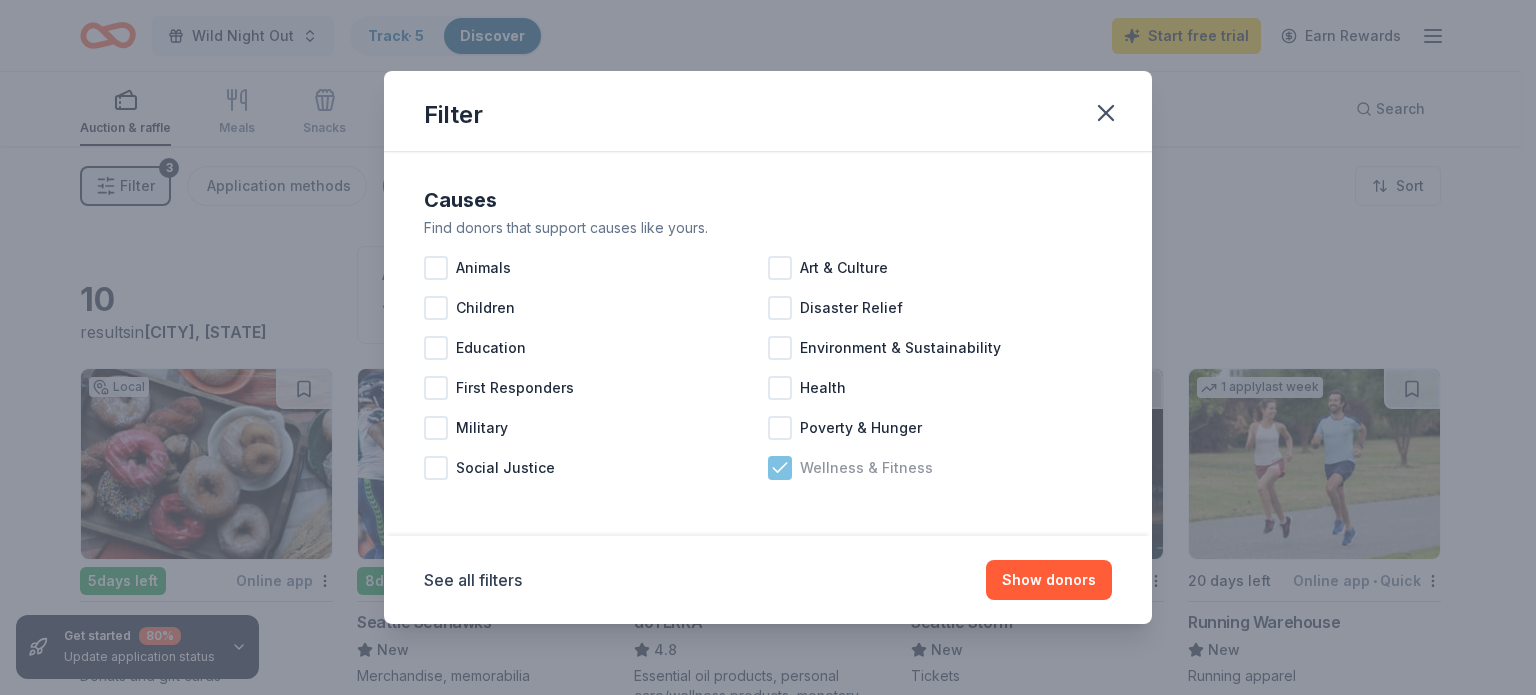click 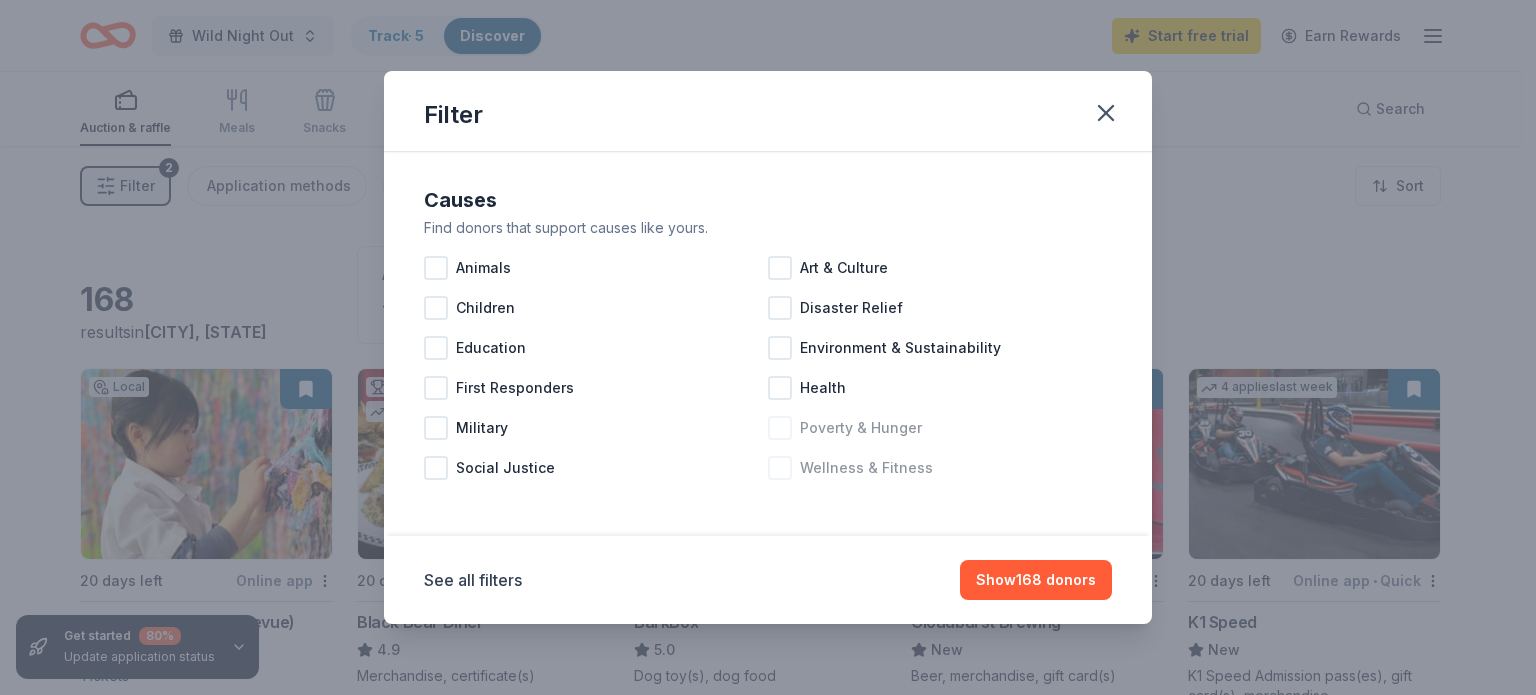 click at bounding box center (780, 428) 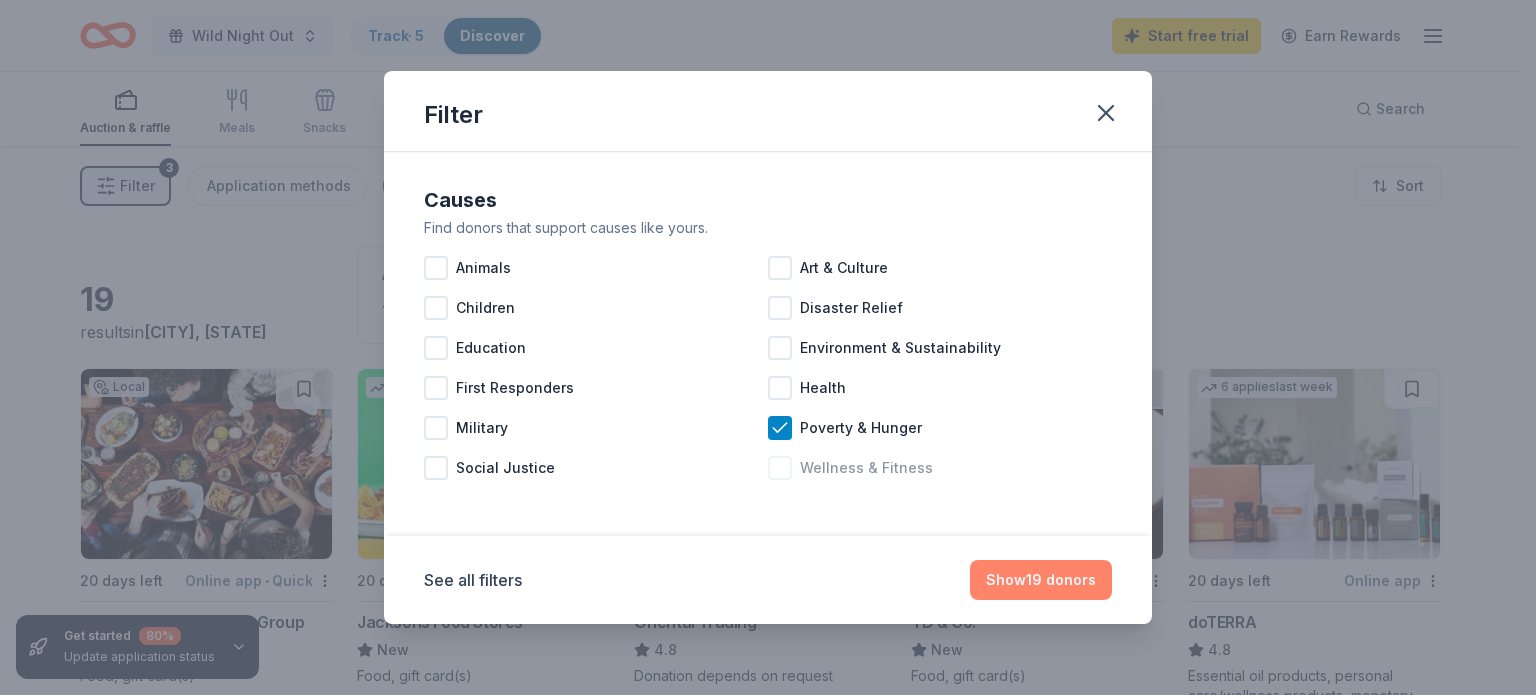 click on "Show  19   donors" at bounding box center [1041, 580] 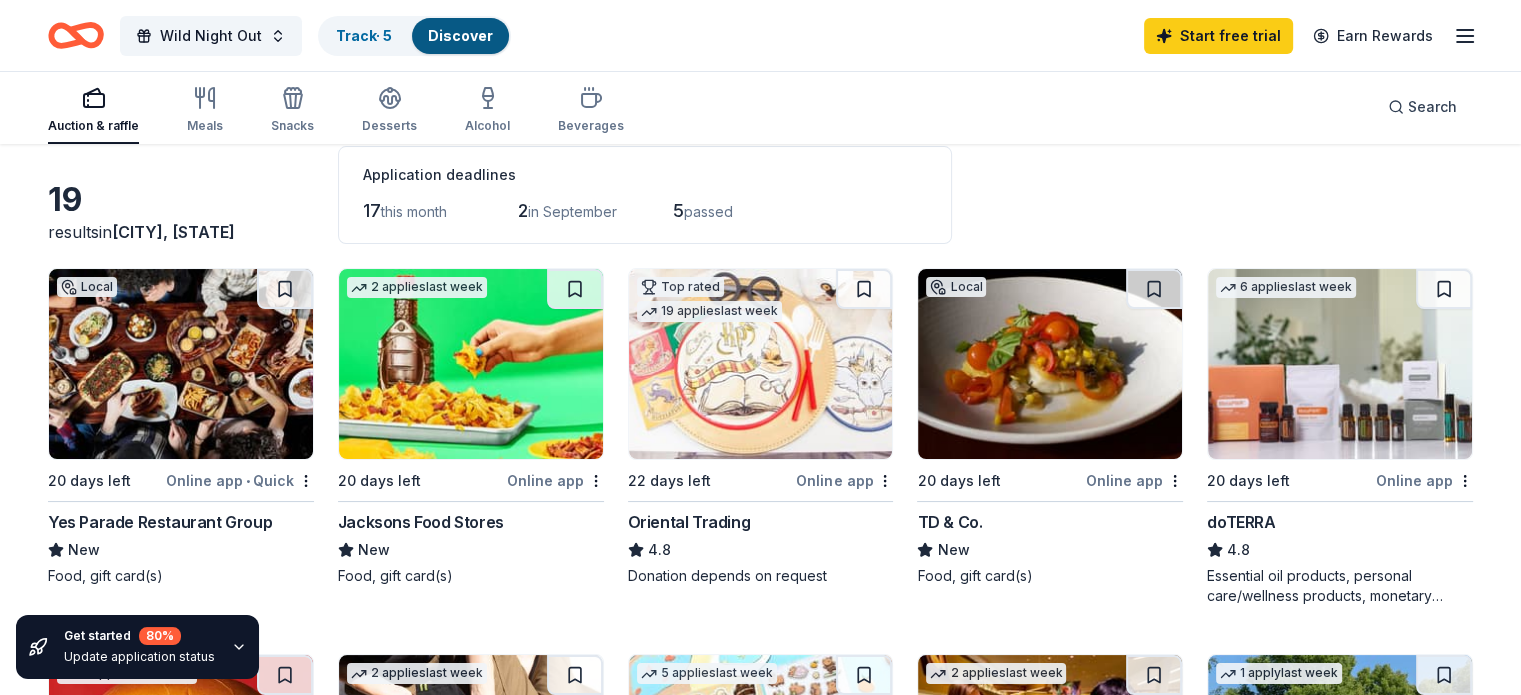 scroll, scrollTop: 0, scrollLeft: 0, axis: both 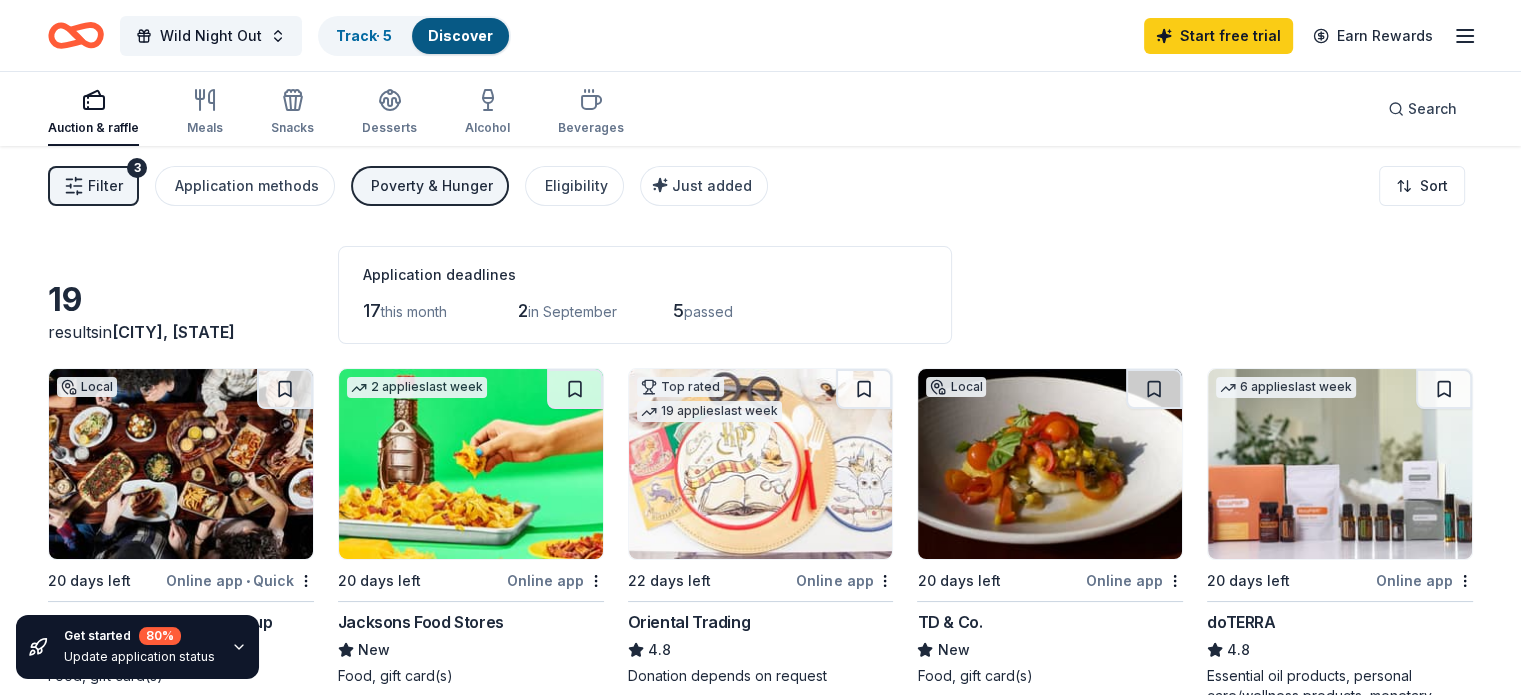 click on "Poverty & Hunger" at bounding box center (432, 186) 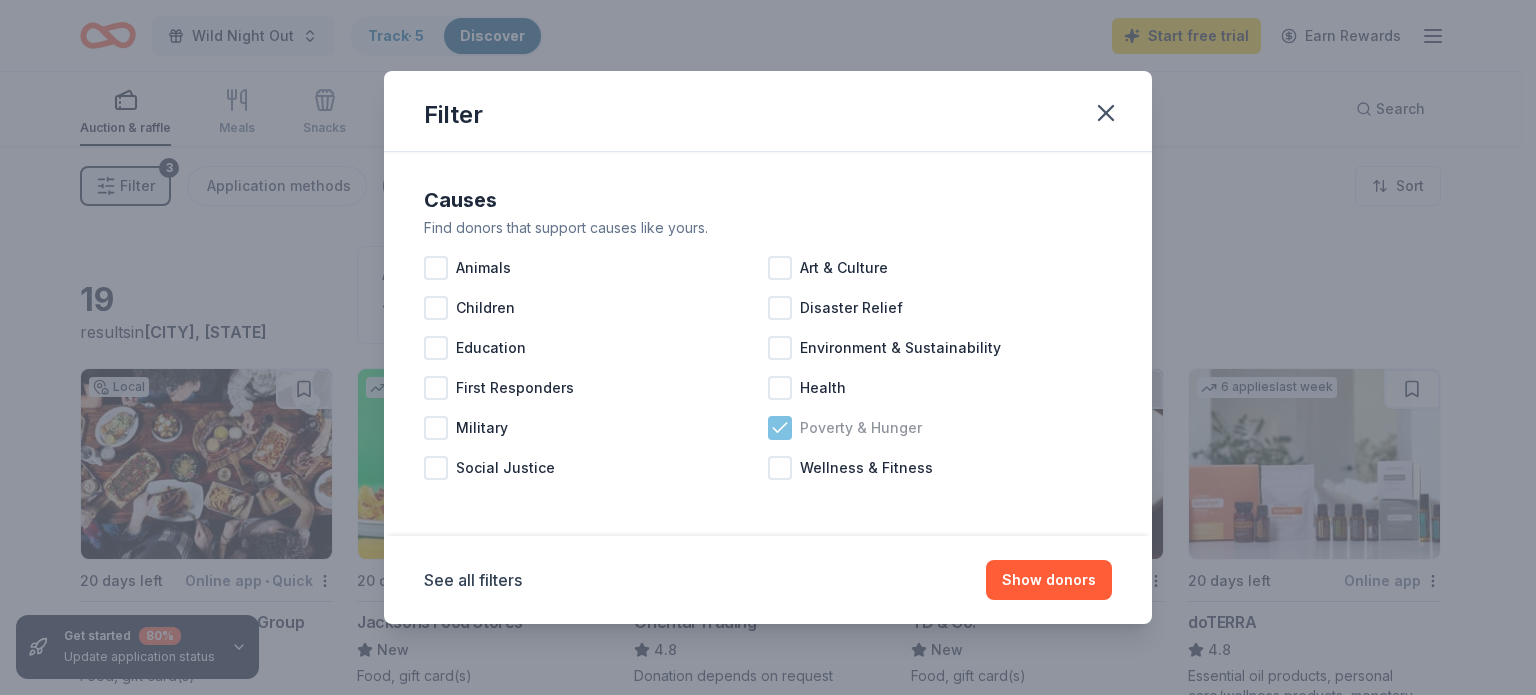 click 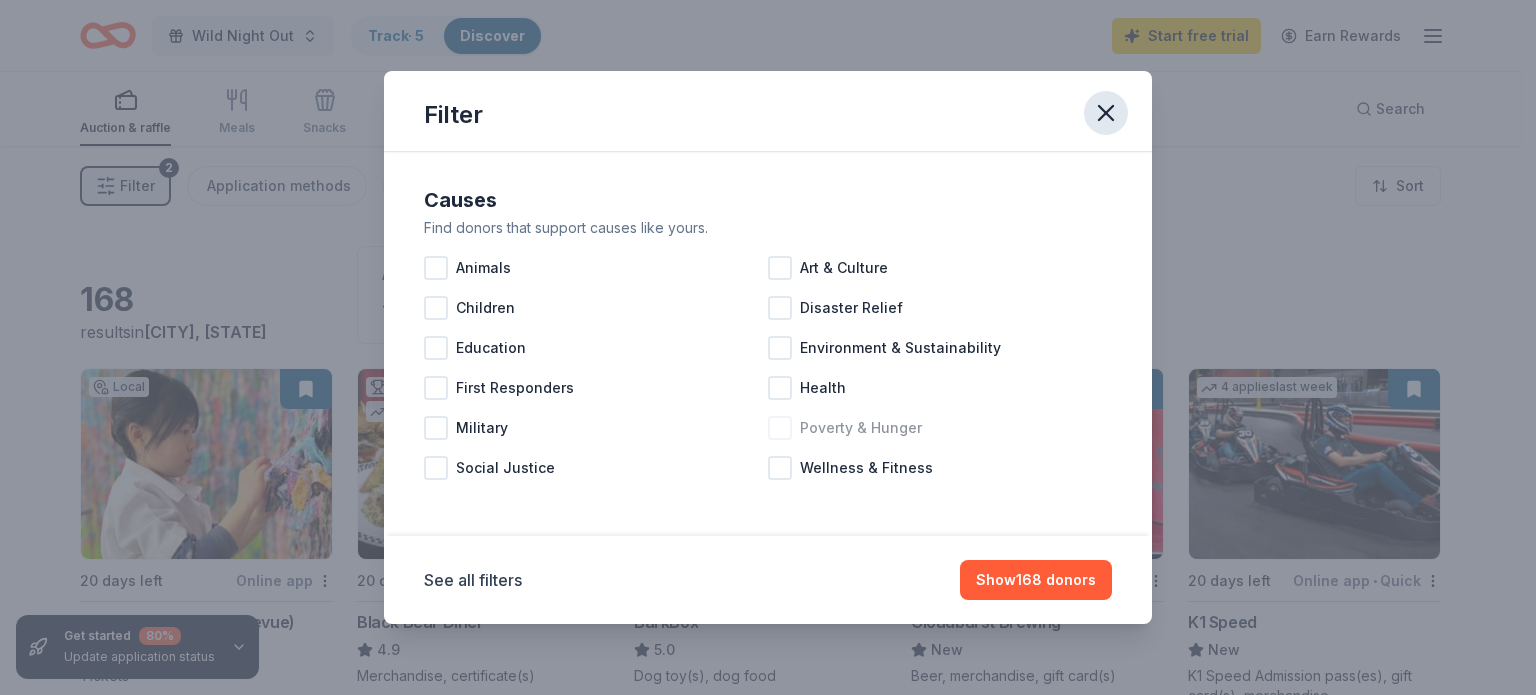 click 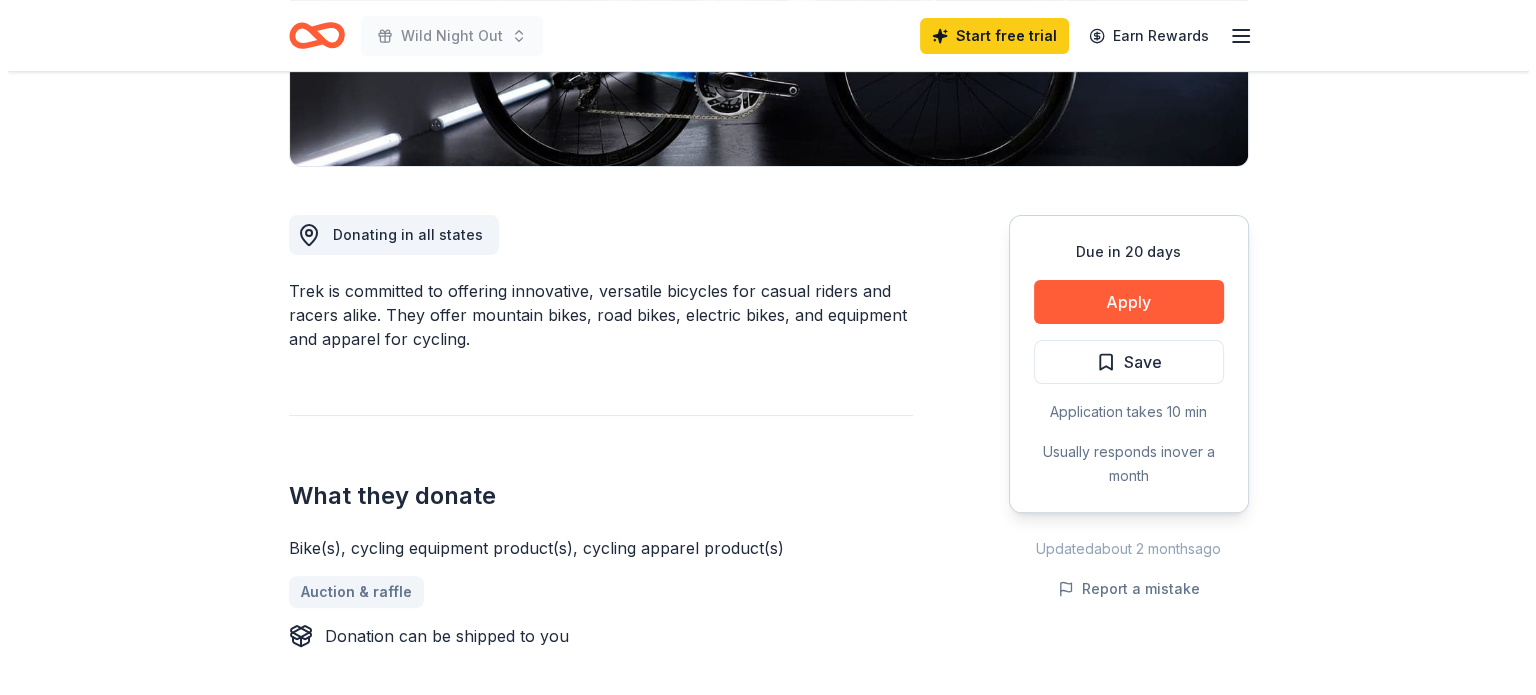 scroll, scrollTop: 500, scrollLeft: 0, axis: vertical 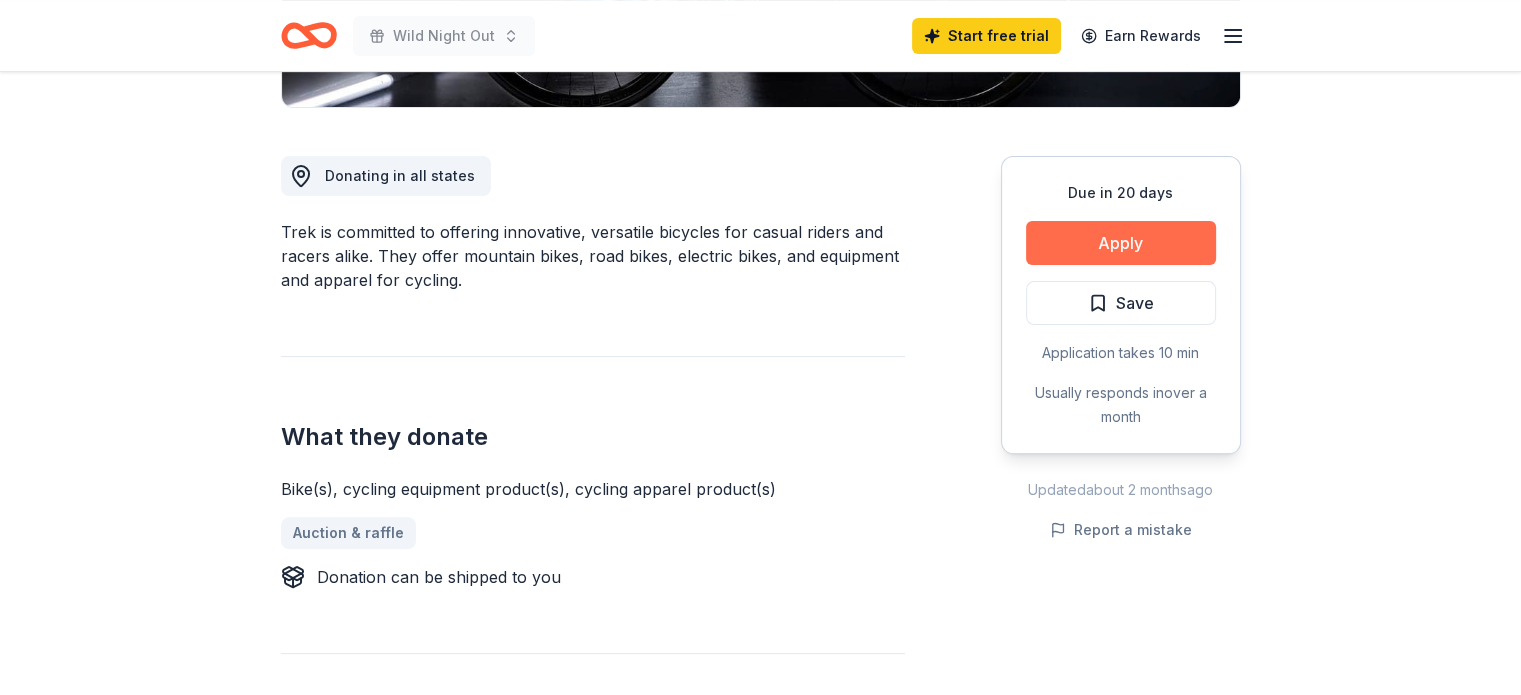 click on "Apply" at bounding box center (1121, 243) 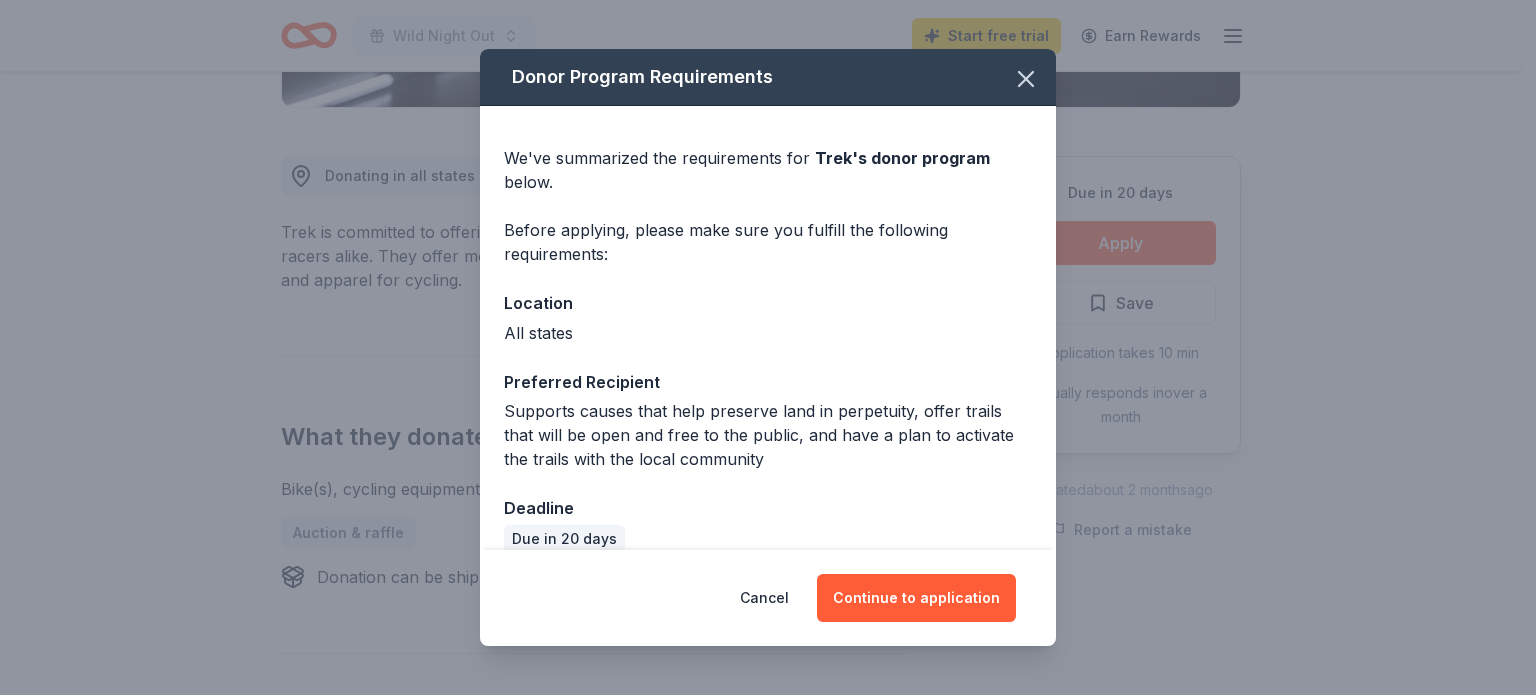scroll, scrollTop: 26, scrollLeft: 0, axis: vertical 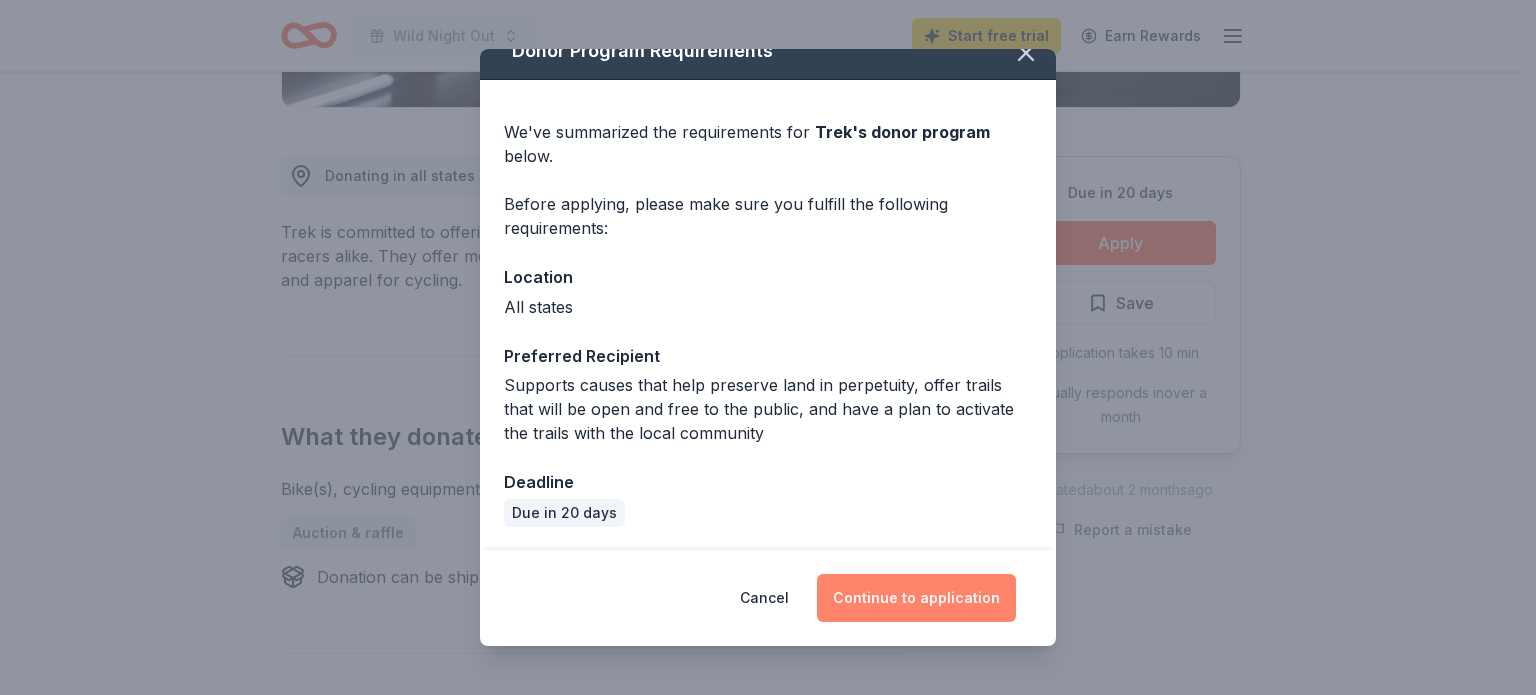 click on "Continue to application" at bounding box center (916, 598) 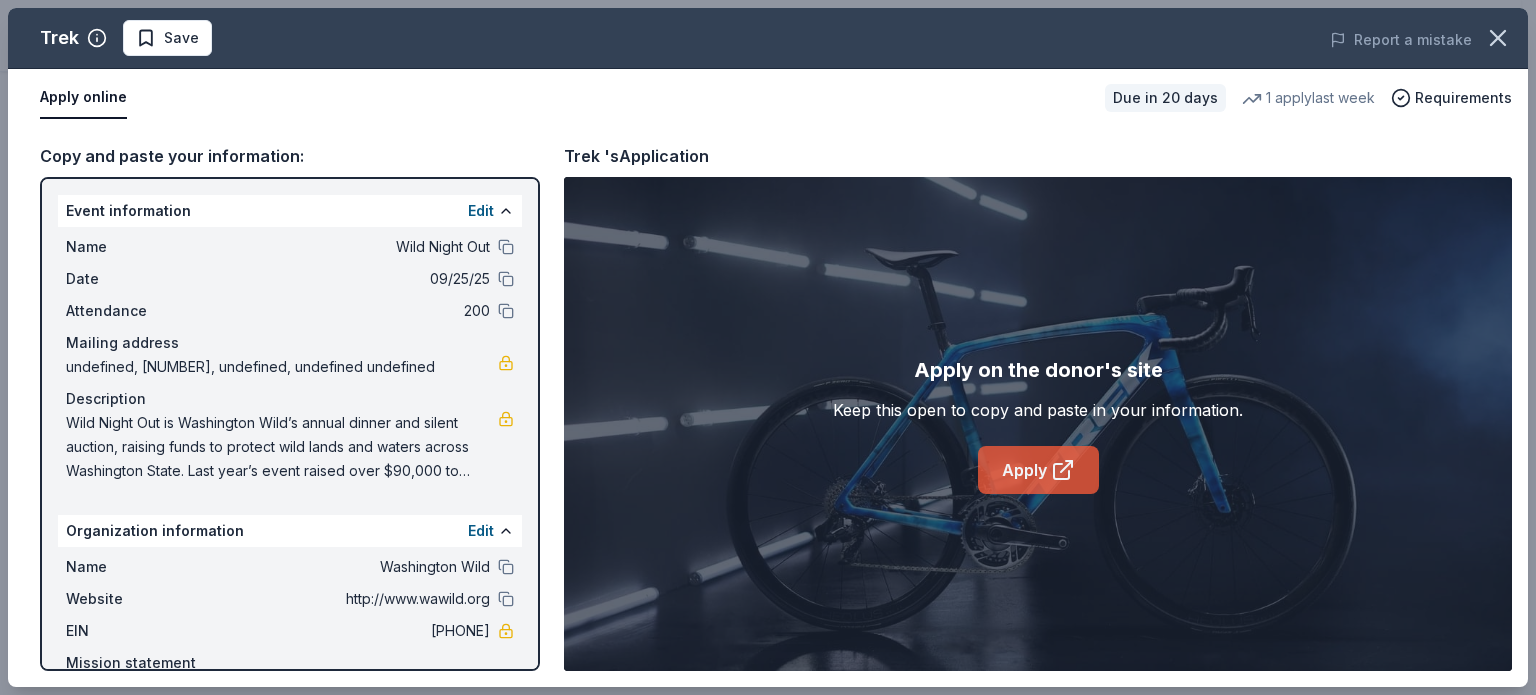 click on "Apply" at bounding box center [1038, 470] 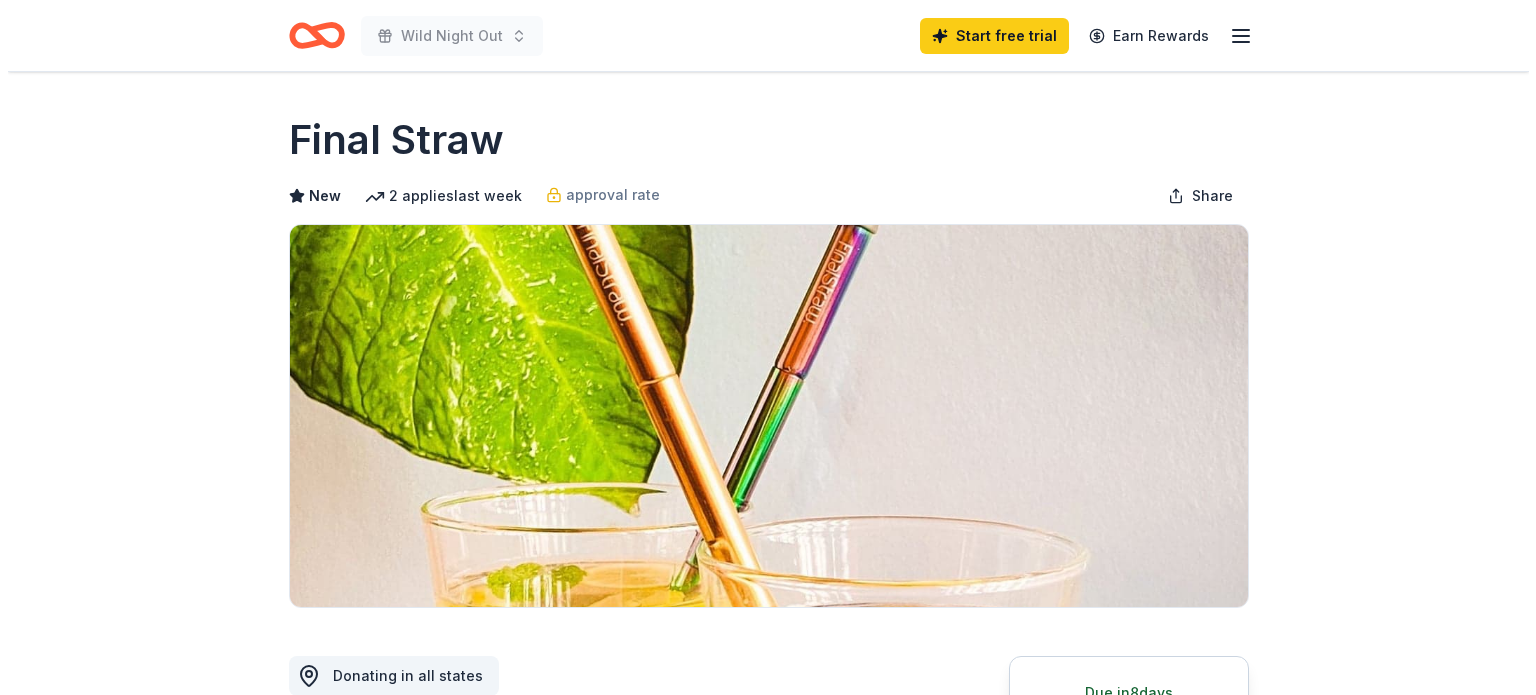 scroll, scrollTop: 0, scrollLeft: 0, axis: both 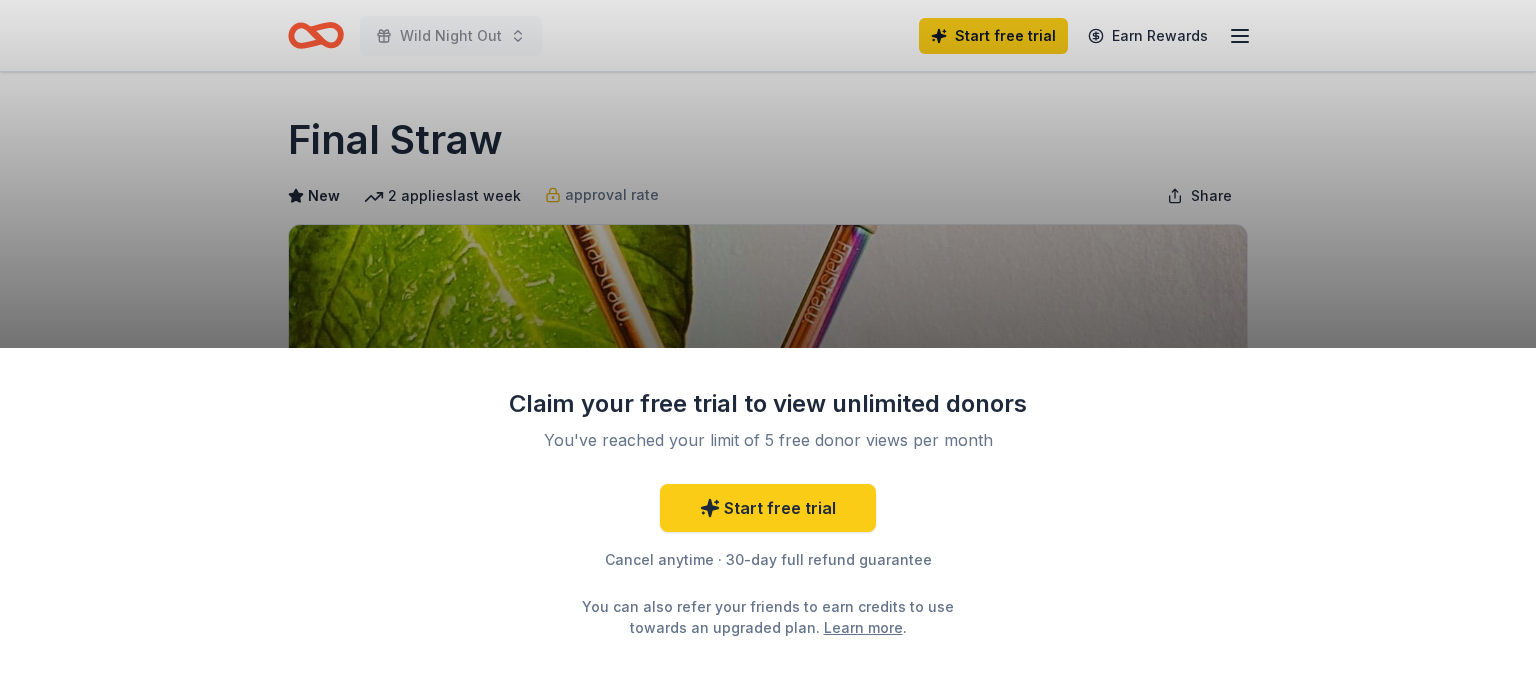 click on "Claim your free trial to view unlimited donors You've reached your limit of 5 free donor views per month Start free  trial Cancel anytime · 30-day full refund guarantee You can also refer your friends to earn credits to use towards an upgraded plan.   Learn more ." at bounding box center (768, 347) 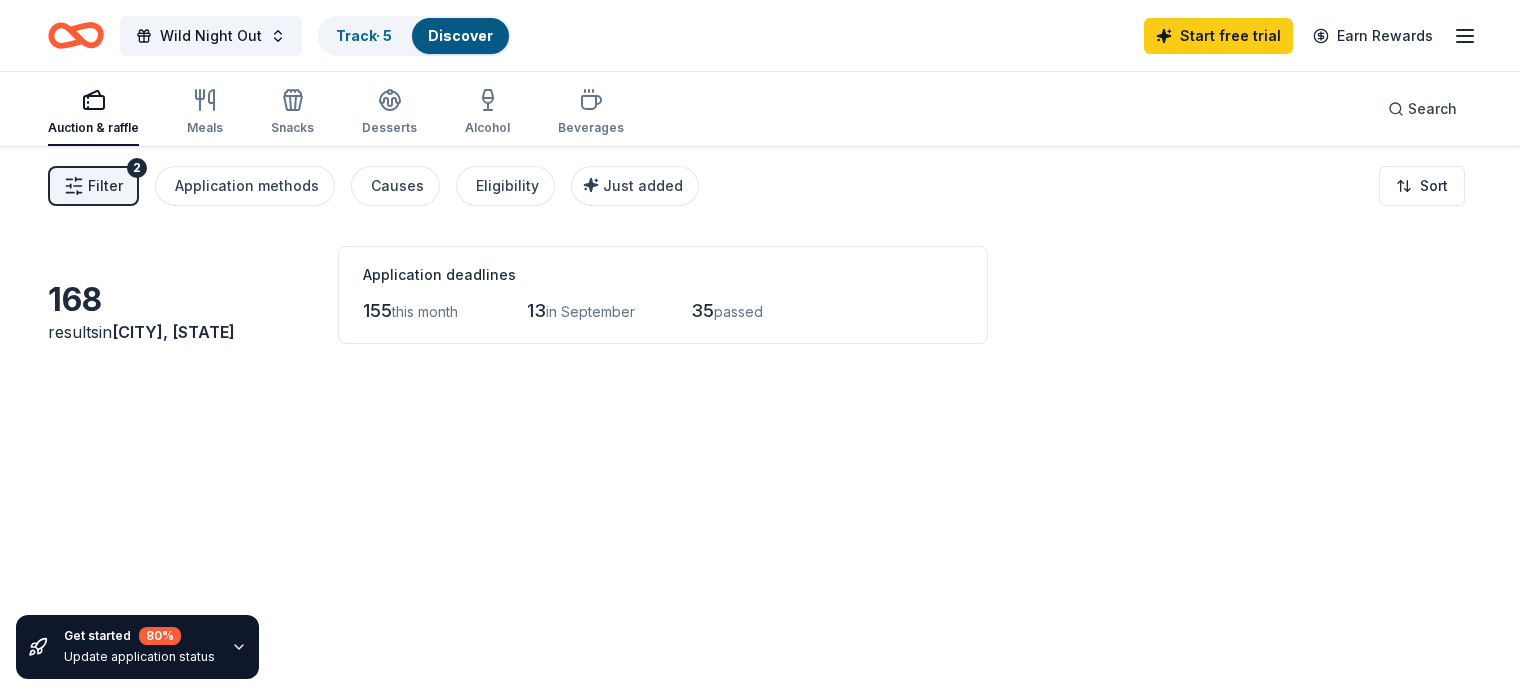 scroll, scrollTop: 0, scrollLeft: 0, axis: both 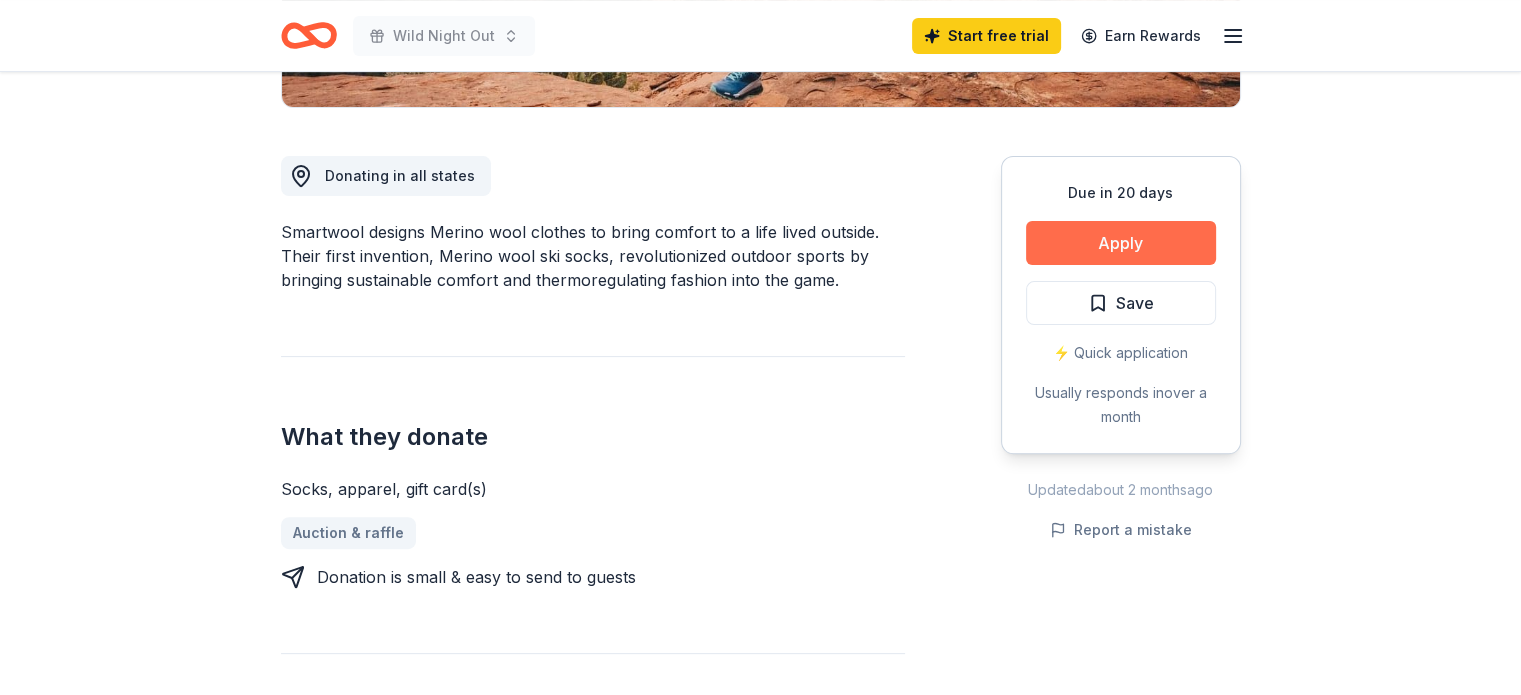 click on "Apply" at bounding box center (1121, 243) 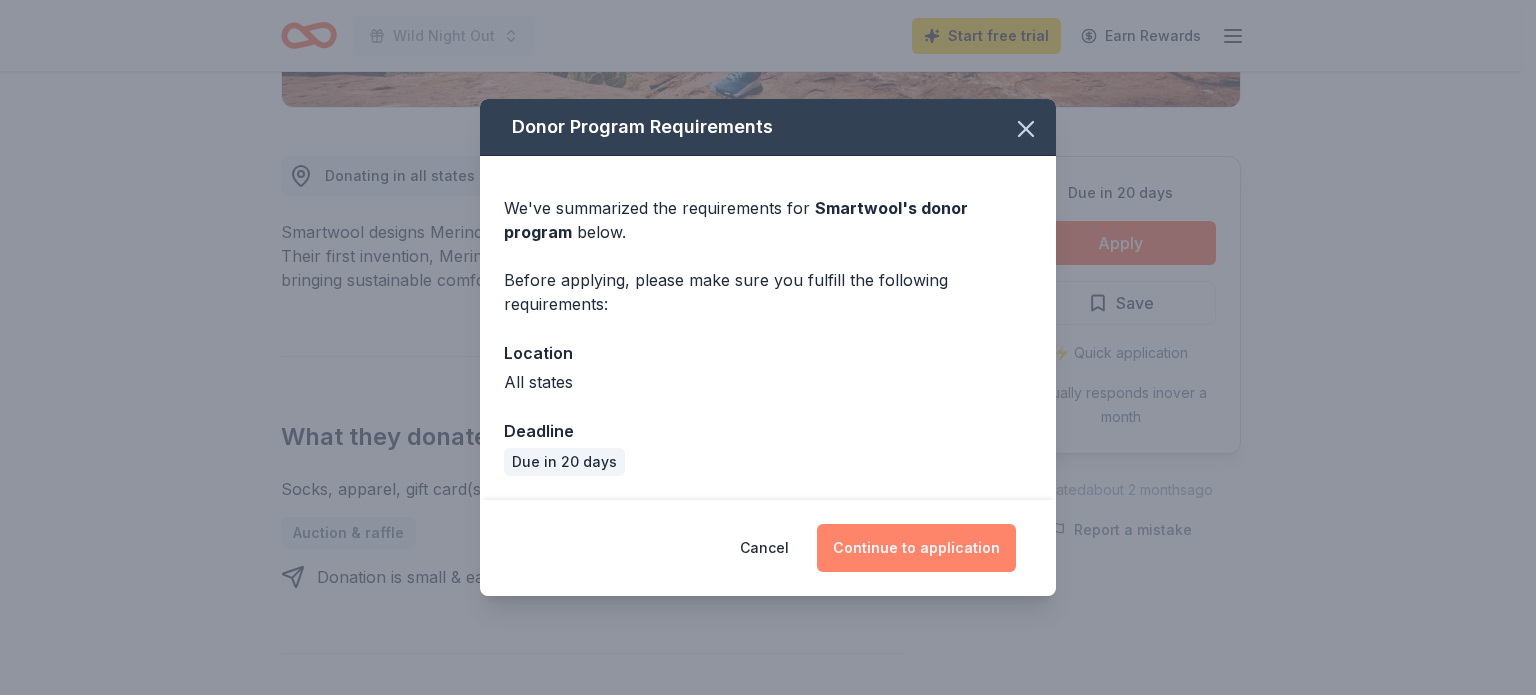 click on "Continue to application" at bounding box center (916, 548) 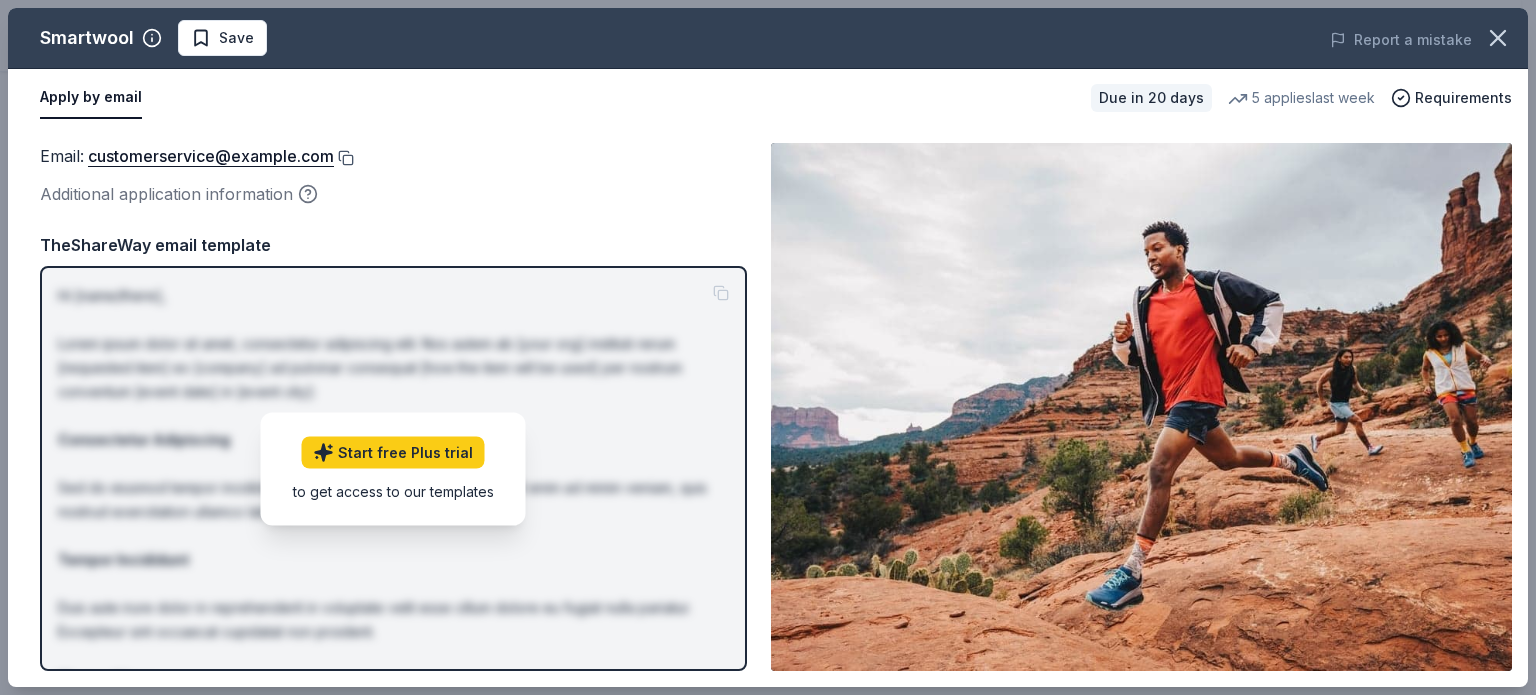 click at bounding box center (344, 158) 